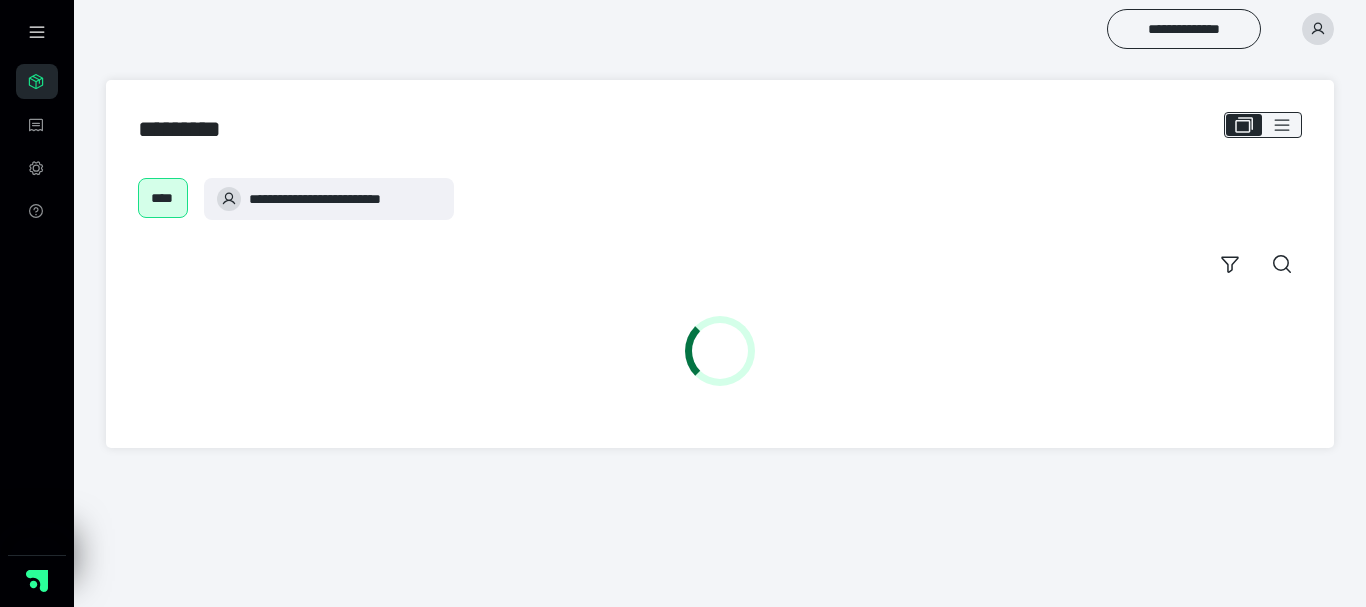 scroll, scrollTop: 0, scrollLeft: 0, axis: both 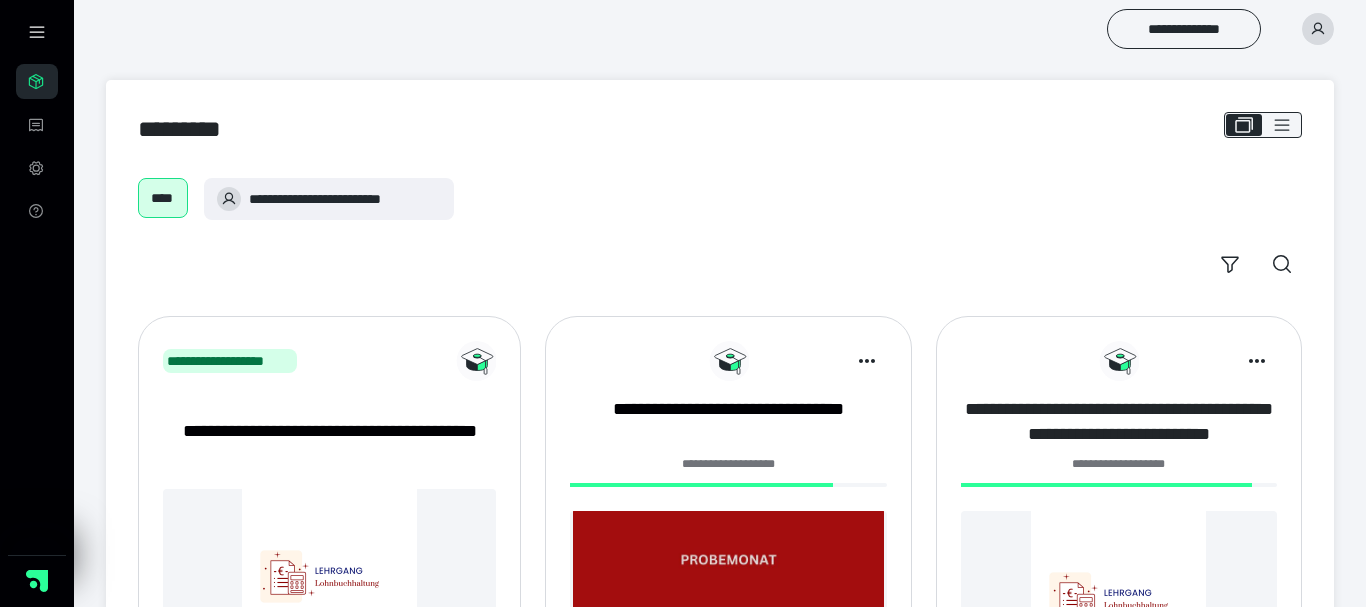 click on "**********" at bounding box center (1119, 422) 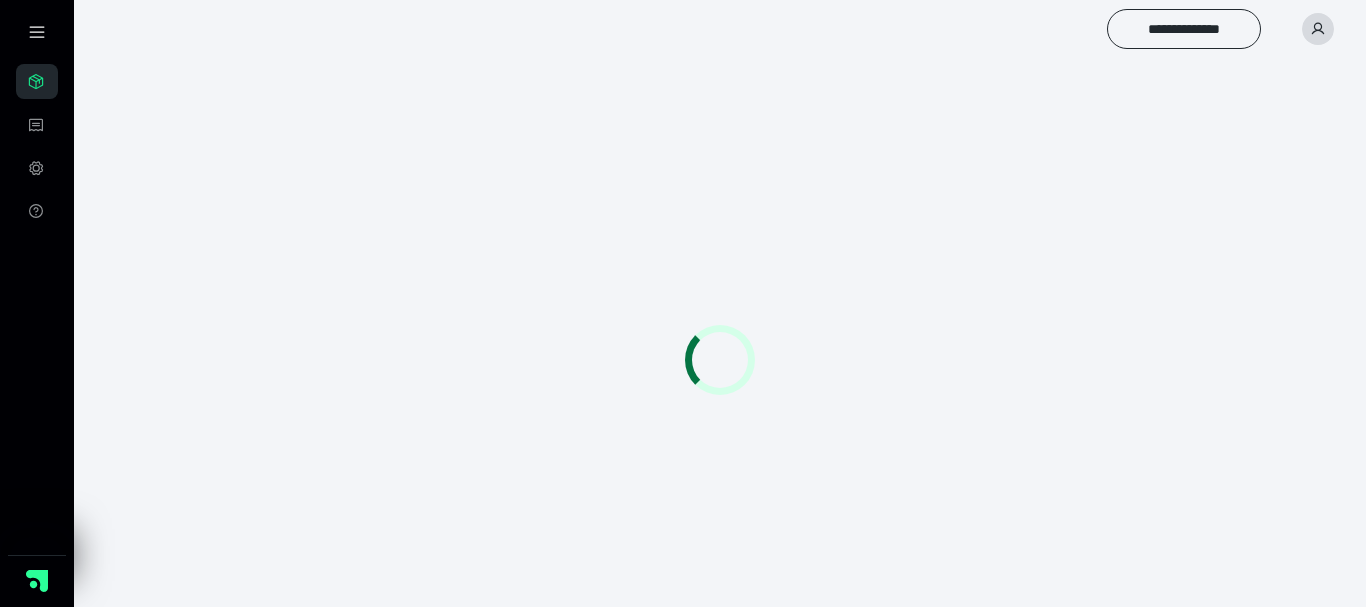 scroll, scrollTop: 0, scrollLeft: 0, axis: both 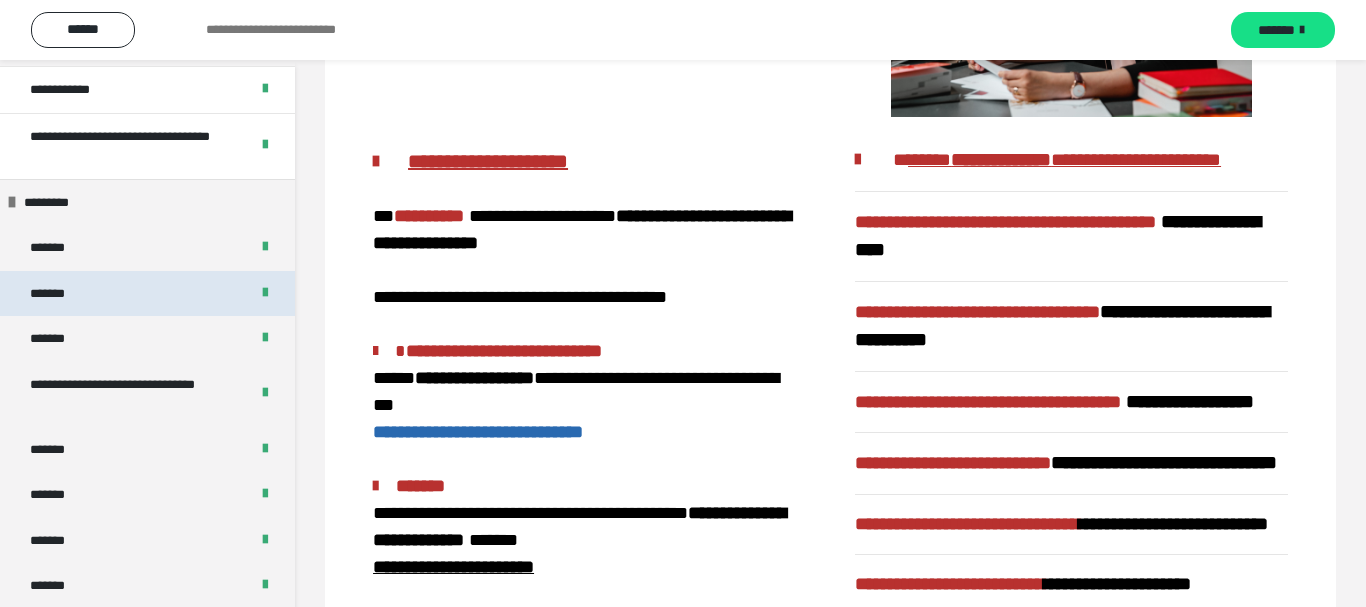 click on "*******" at bounding box center (147, 294) 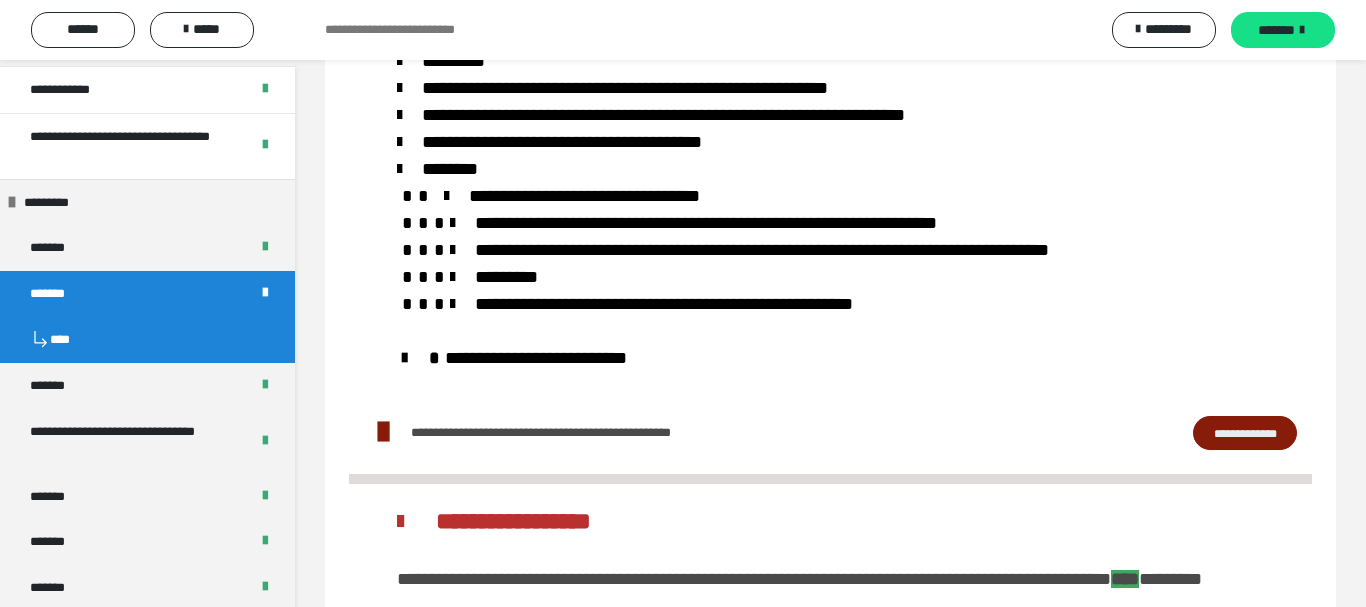 scroll, scrollTop: 3194, scrollLeft: 0, axis: vertical 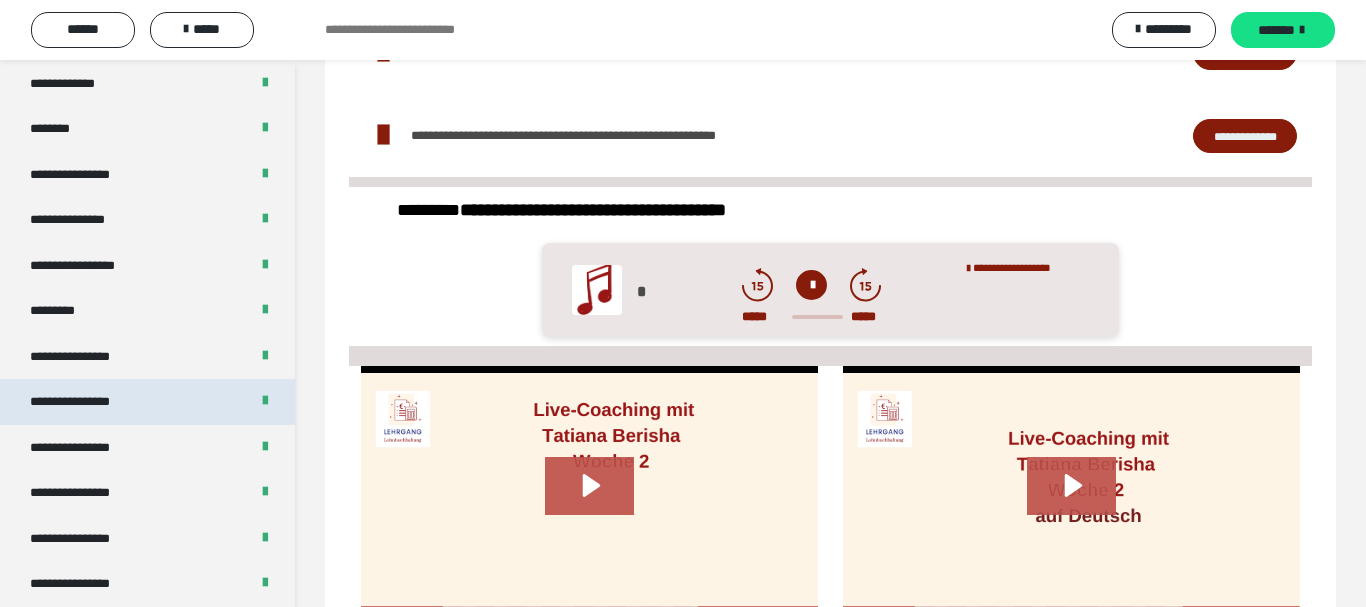 click on "**********" at bounding box center (87, 402) 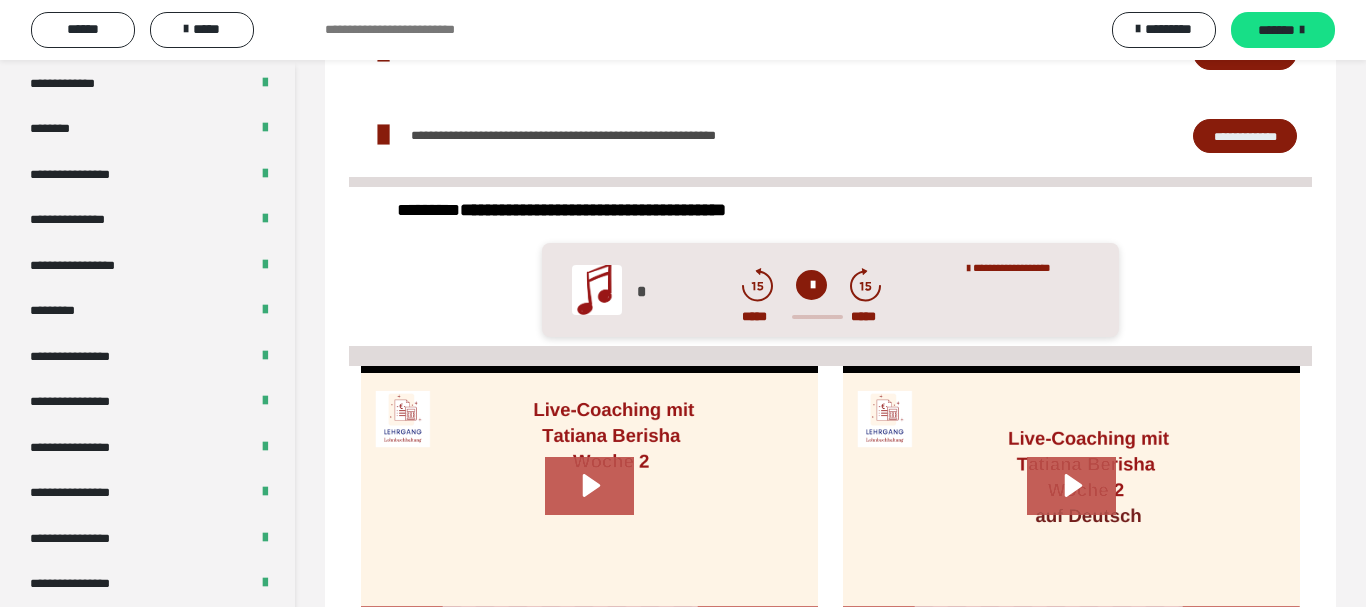 scroll, scrollTop: 1428, scrollLeft: 0, axis: vertical 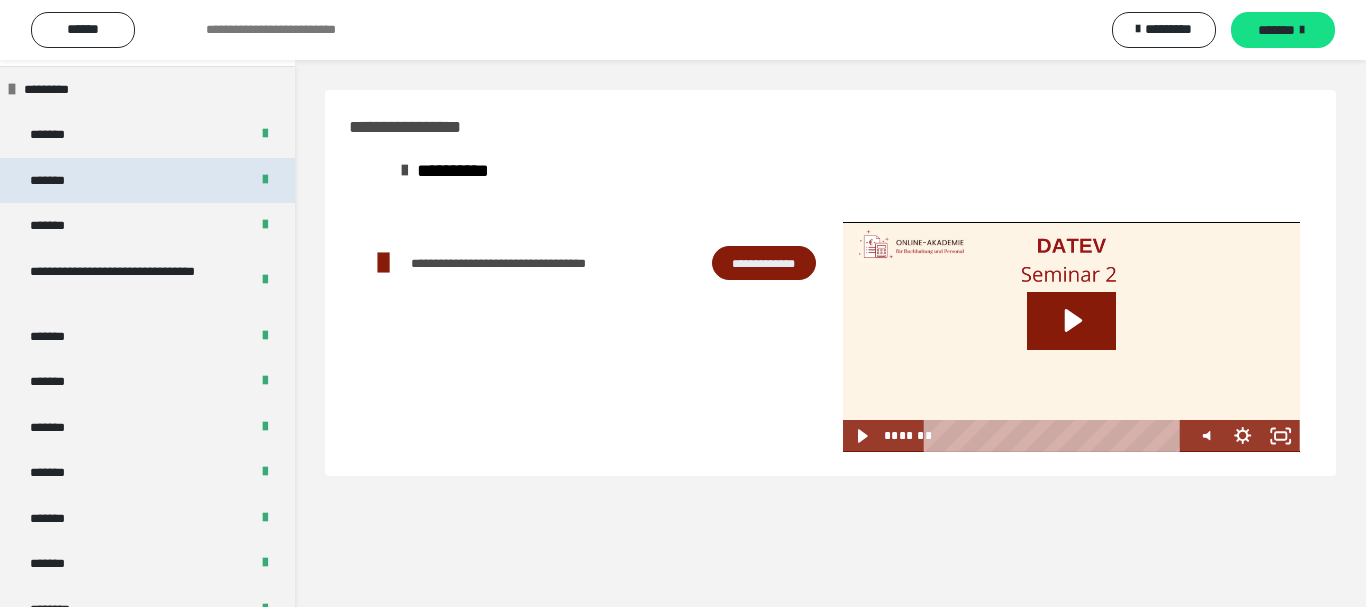 click on "*******" at bounding box center [147, 181] 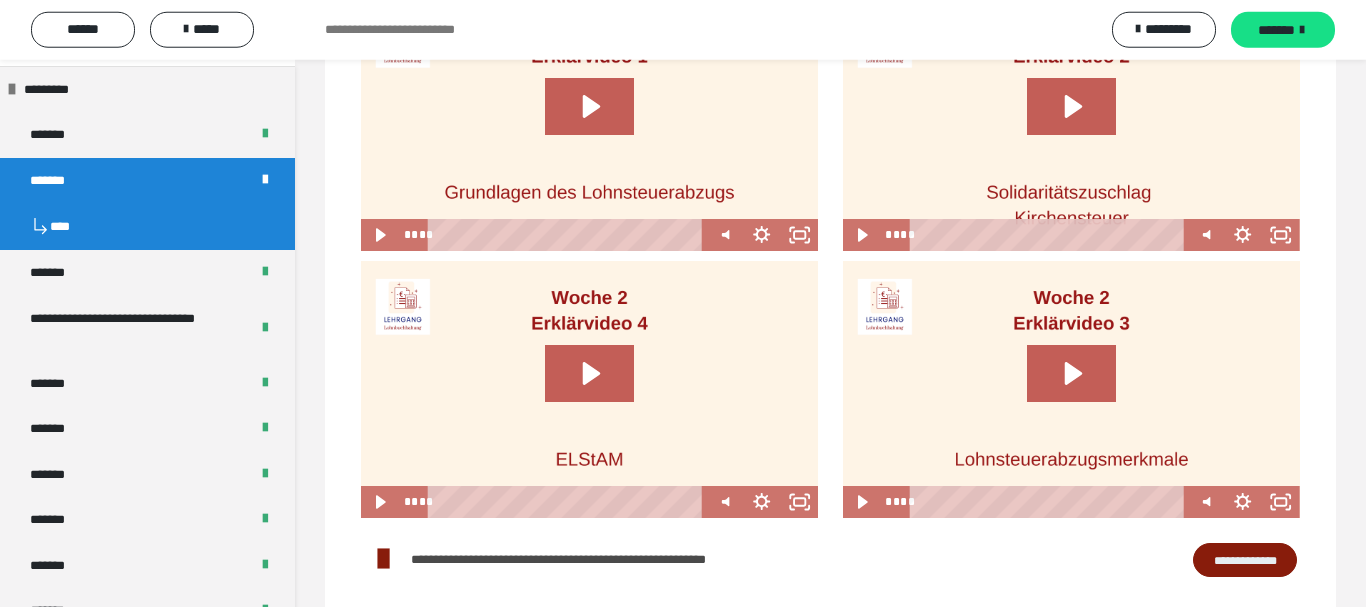 scroll, scrollTop: 1020, scrollLeft: 0, axis: vertical 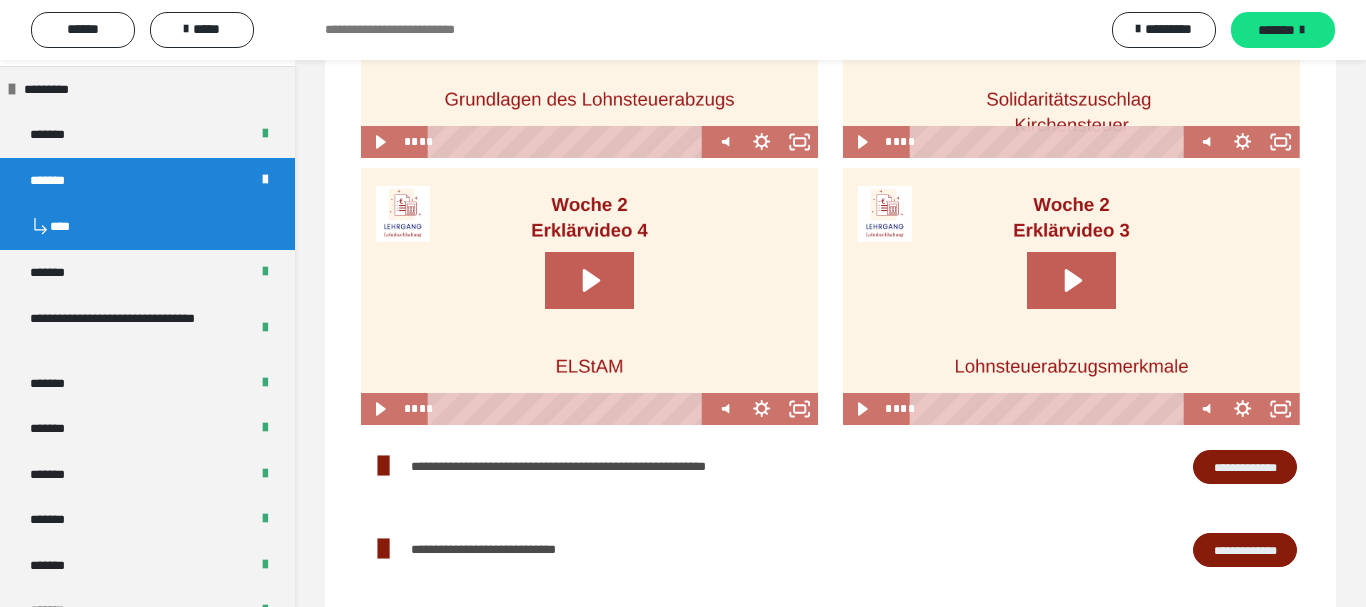 click 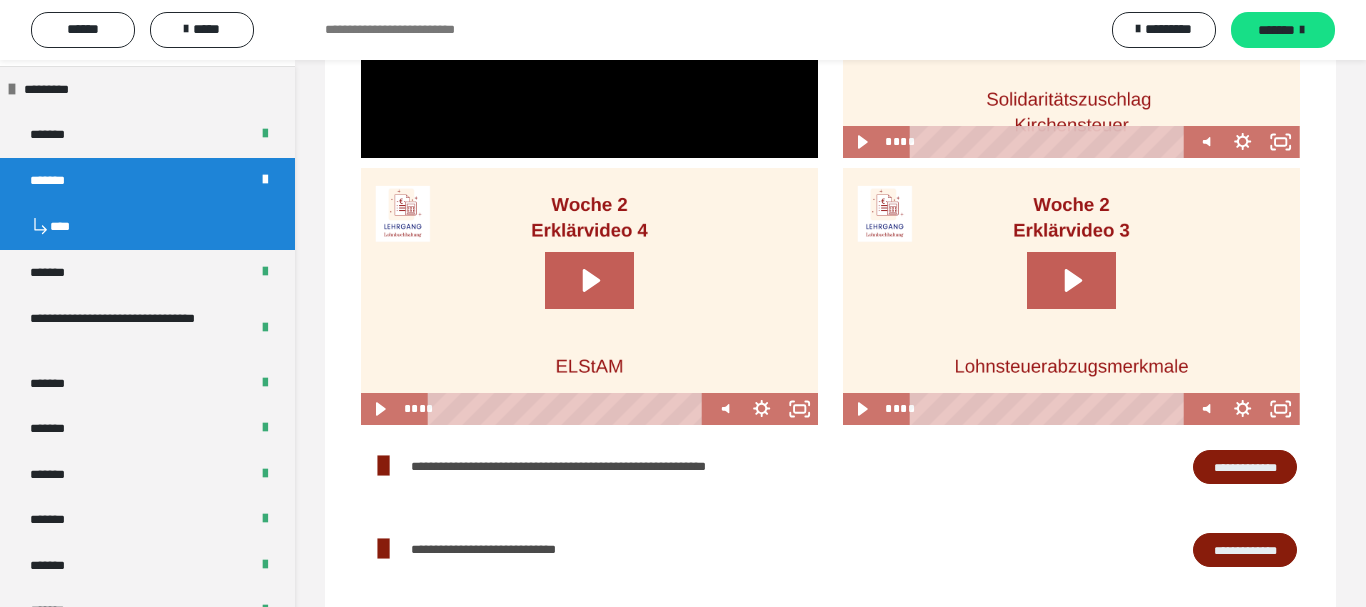 type 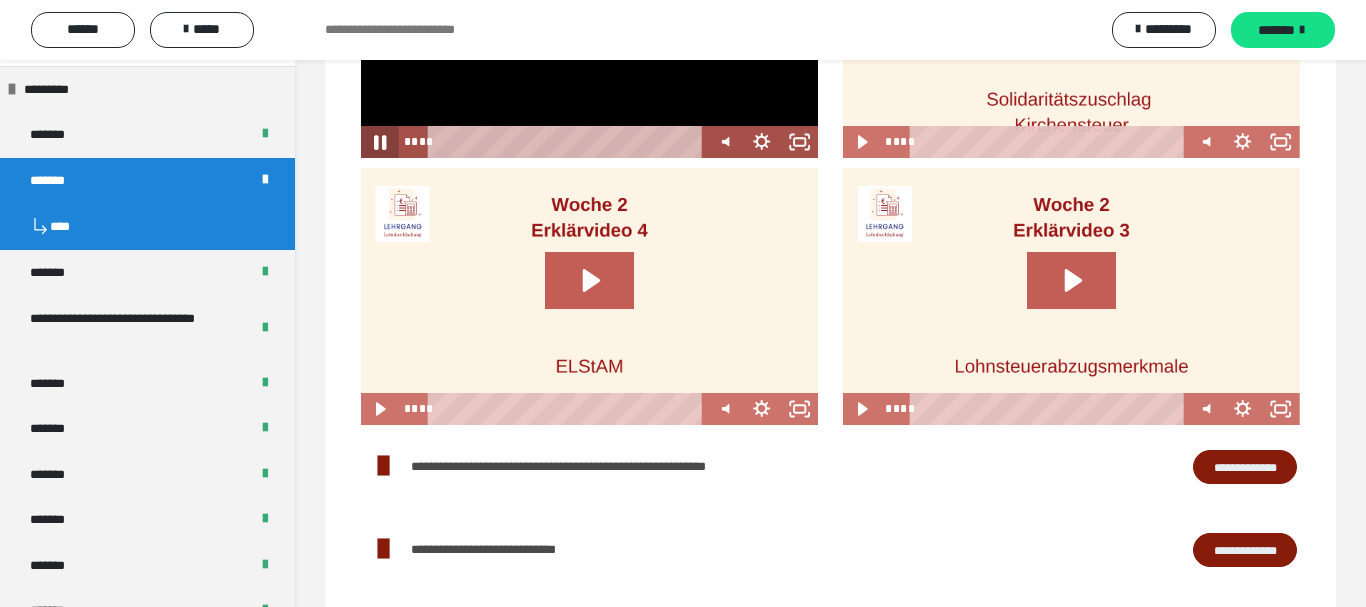 click 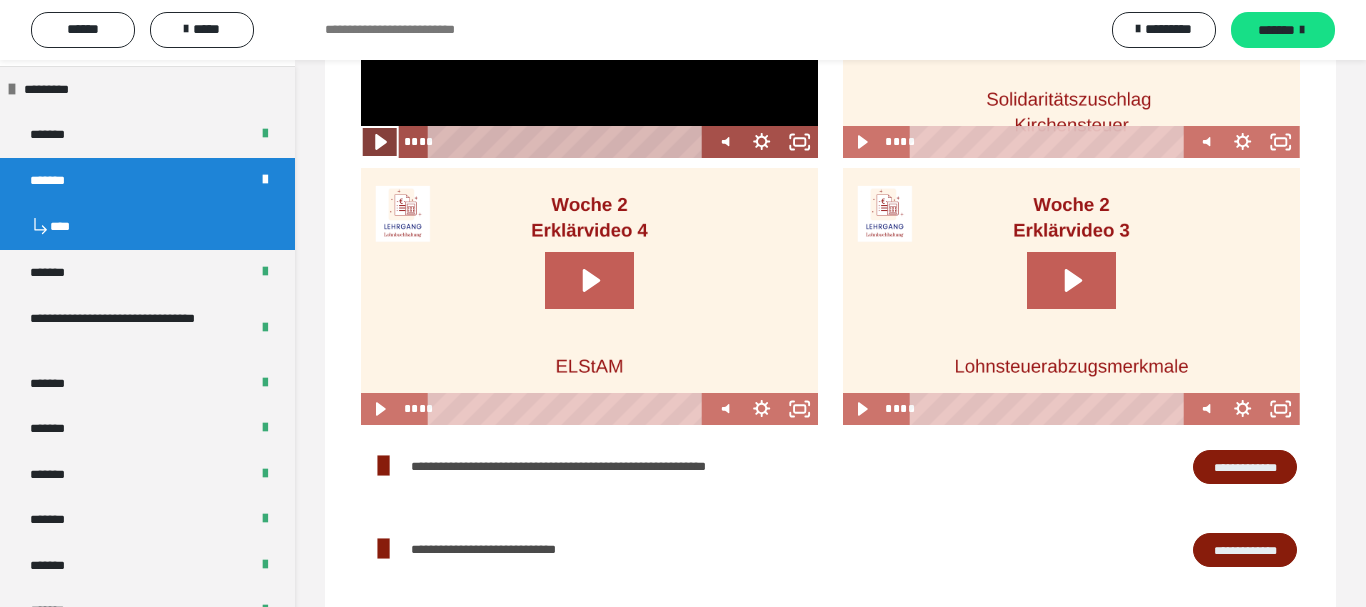 click 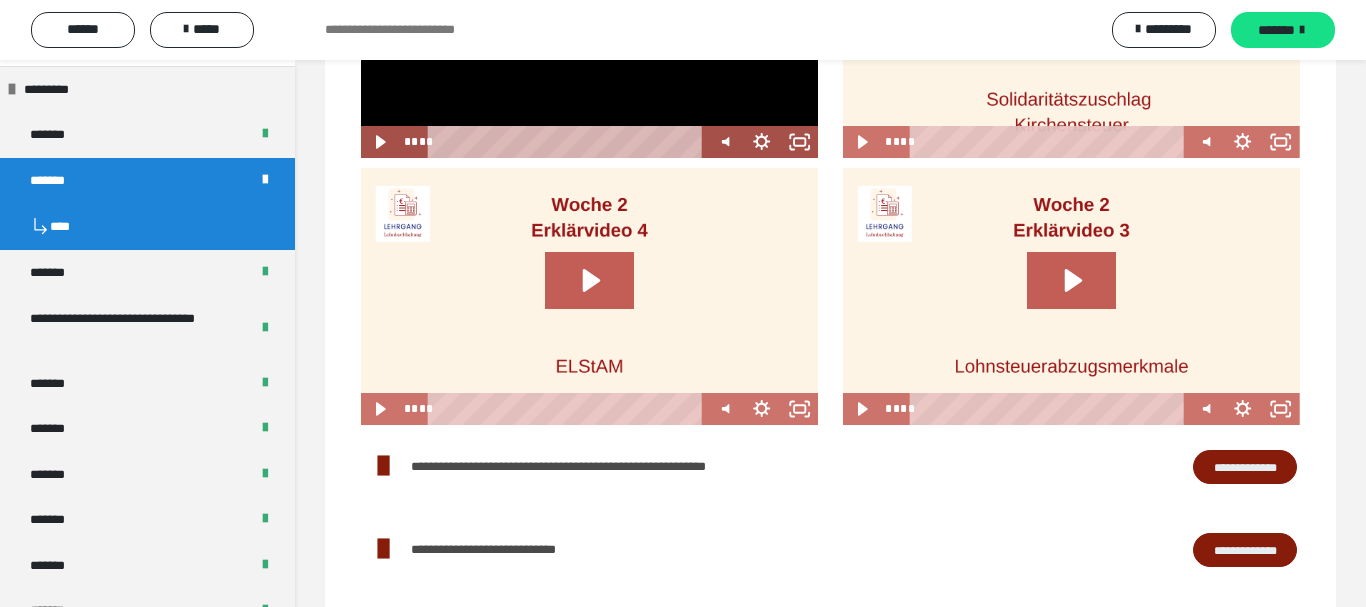 click 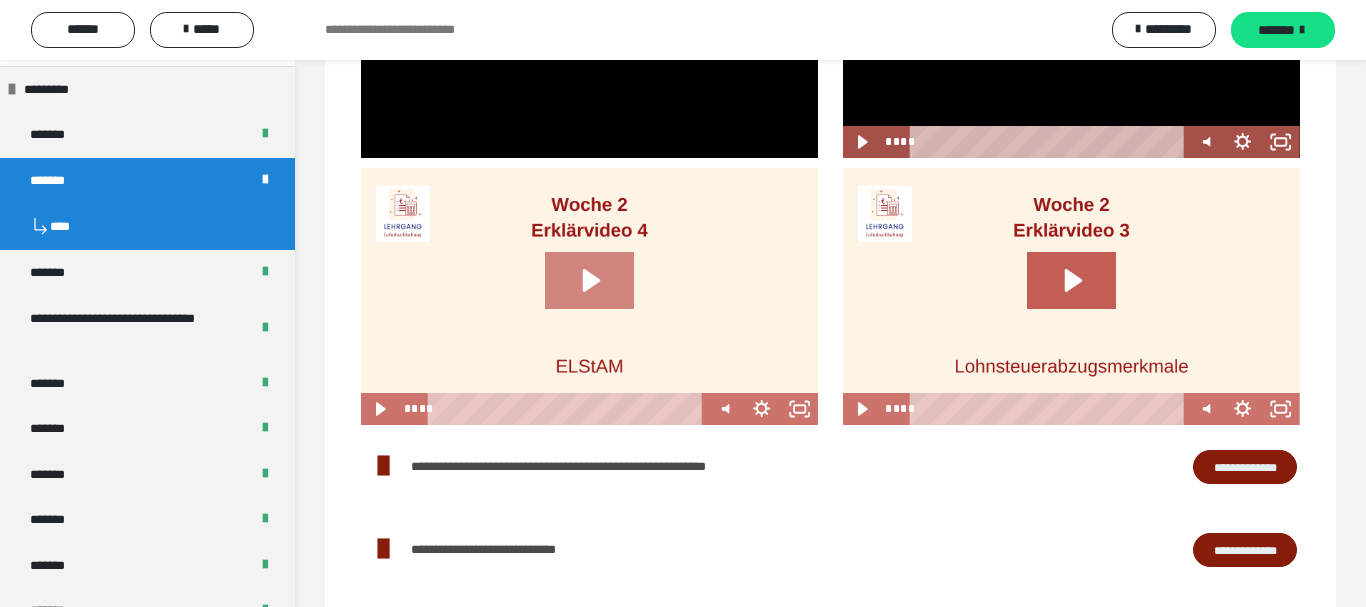 click 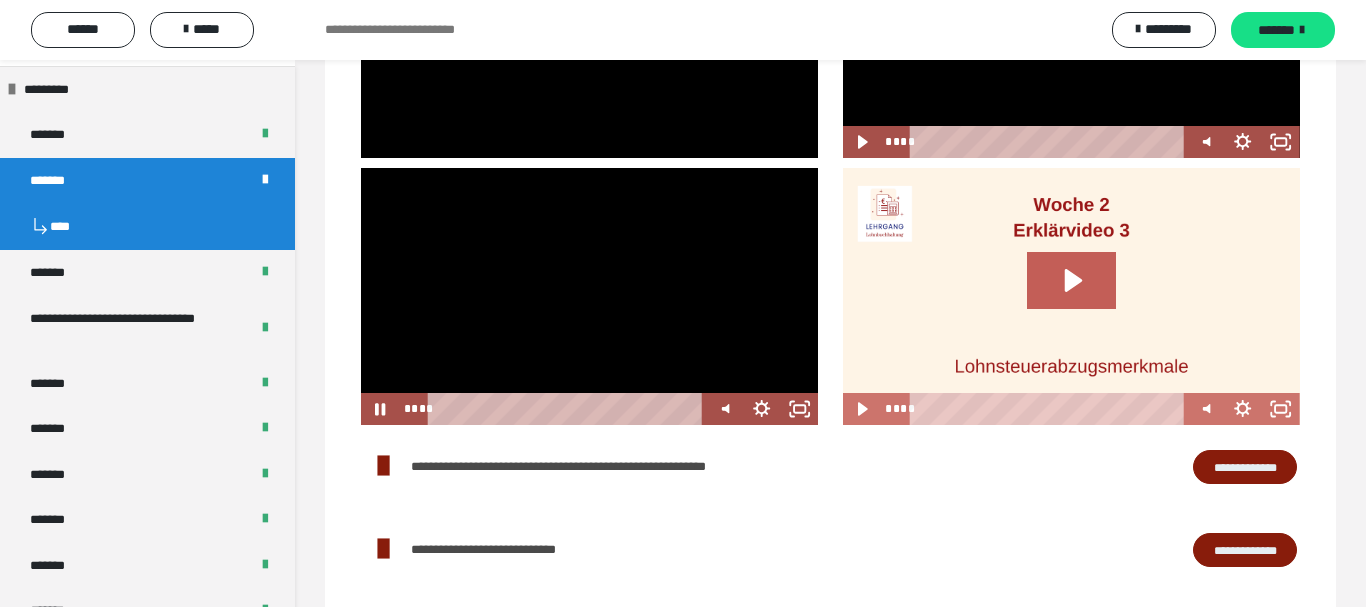 scroll, scrollTop: 1224, scrollLeft: 0, axis: vertical 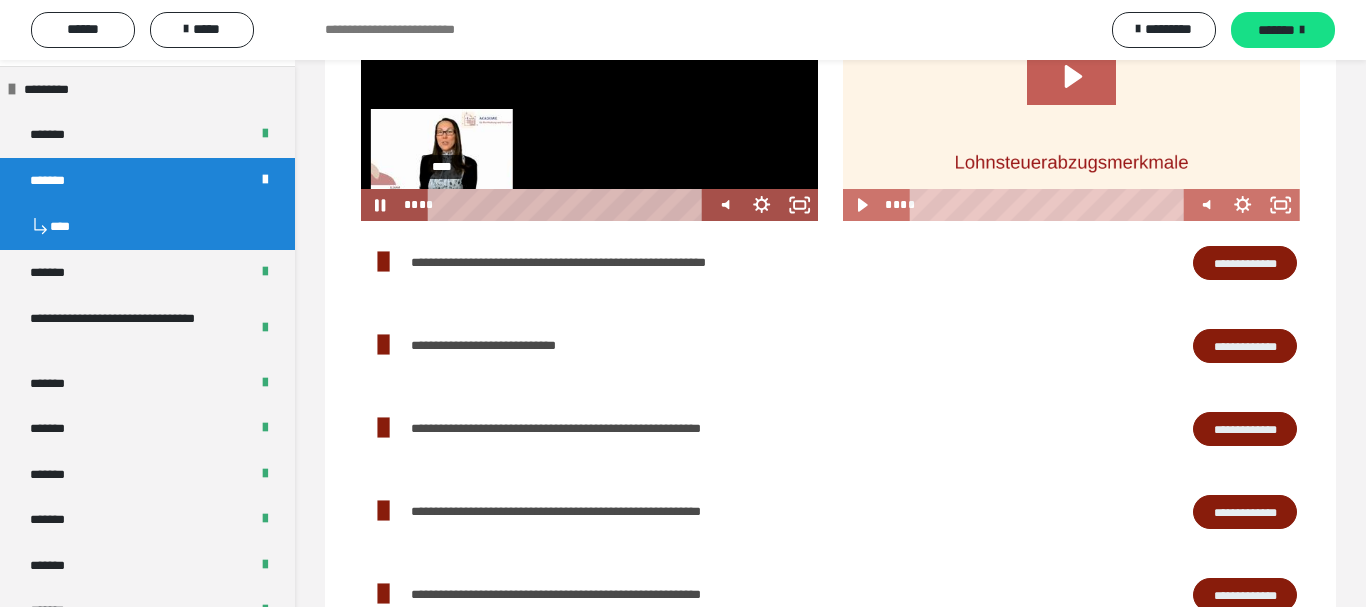 click on "****" at bounding box center (568, 205) 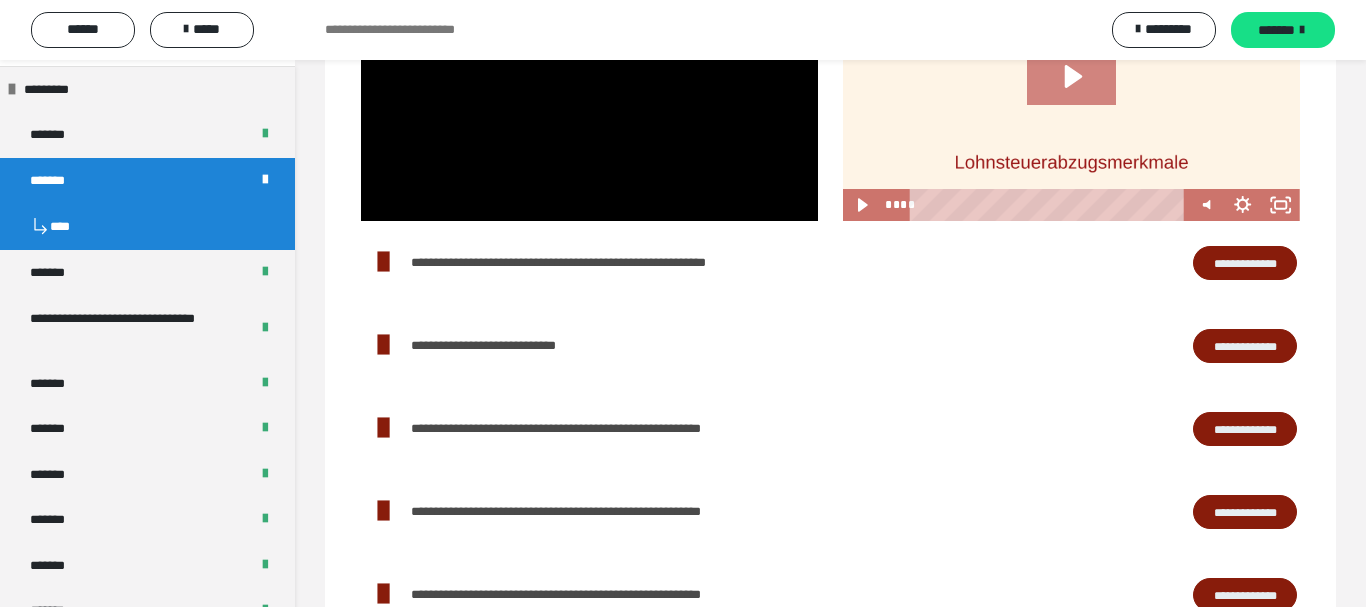 click 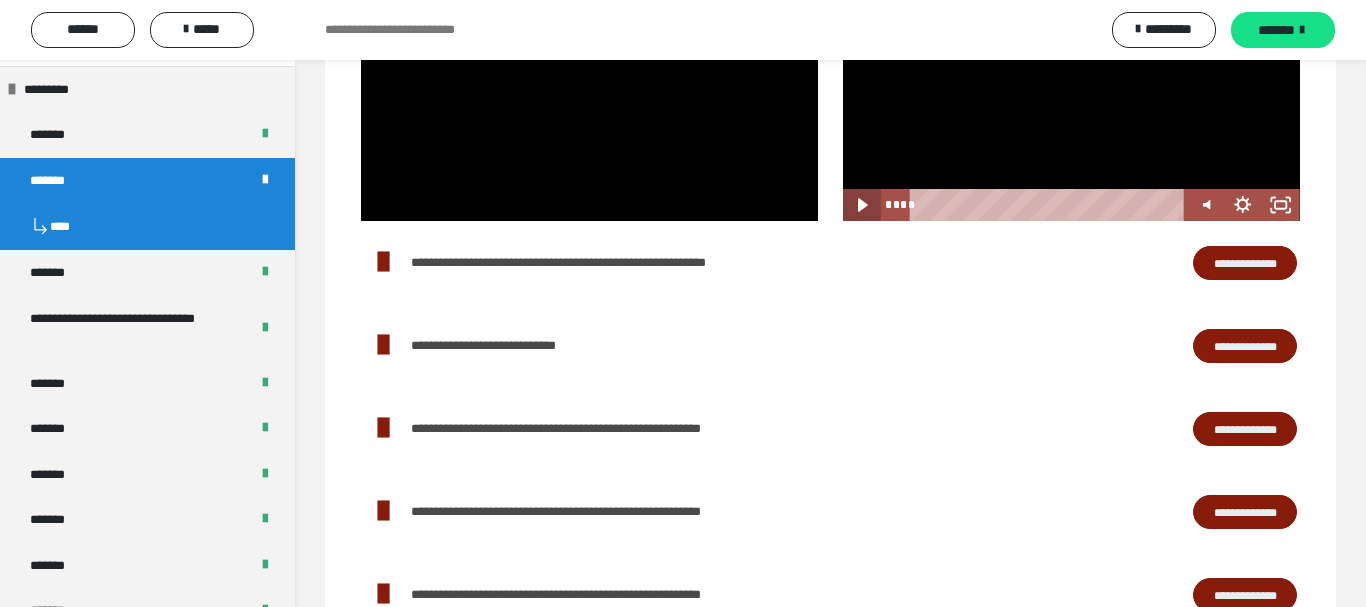 click 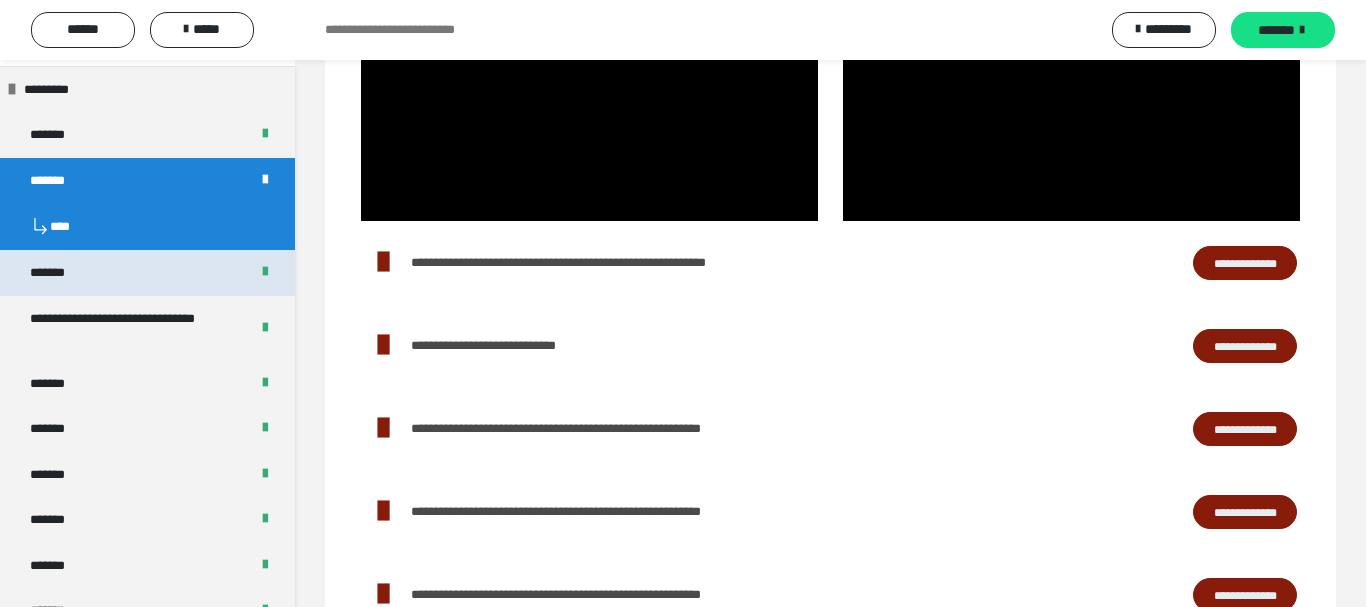 click on "*******" at bounding box center [62, 273] 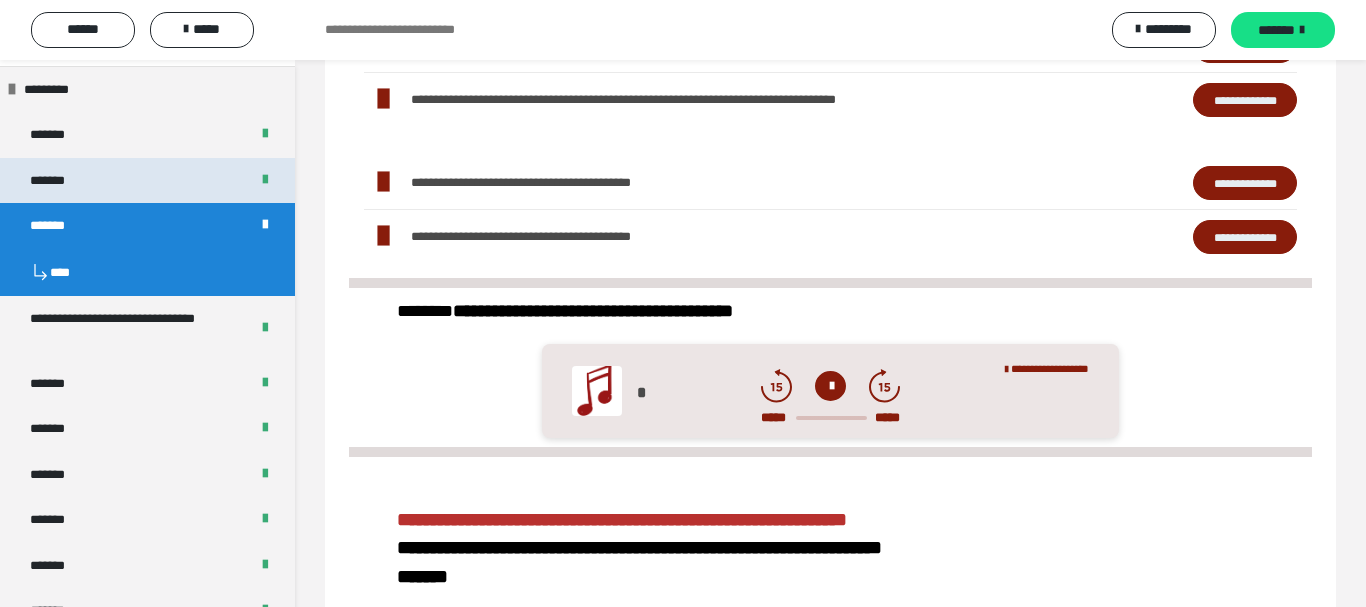 click on "*******" at bounding box center [147, 181] 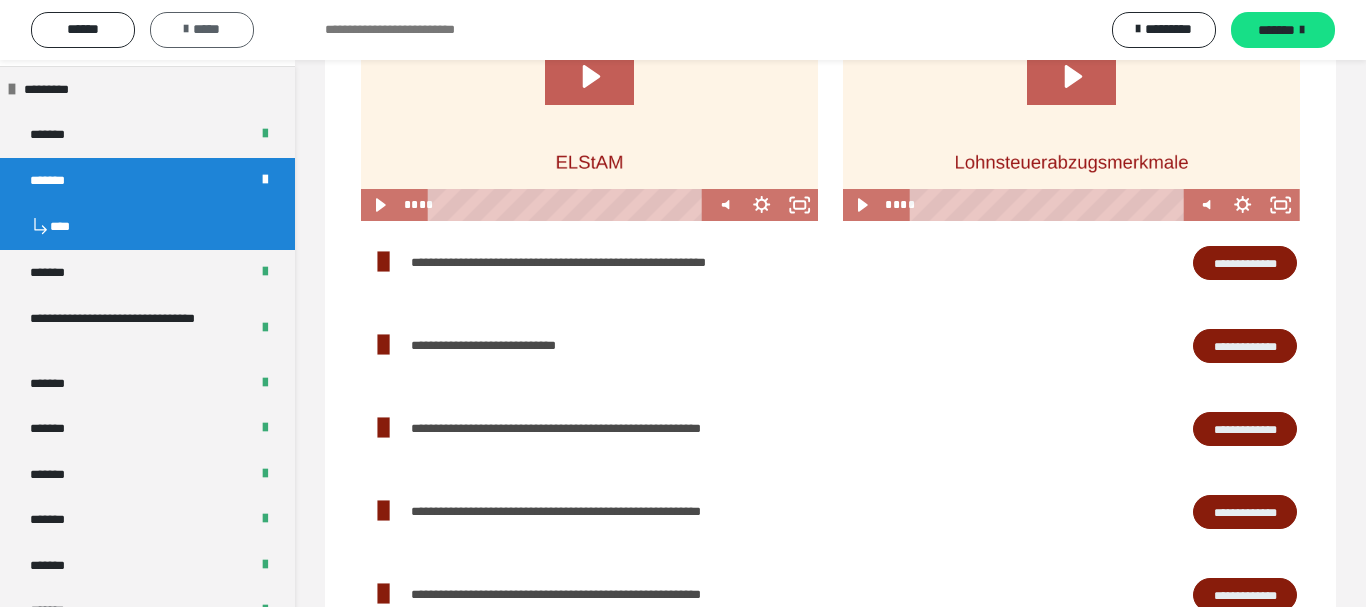 click on "*****" at bounding box center [202, 30] 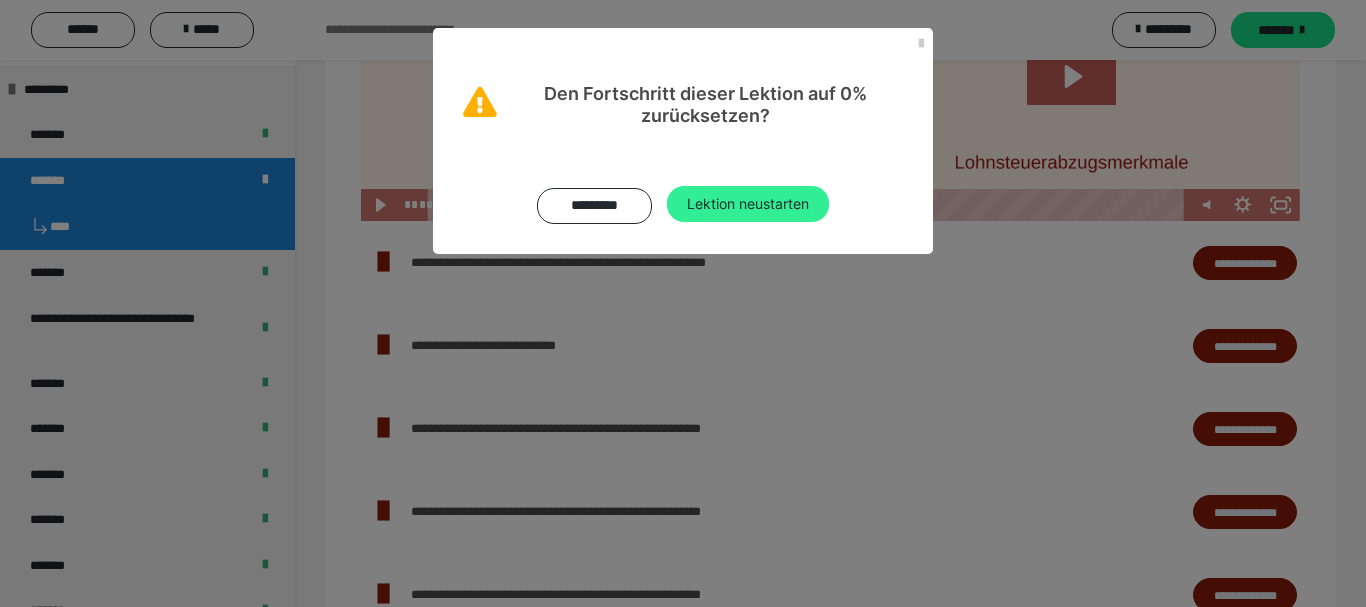 click on "Lektion neustarten" at bounding box center [748, 204] 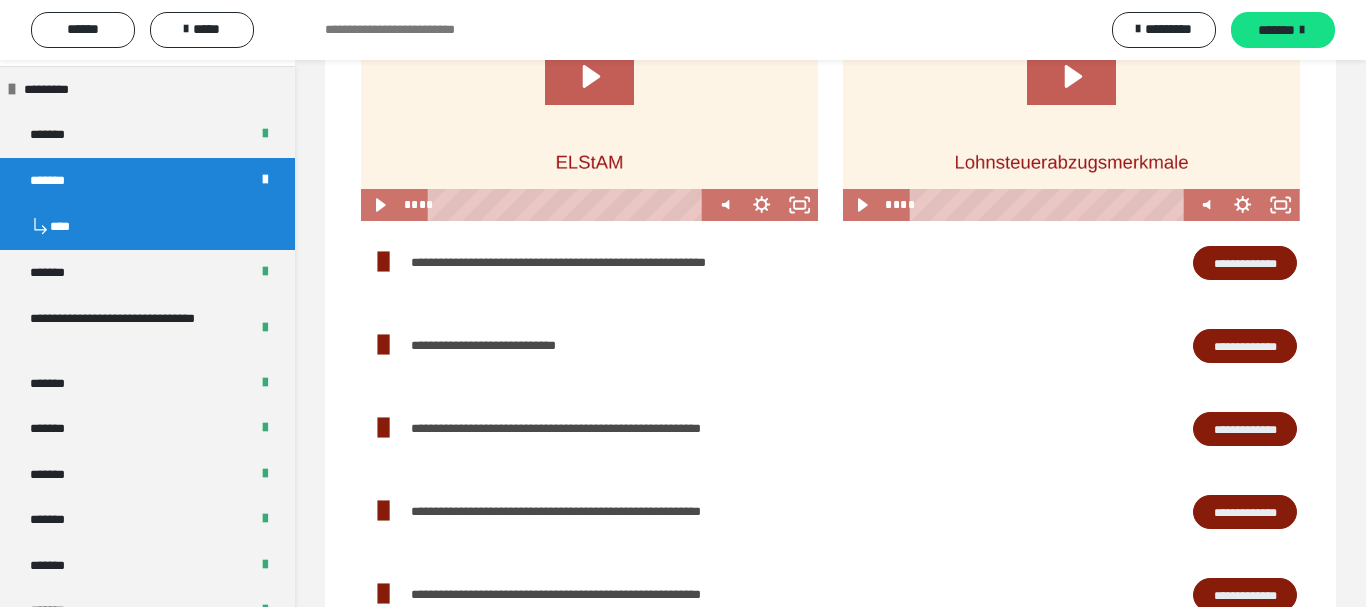 scroll, scrollTop: 0, scrollLeft: 0, axis: both 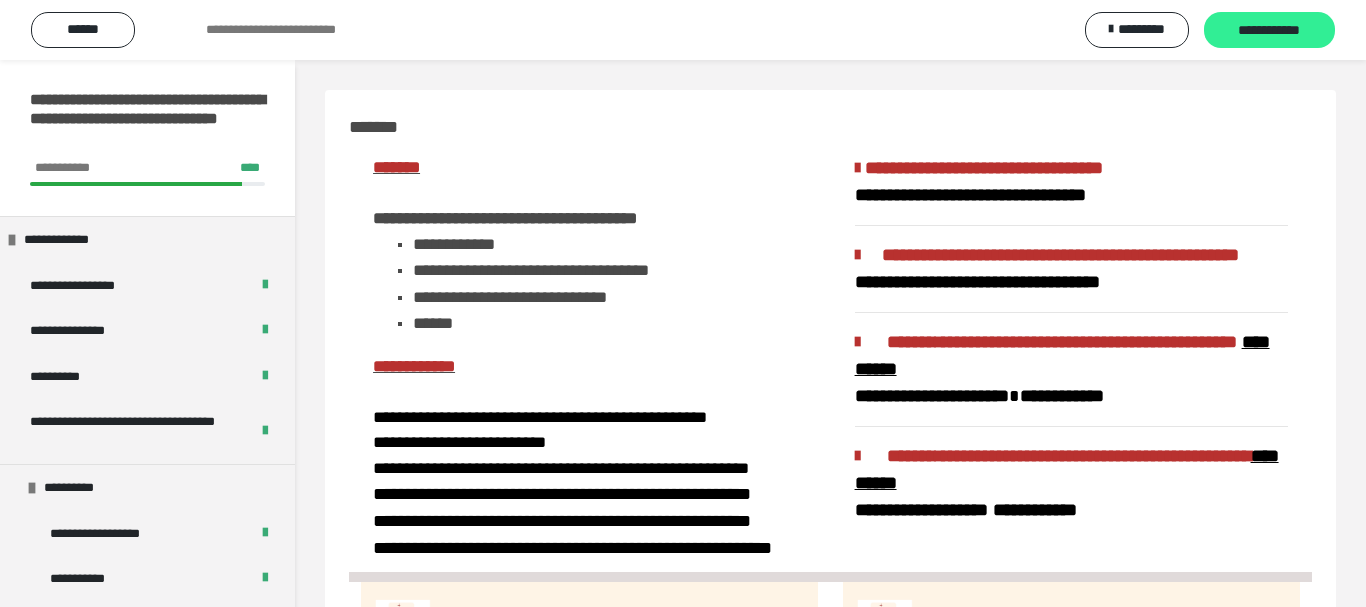 click on "**********" at bounding box center (1269, 31) 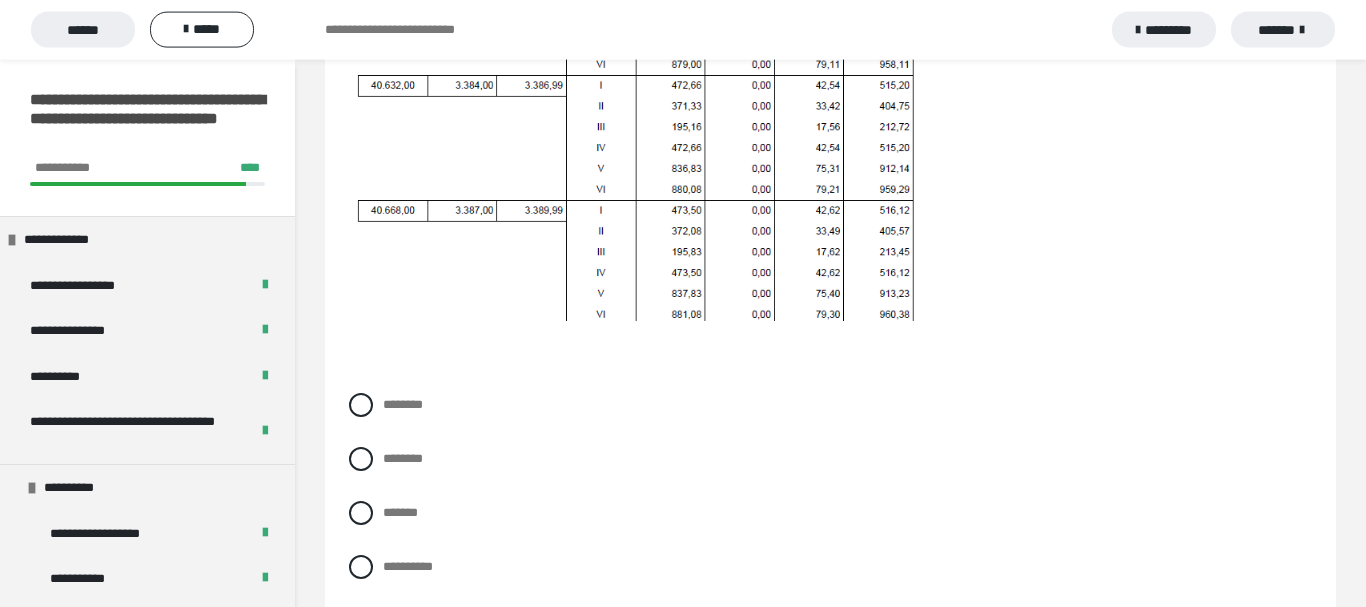 scroll, scrollTop: 918, scrollLeft: 0, axis: vertical 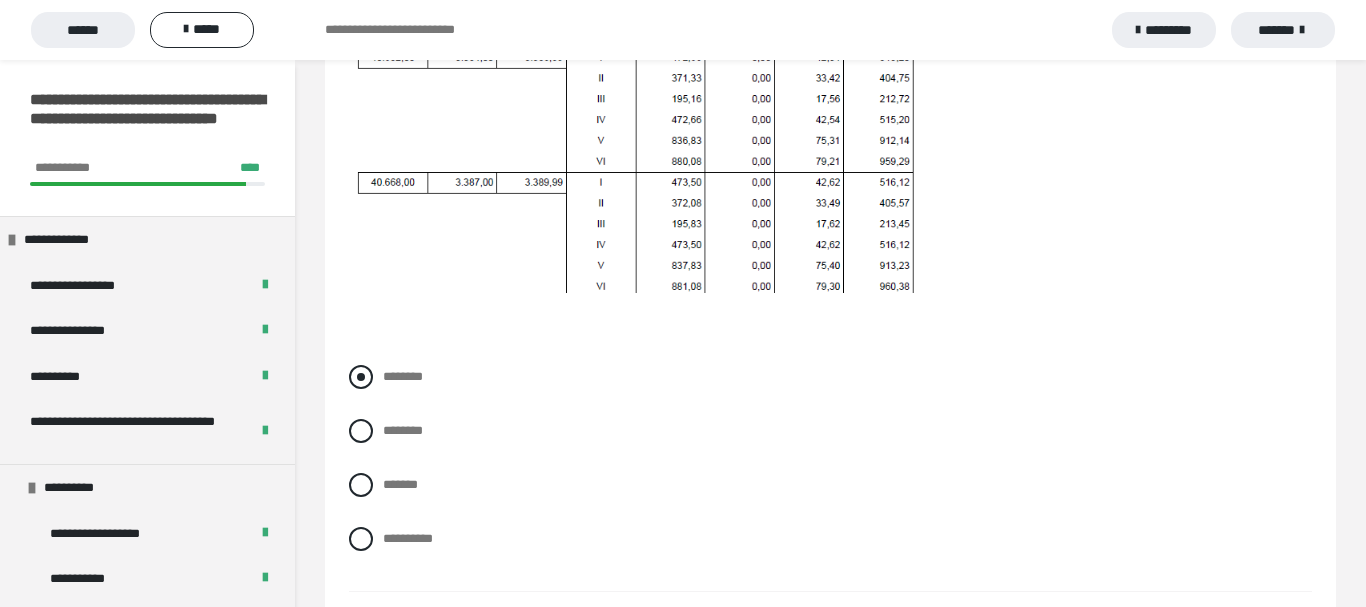 click at bounding box center [361, 377] 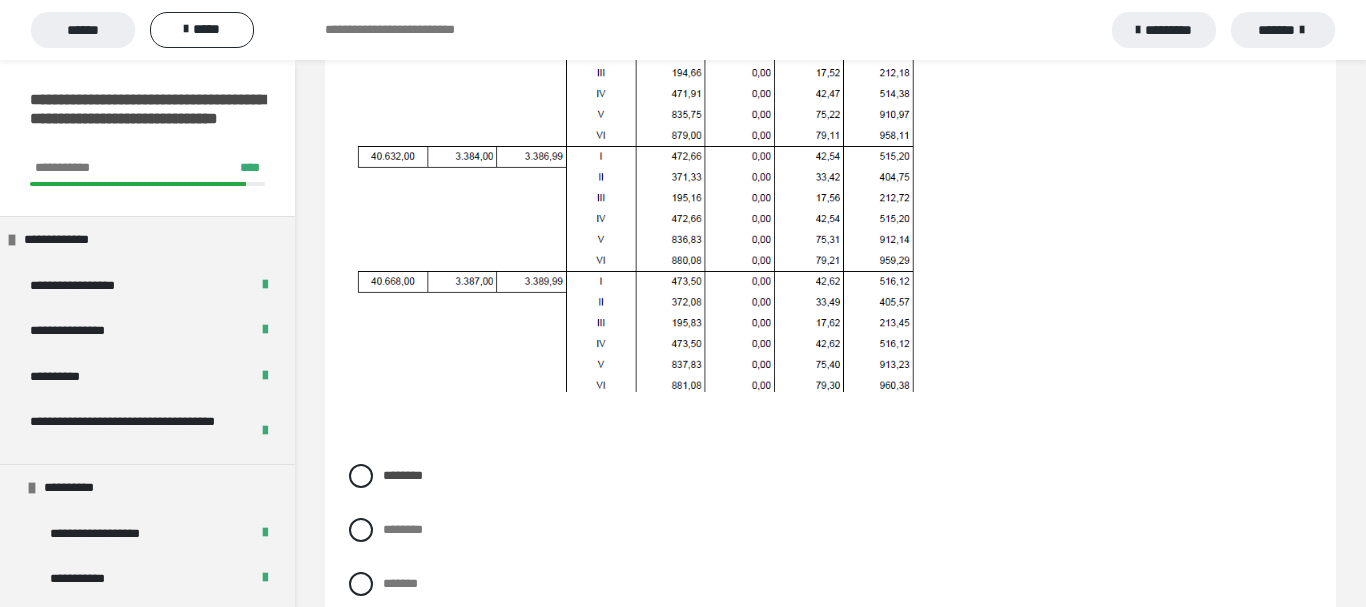 scroll, scrollTop: 1020, scrollLeft: 0, axis: vertical 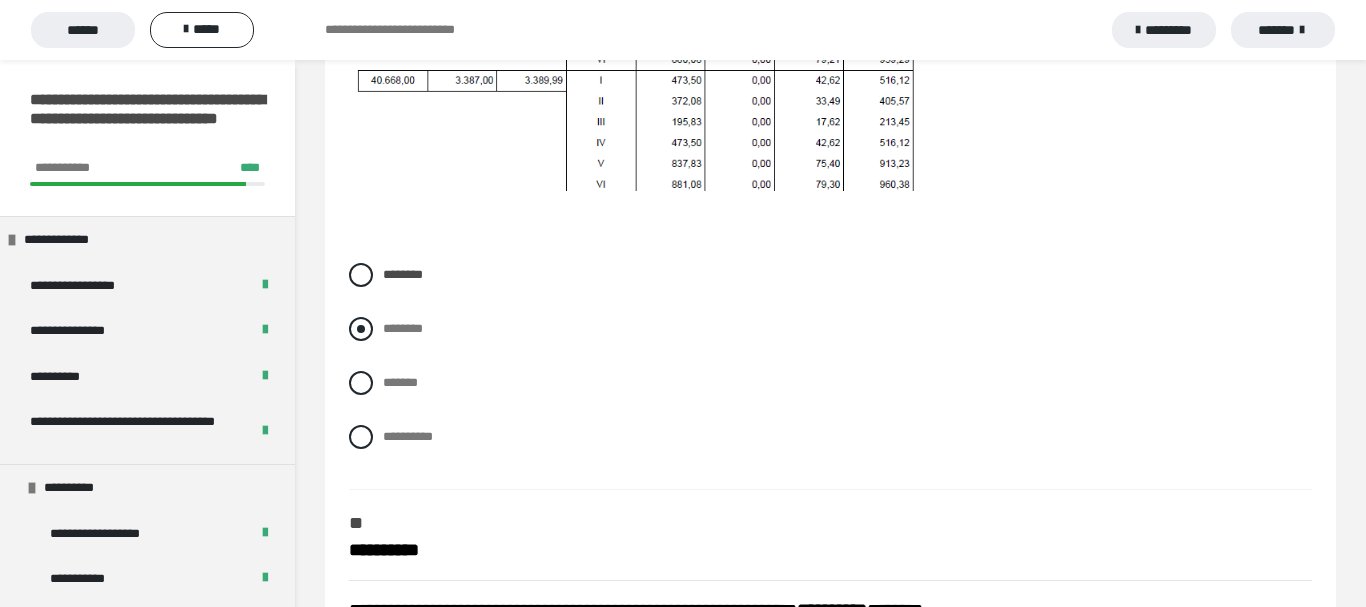 click at bounding box center [361, 329] 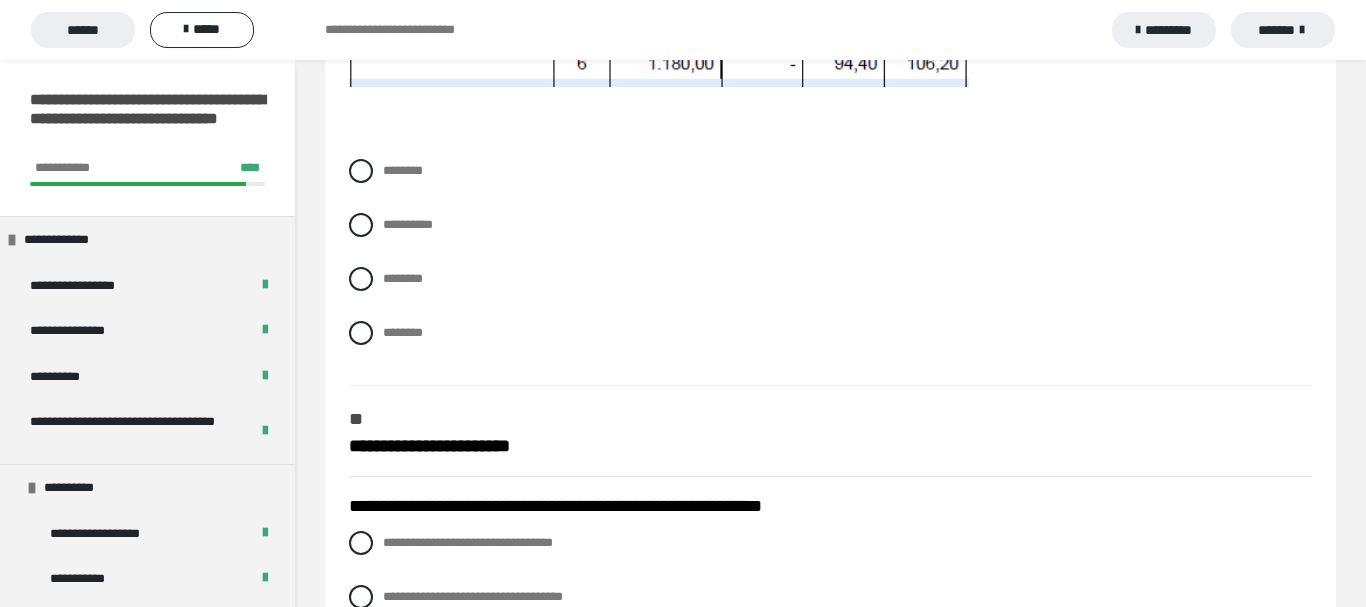 scroll, scrollTop: 2346, scrollLeft: 0, axis: vertical 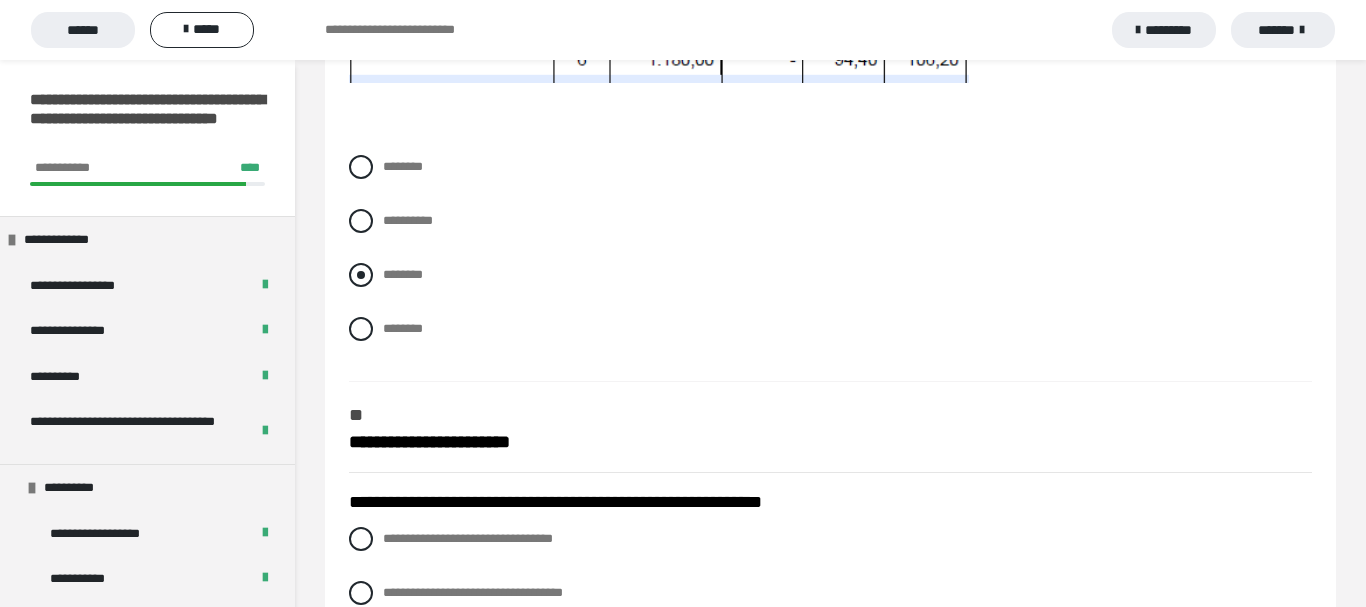 click at bounding box center (361, 275) 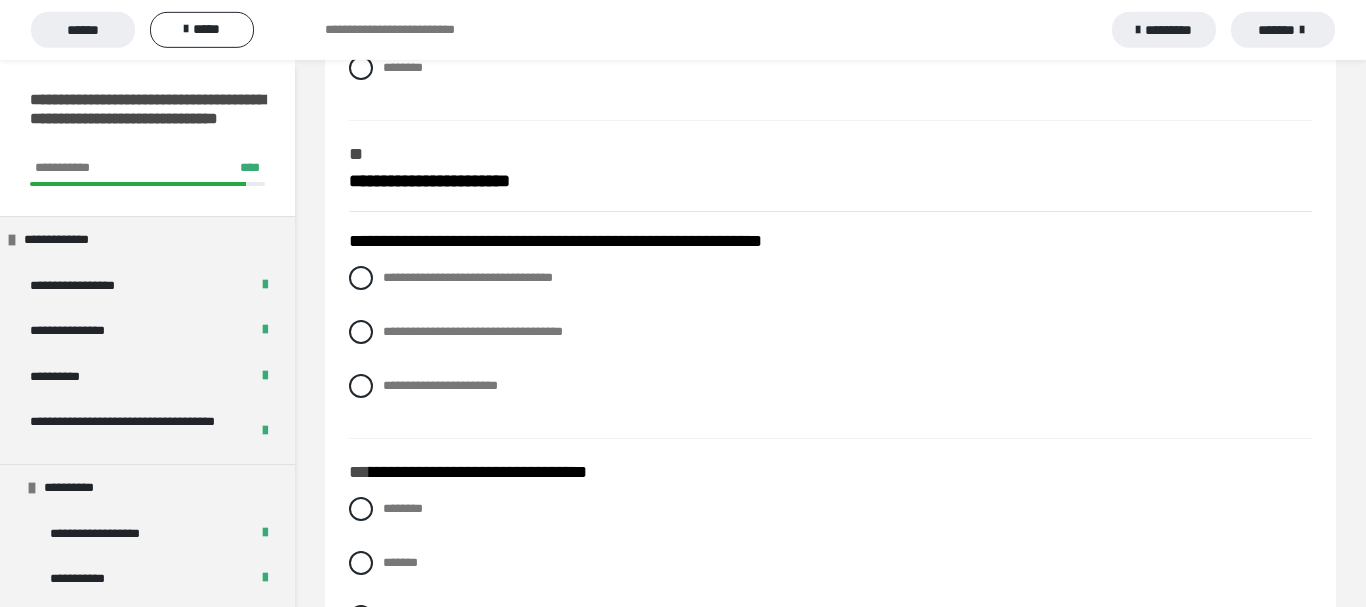 scroll, scrollTop: 2652, scrollLeft: 0, axis: vertical 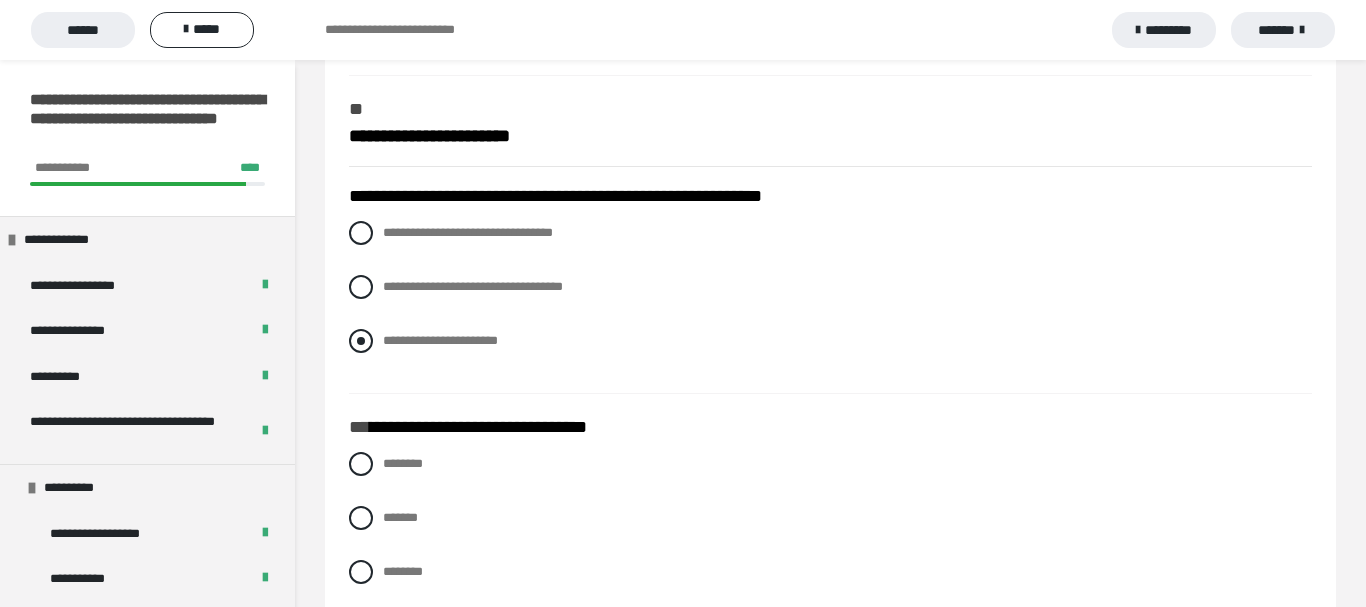 click at bounding box center [361, 341] 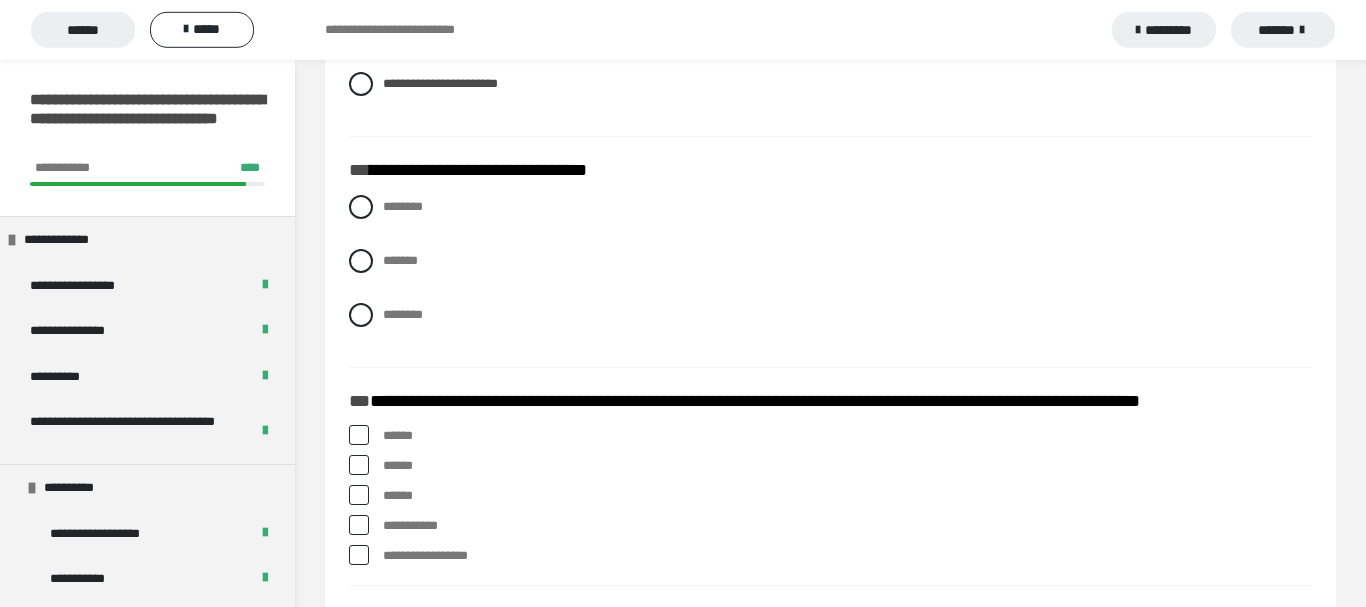scroll, scrollTop: 2958, scrollLeft: 0, axis: vertical 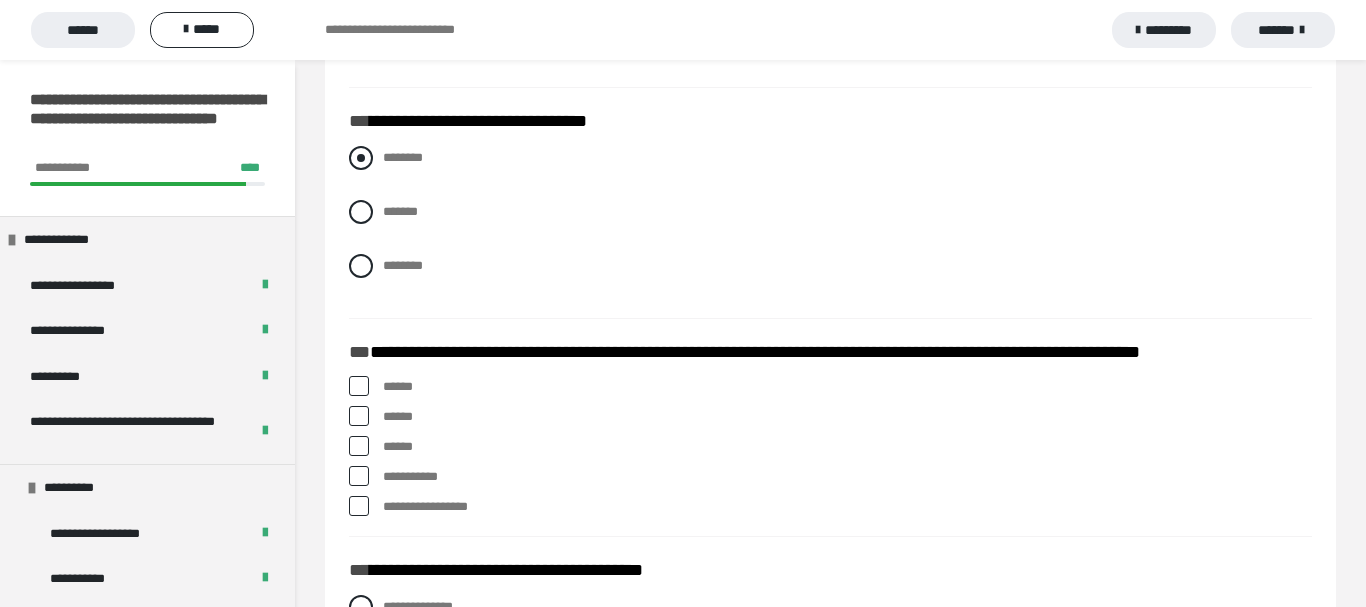 click at bounding box center [361, 158] 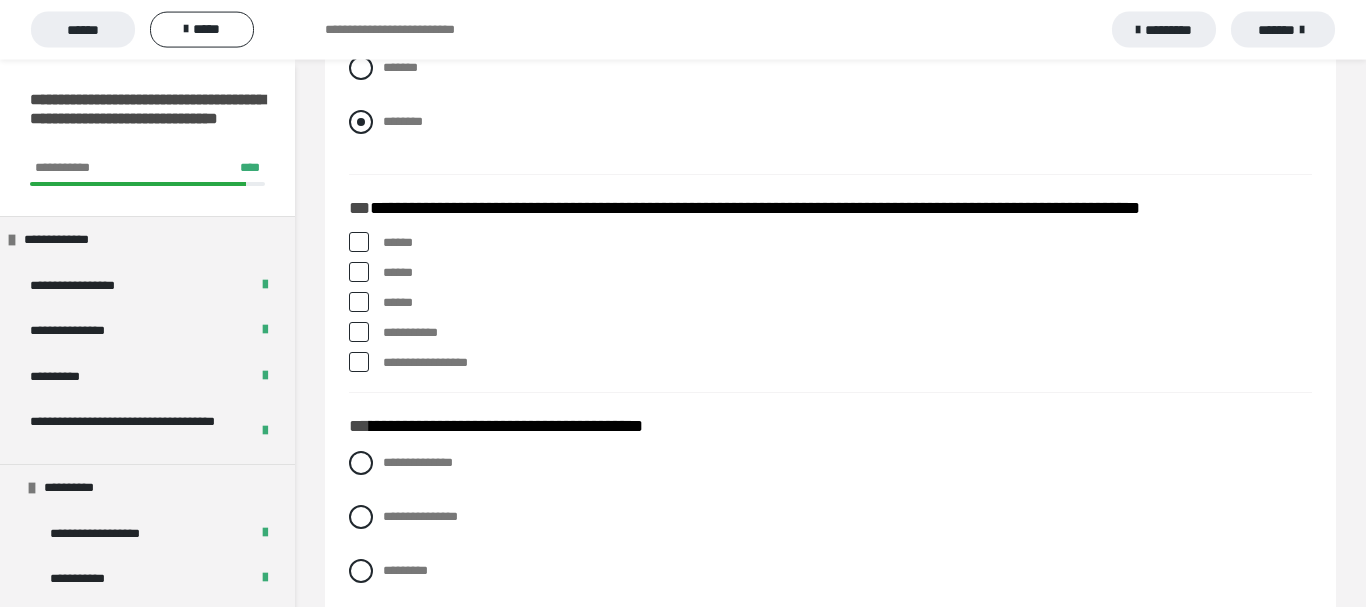 scroll, scrollTop: 3162, scrollLeft: 0, axis: vertical 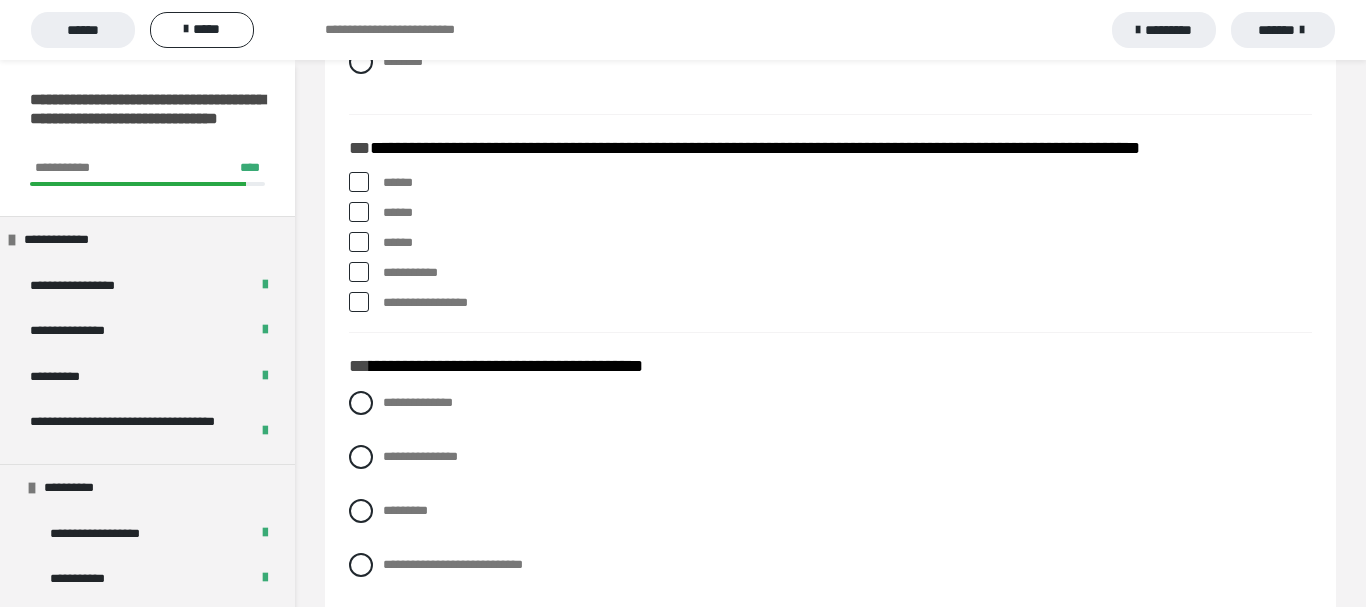 click on "**********" at bounding box center [830, 303] 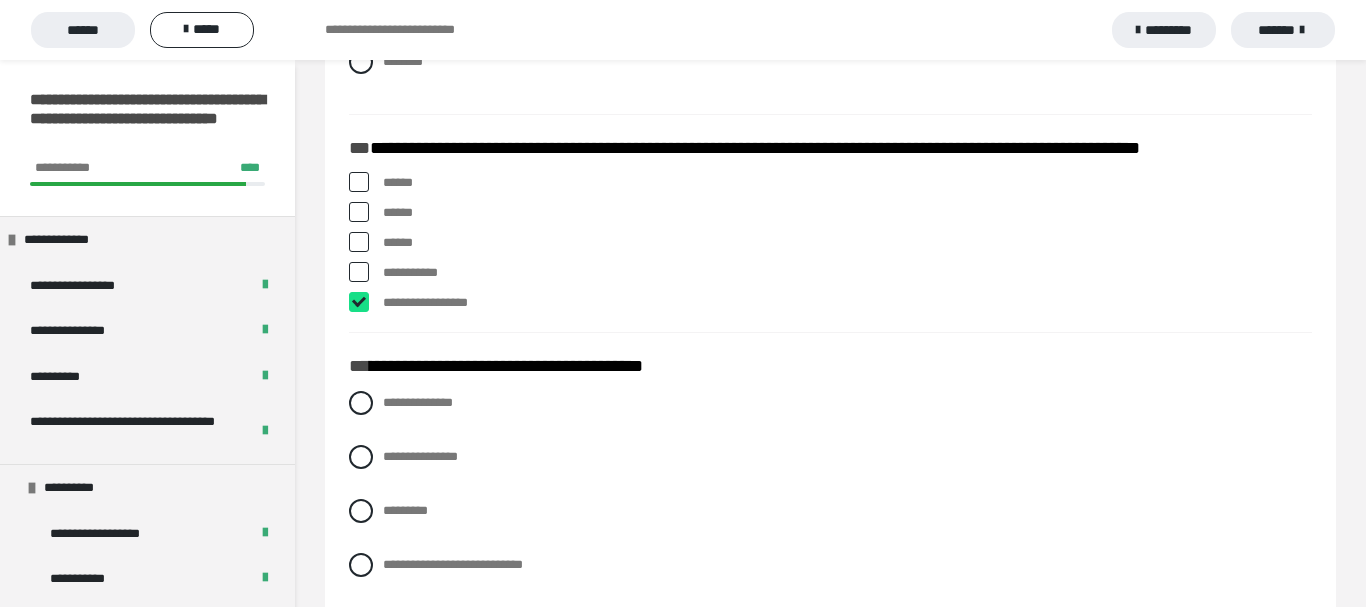 checkbox on "****" 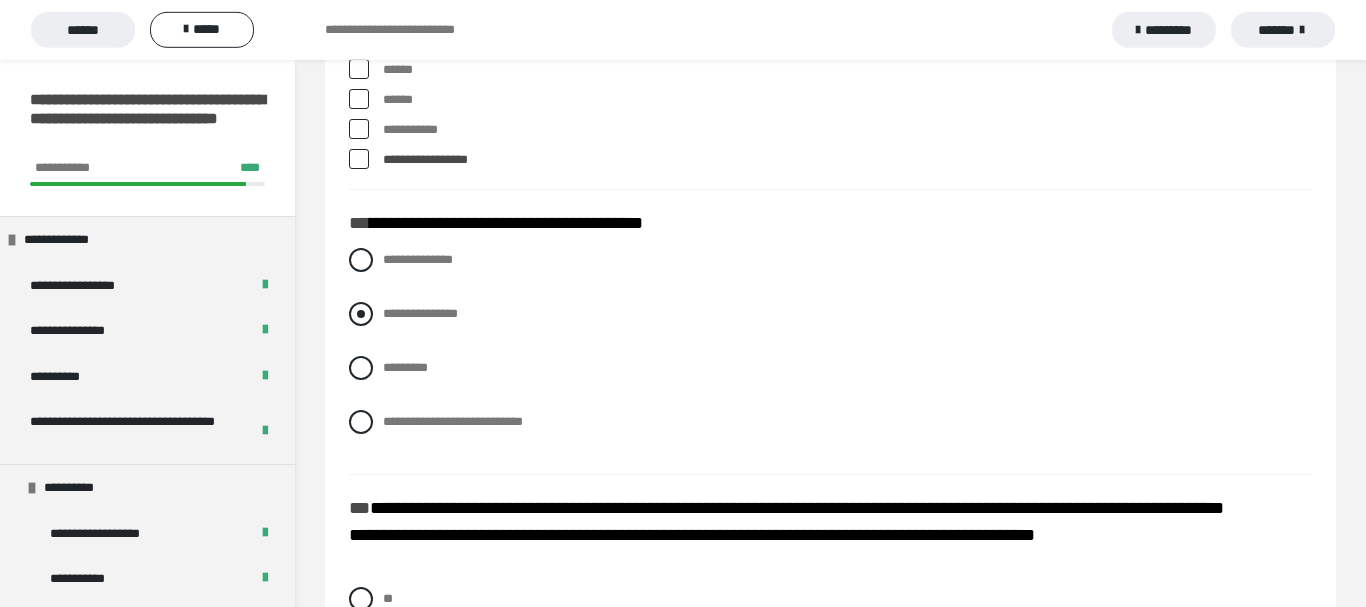 scroll, scrollTop: 3264, scrollLeft: 0, axis: vertical 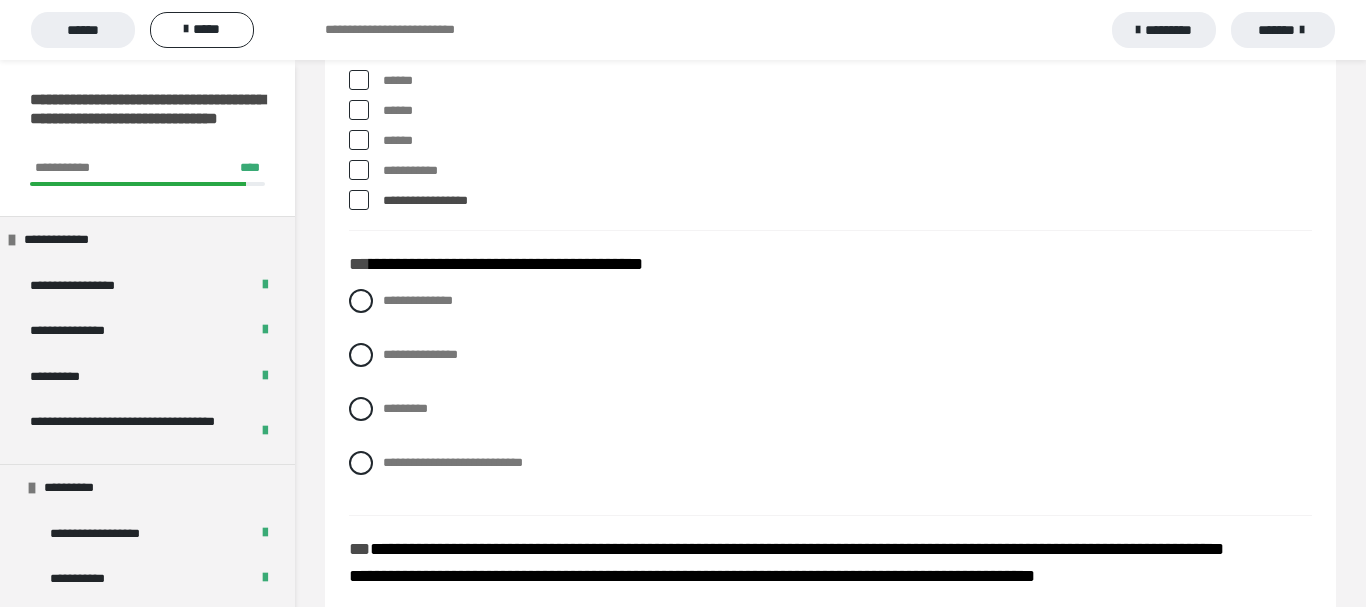 click at bounding box center (359, 140) 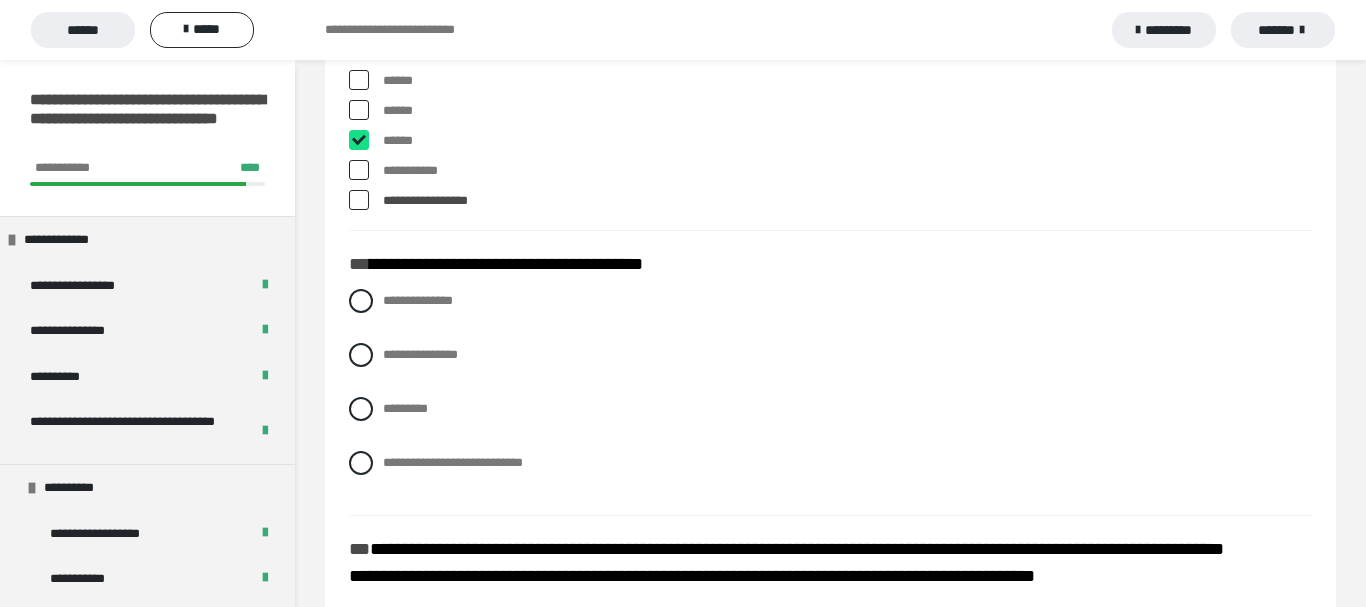 checkbox on "****" 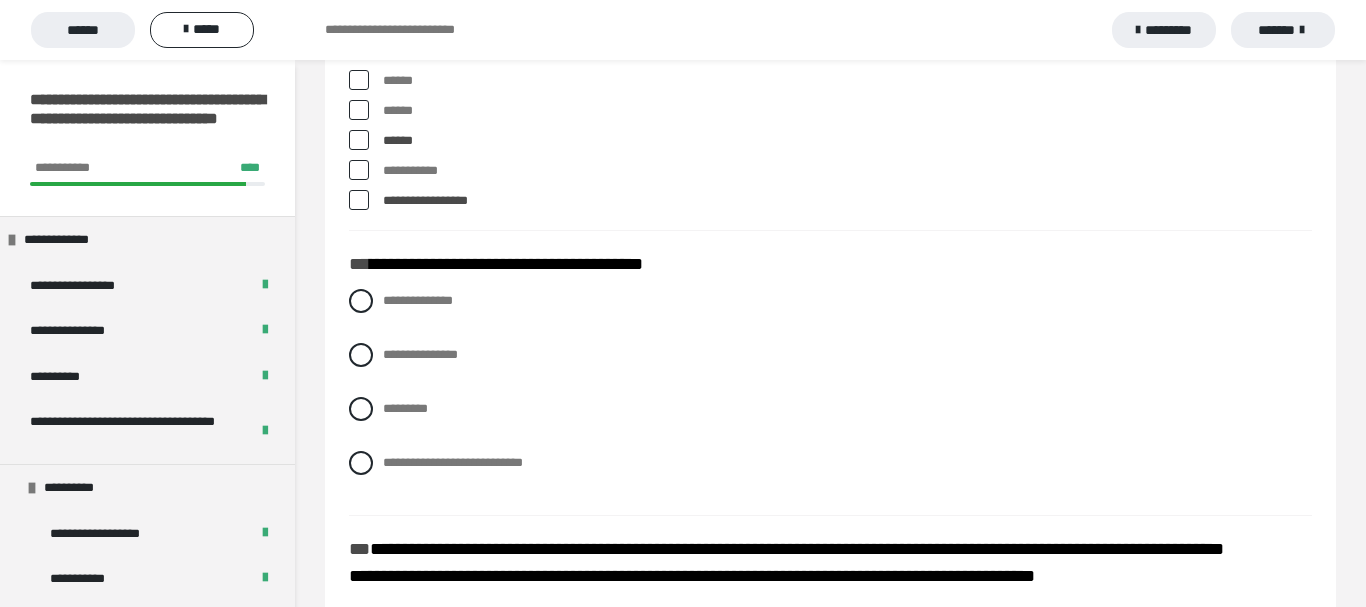 click at bounding box center (359, 200) 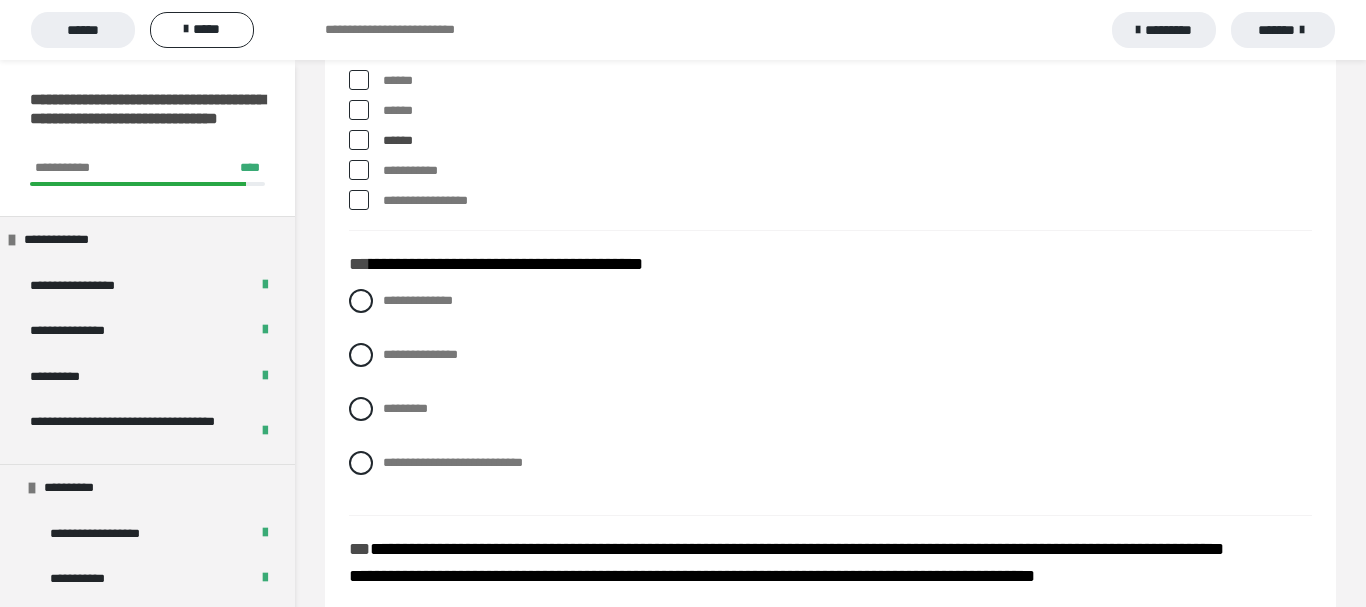 click at bounding box center [359, 140] 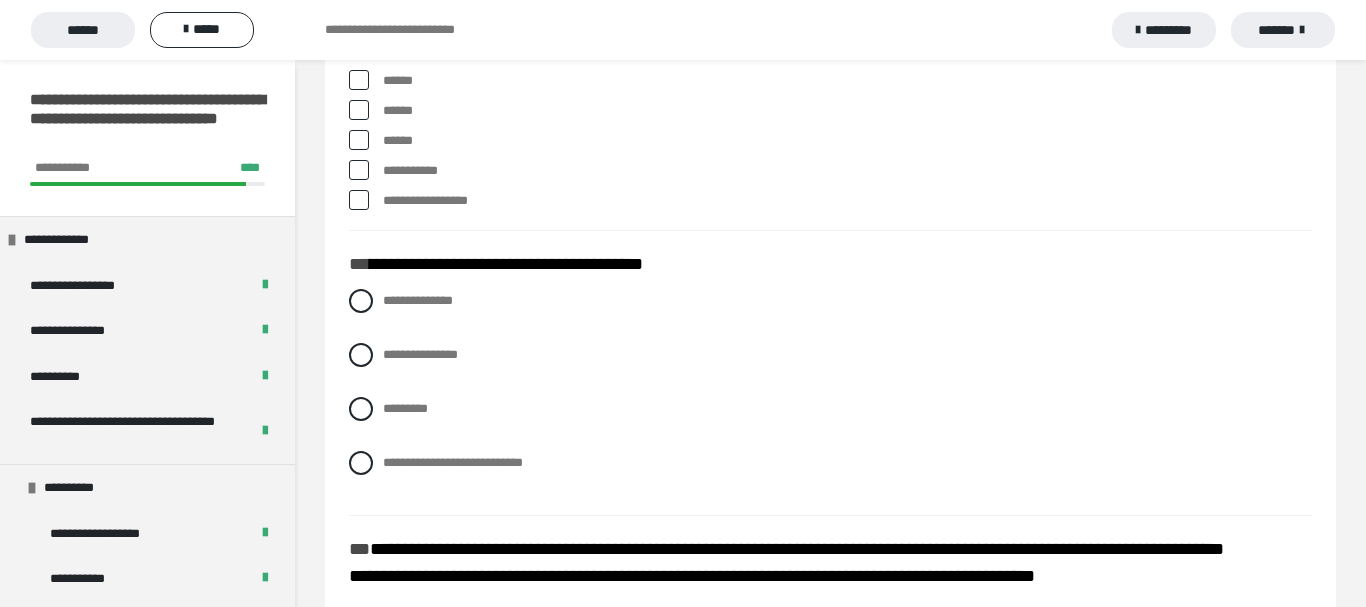 click on "******" at bounding box center [830, 81] 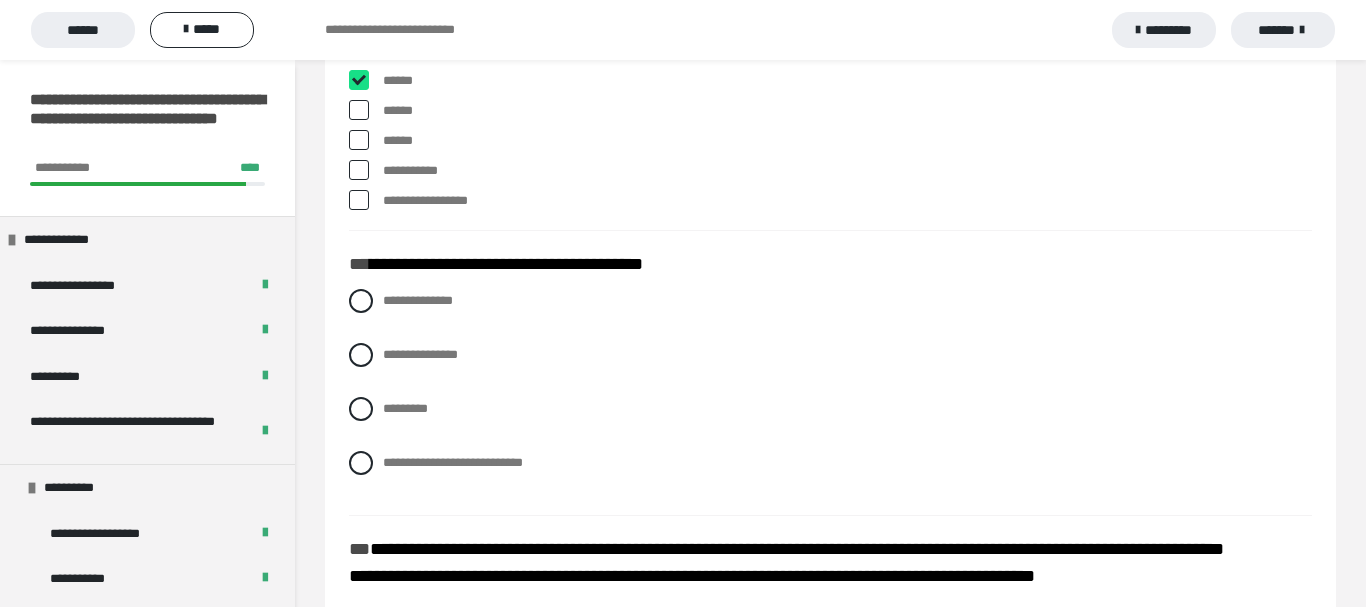 checkbox on "****" 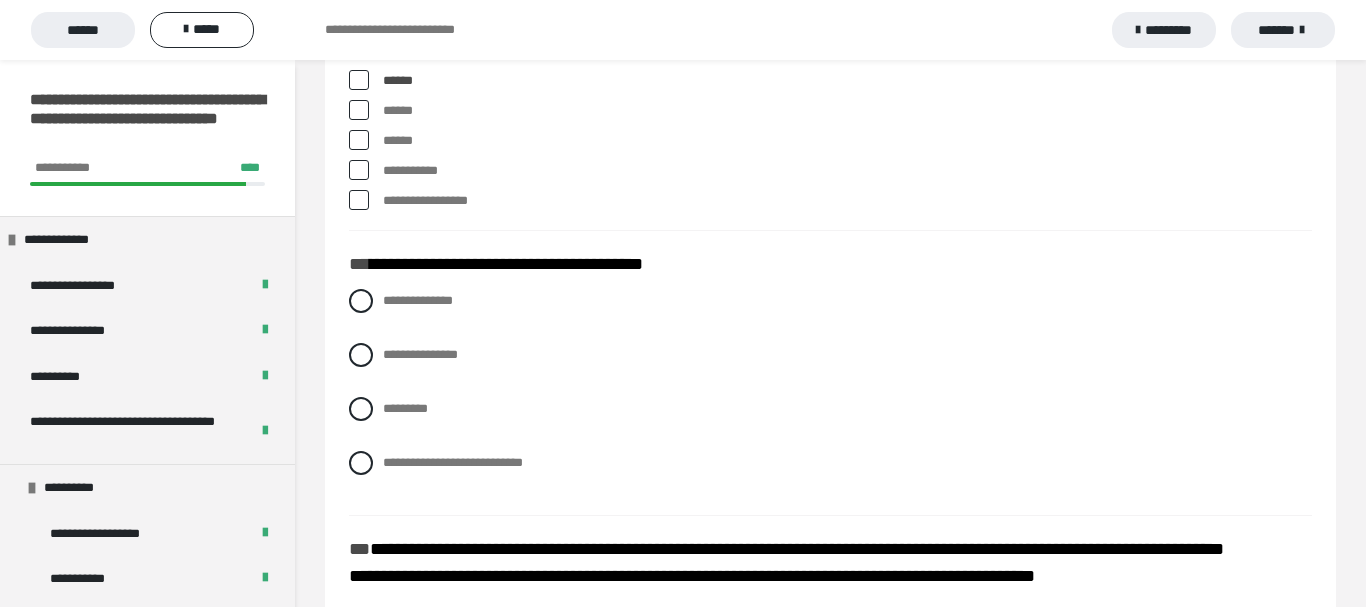 click at bounding box center (359, 110) 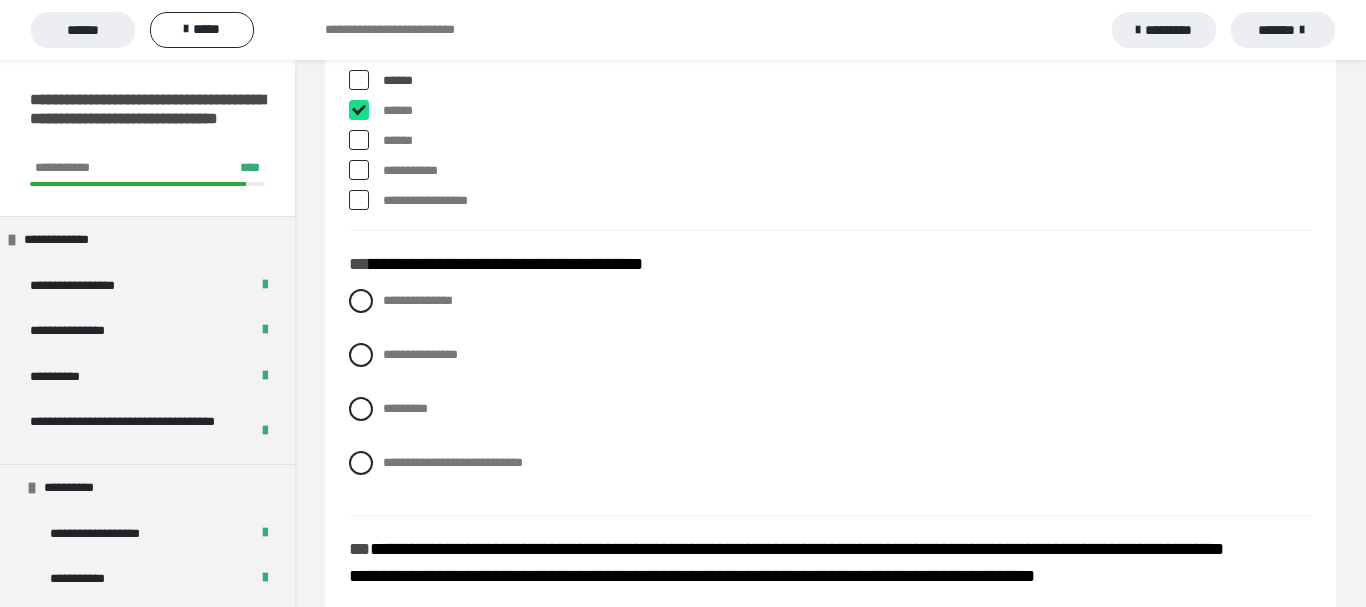 checkbox on "****" 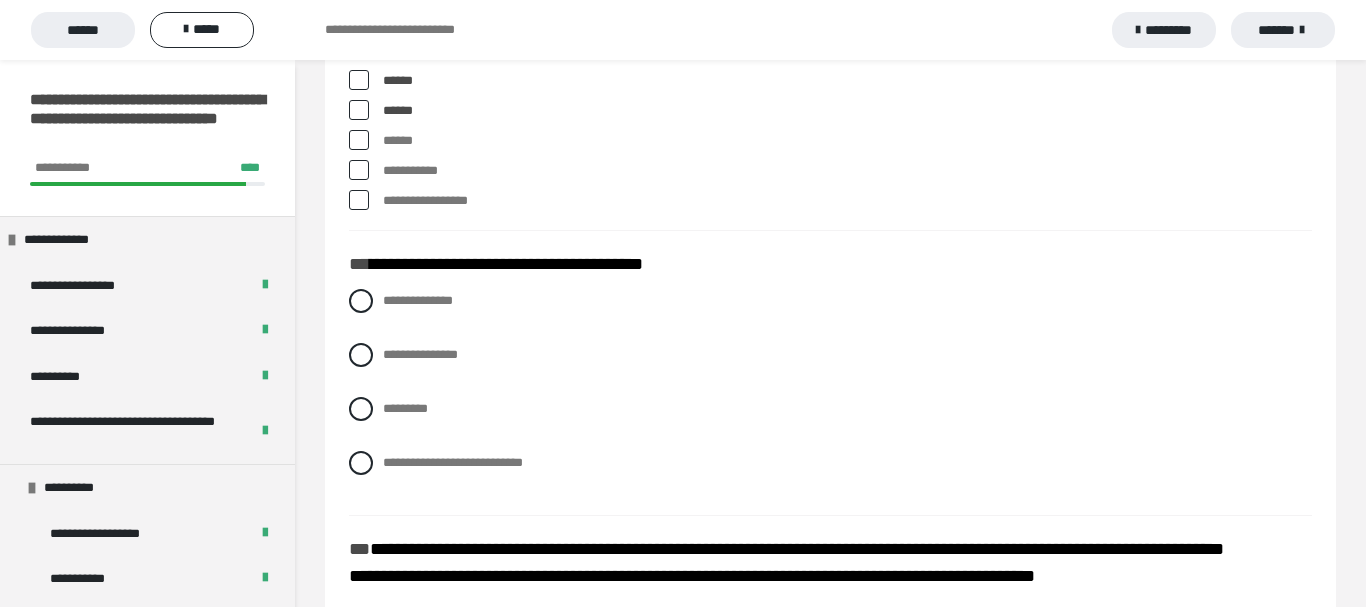 click at bounding box center (359, 170) 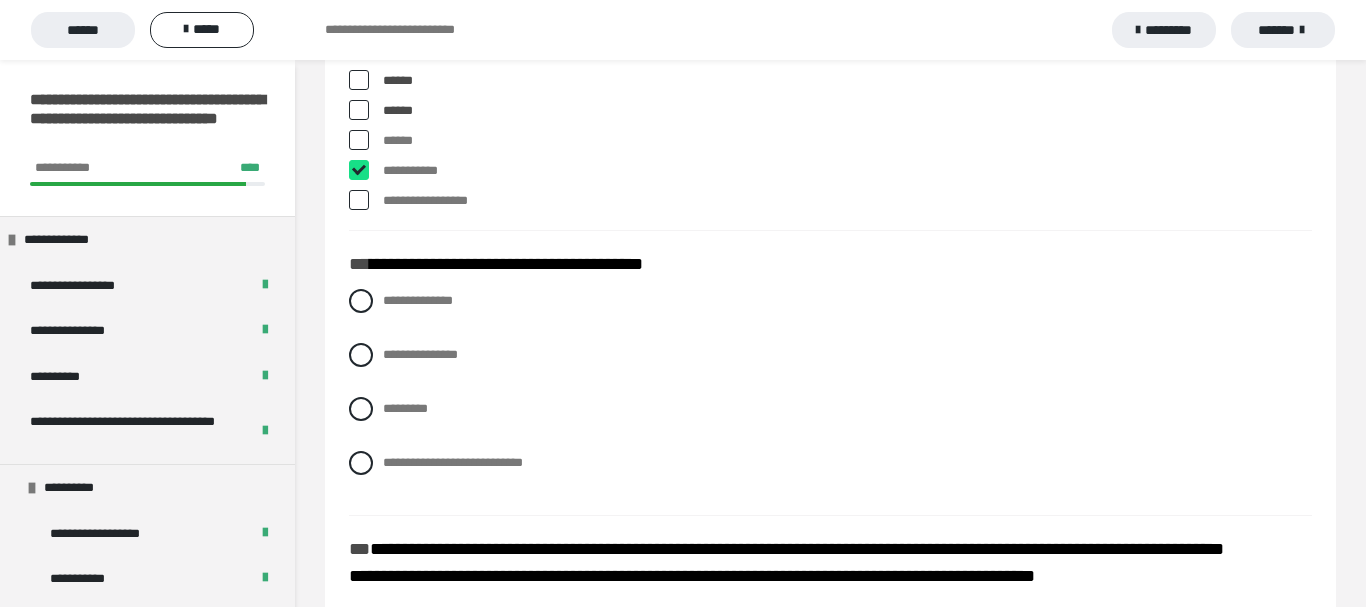 checkbox on "****" 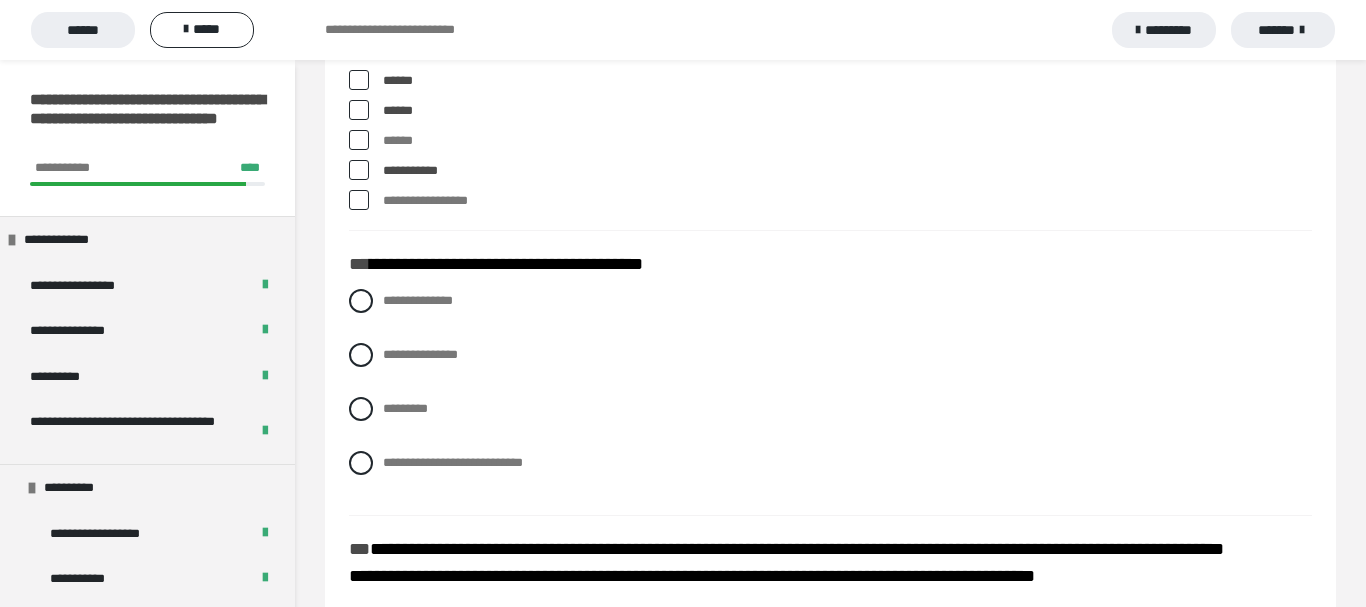 drag, startPoint x: 358, startPoint y: 187, endPoint x: 359, endPoint y: 174, distance: 13.038404 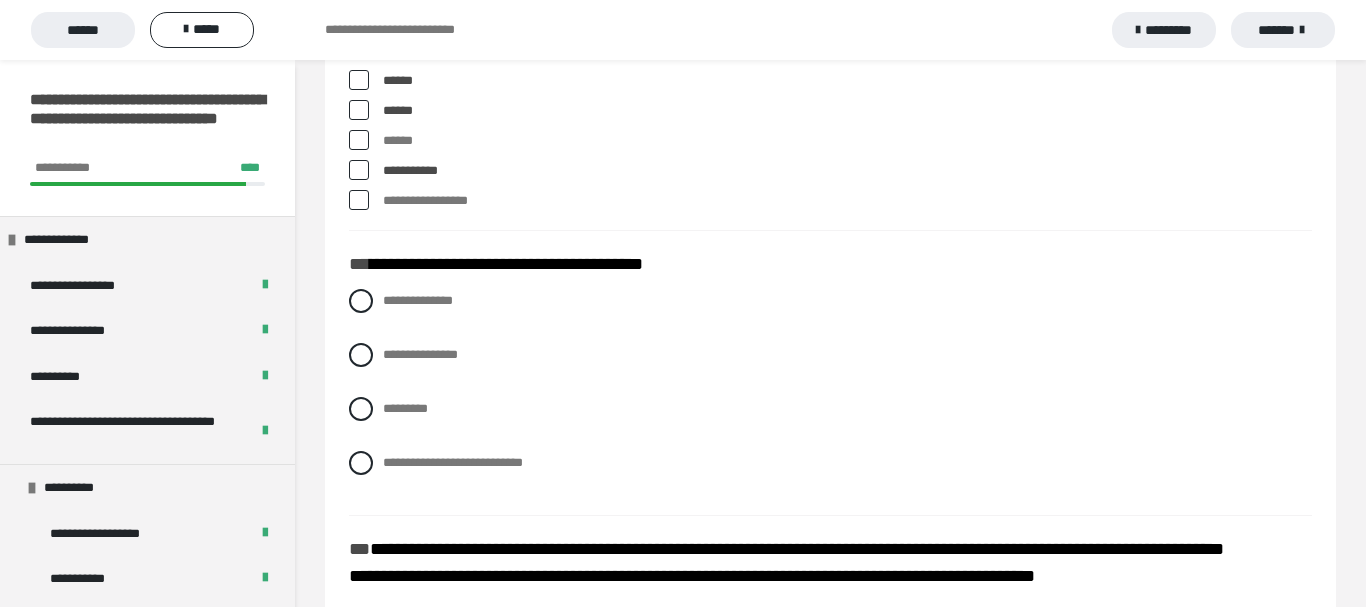 click at bounding box center [359, 140] 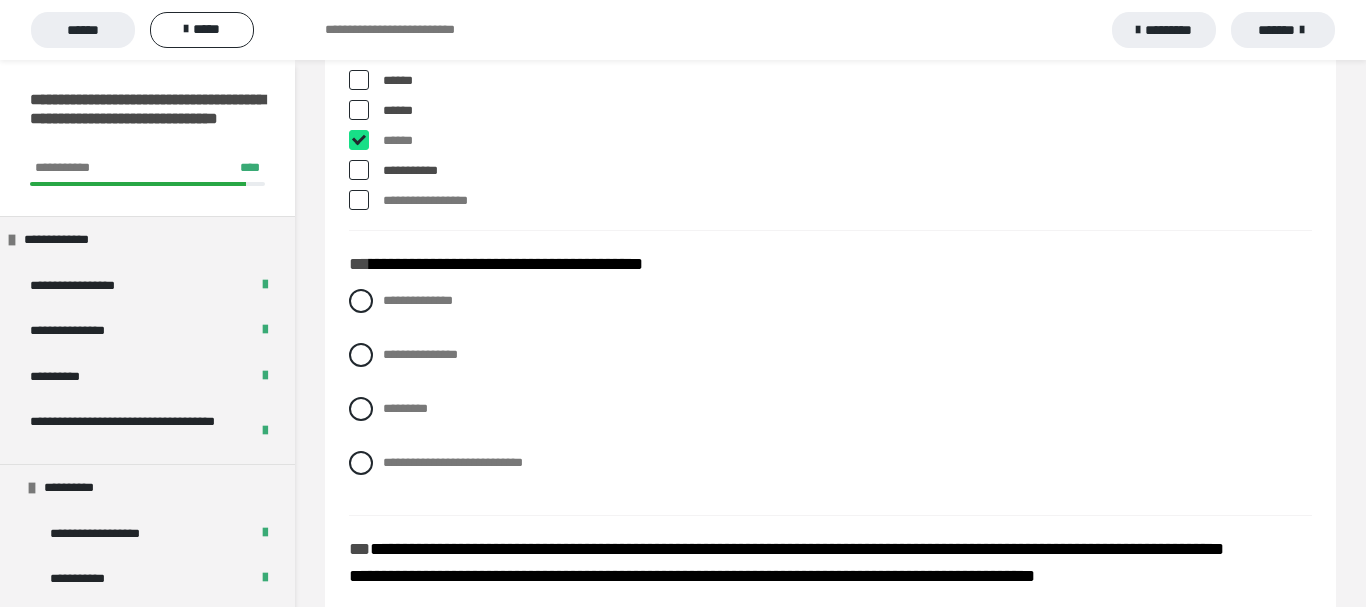 checkbox on "****" 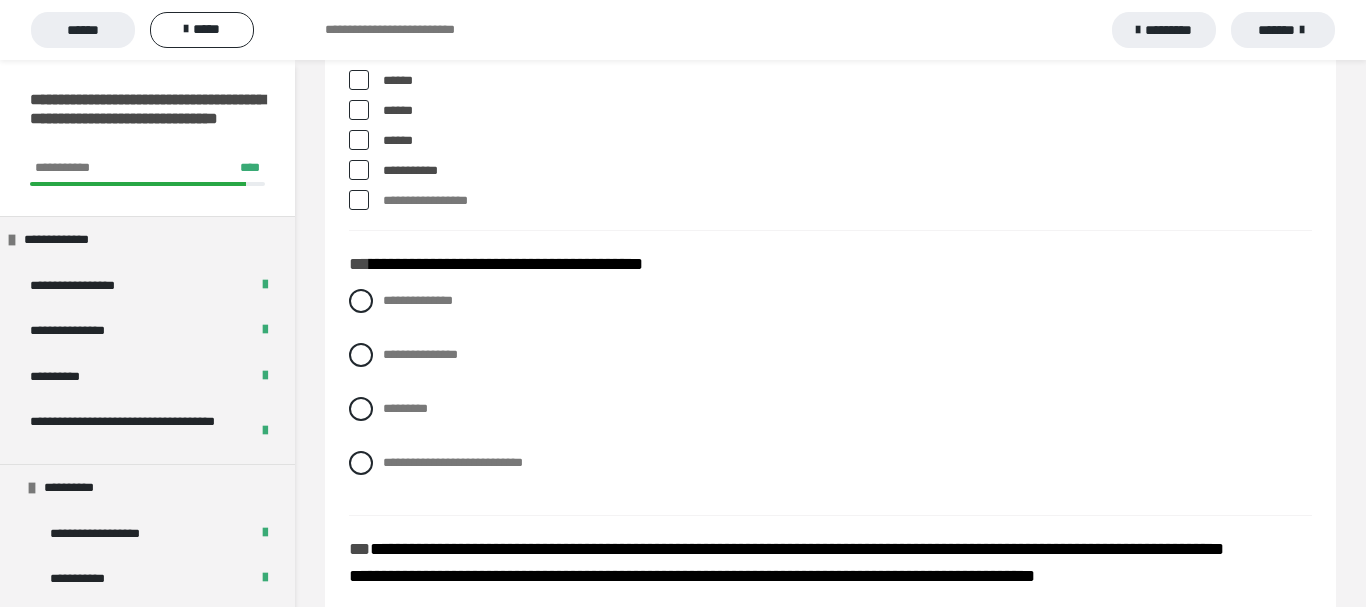 click at bounding box center [359, 200] 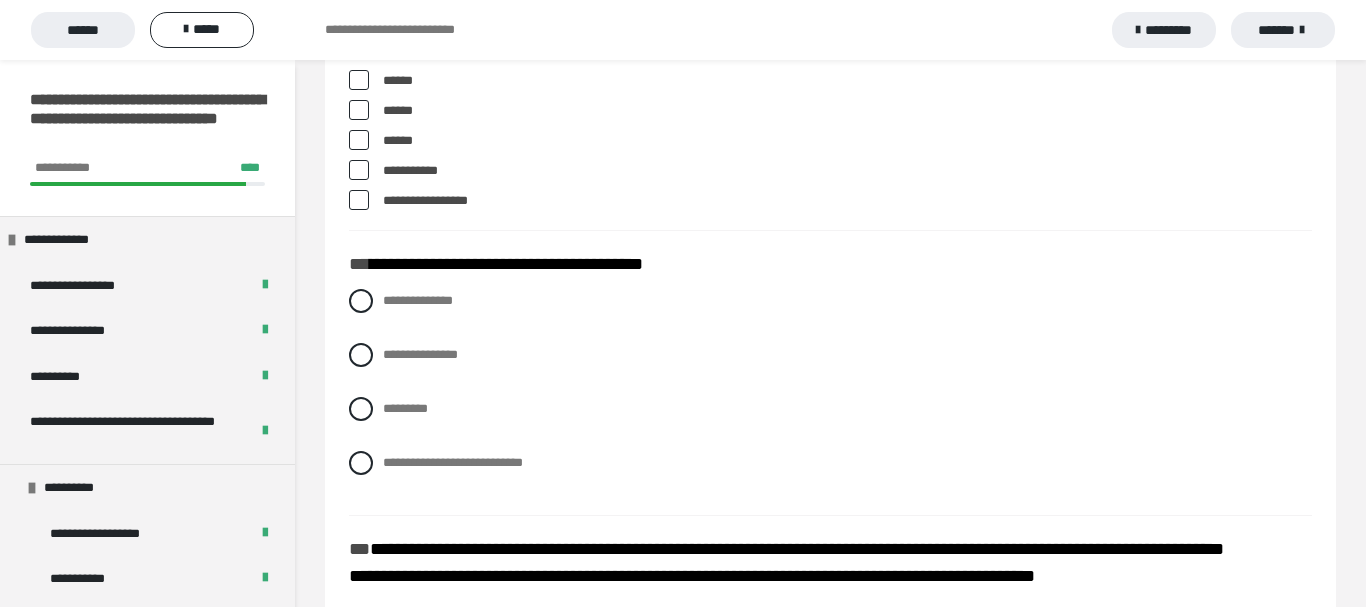 click at bounding box center (359, 200) 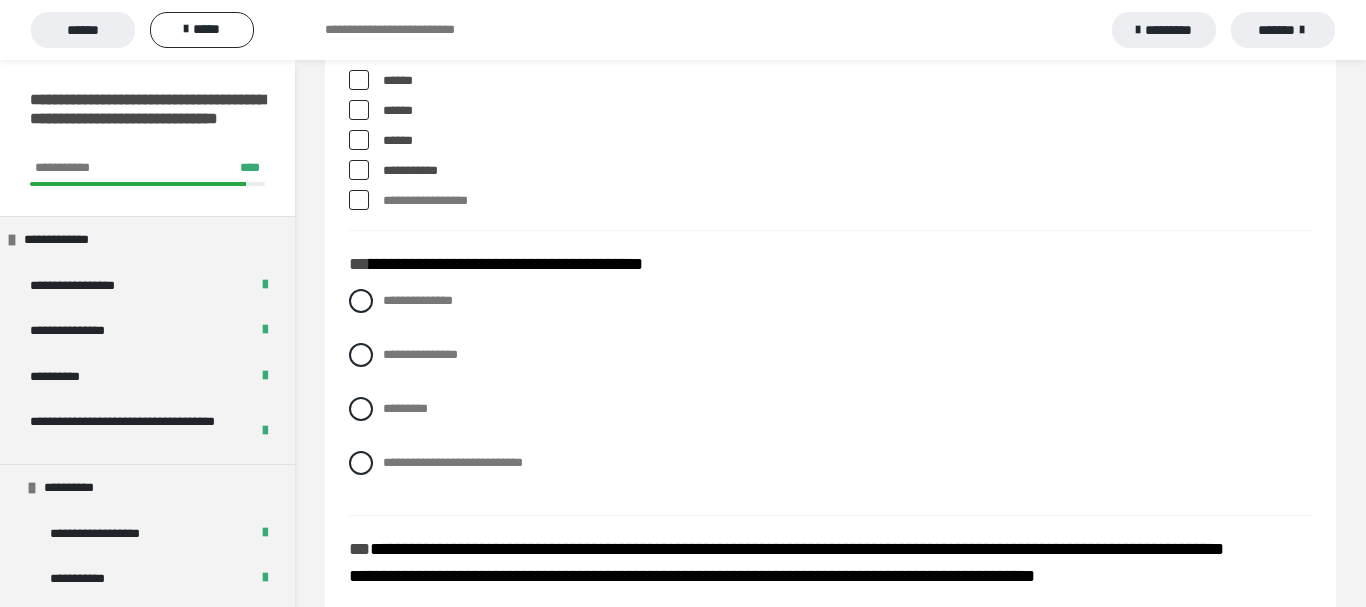 scroll, scrollTop: 3366, scrollLeft: 0, axis: vertical 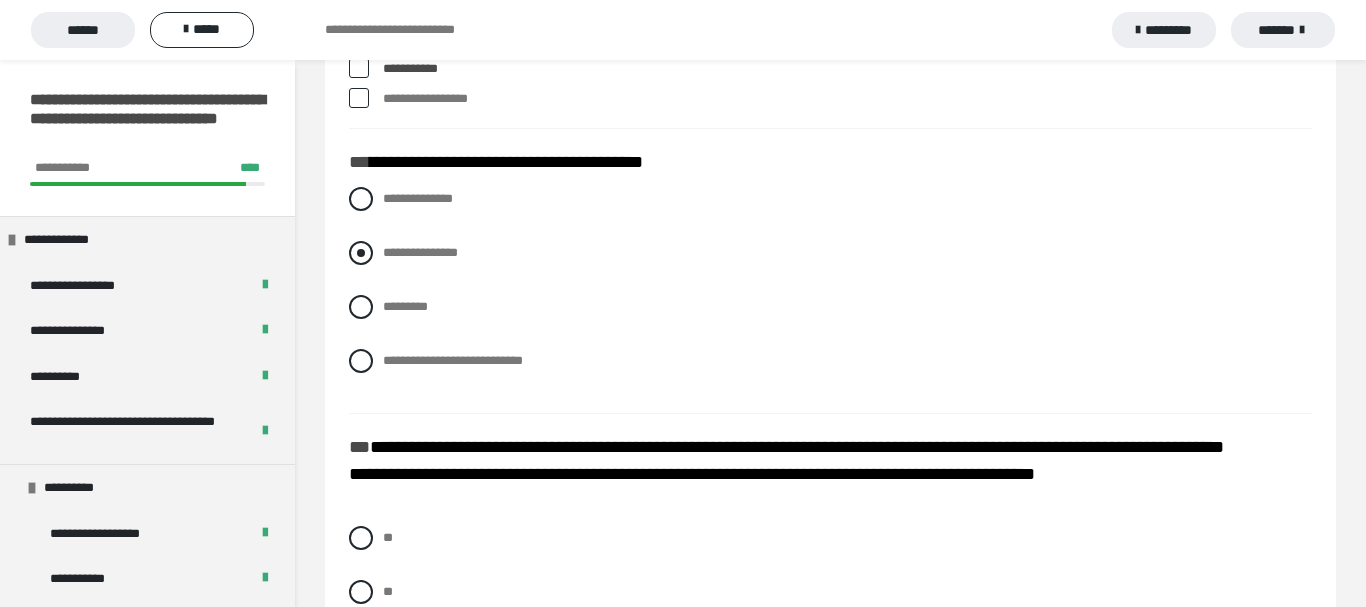 click on "**********" at bounding box center [420, 252] 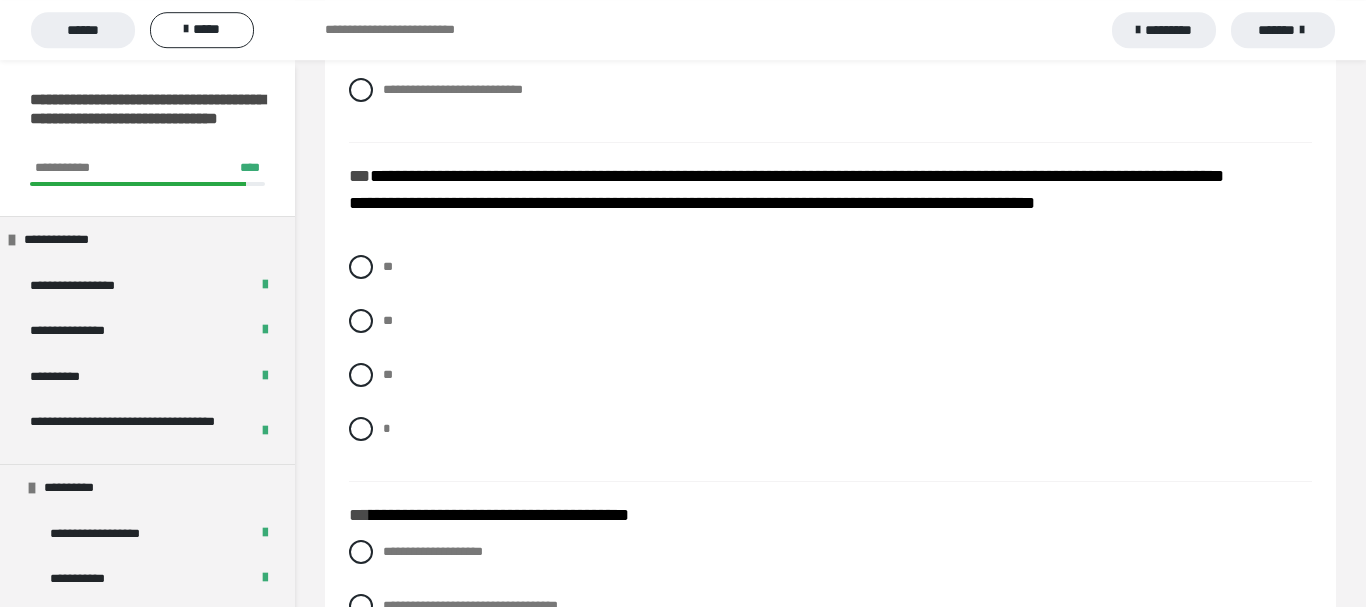 scroll, scrollTop: 3672, scrollLeft: 0, axis: vertical 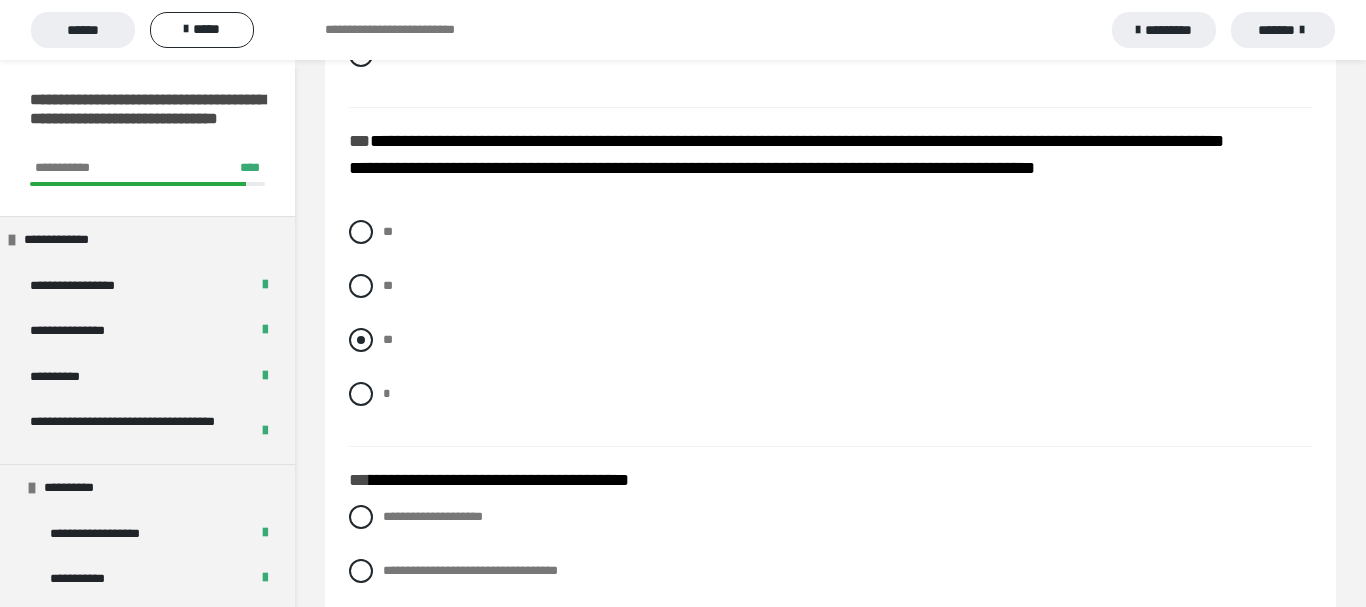 click at bounding box center [361, 340] 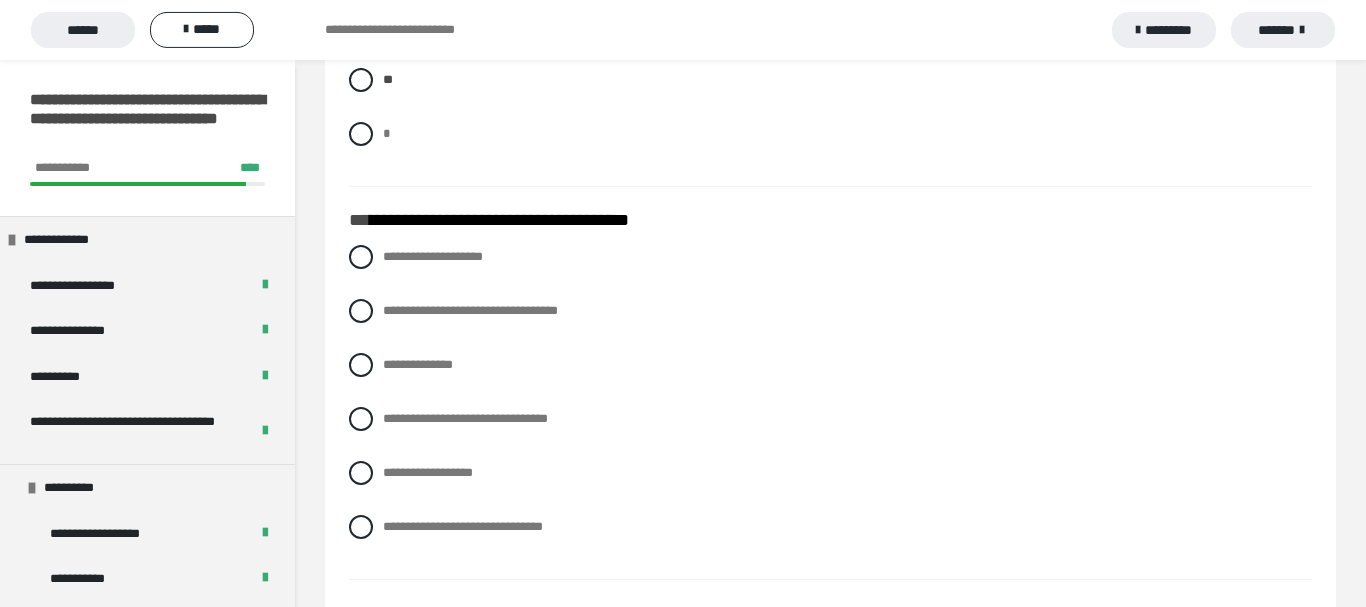 scroll, scrollTop: 3978, scrollLeft: 0, axis: vertical 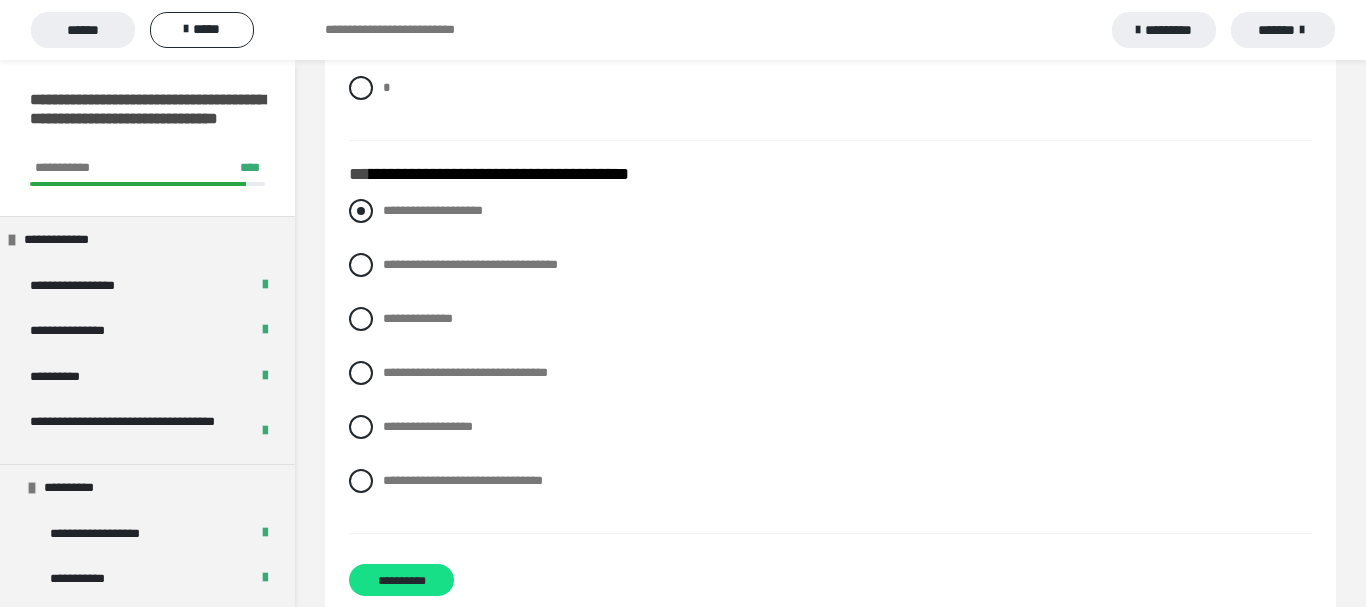 click on "**********" at bounding box center (433, 210) 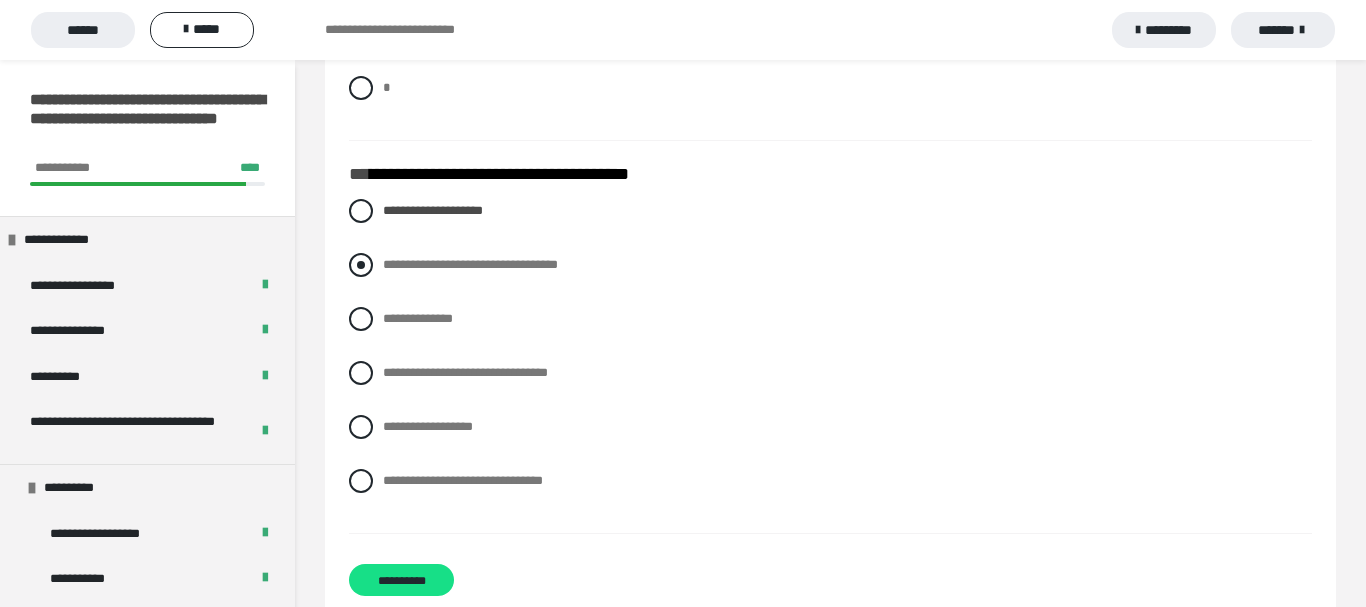 click at bounding box center [361, 265] 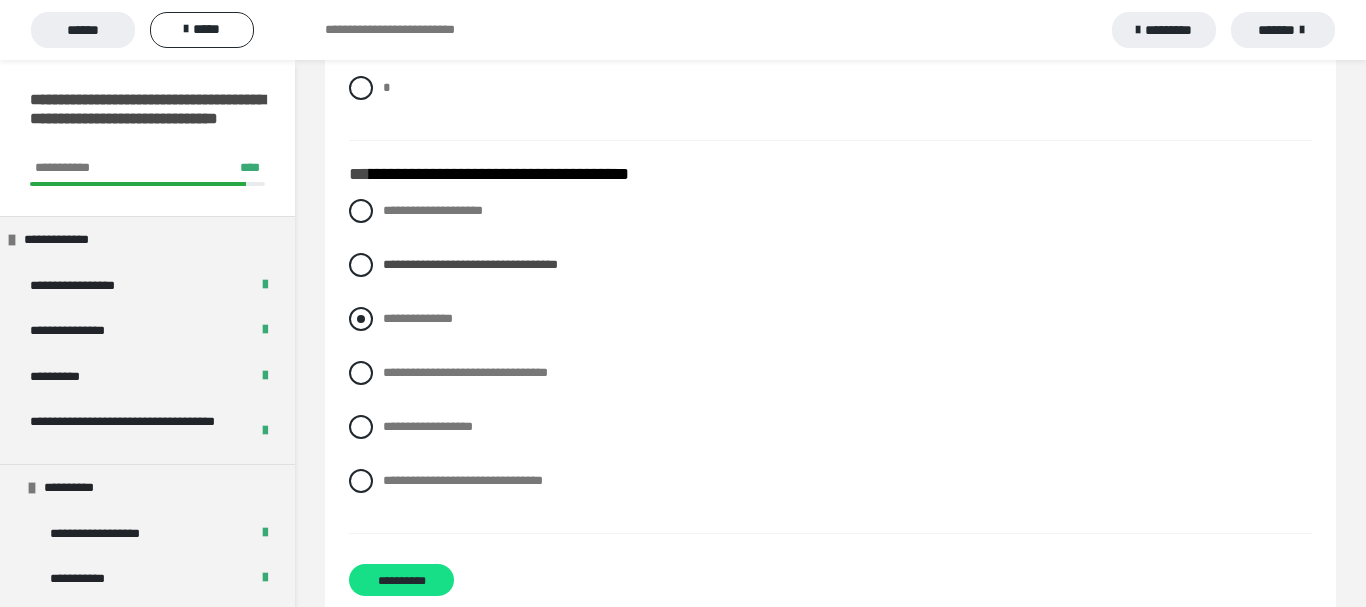 click at bounding box center [361, 319] 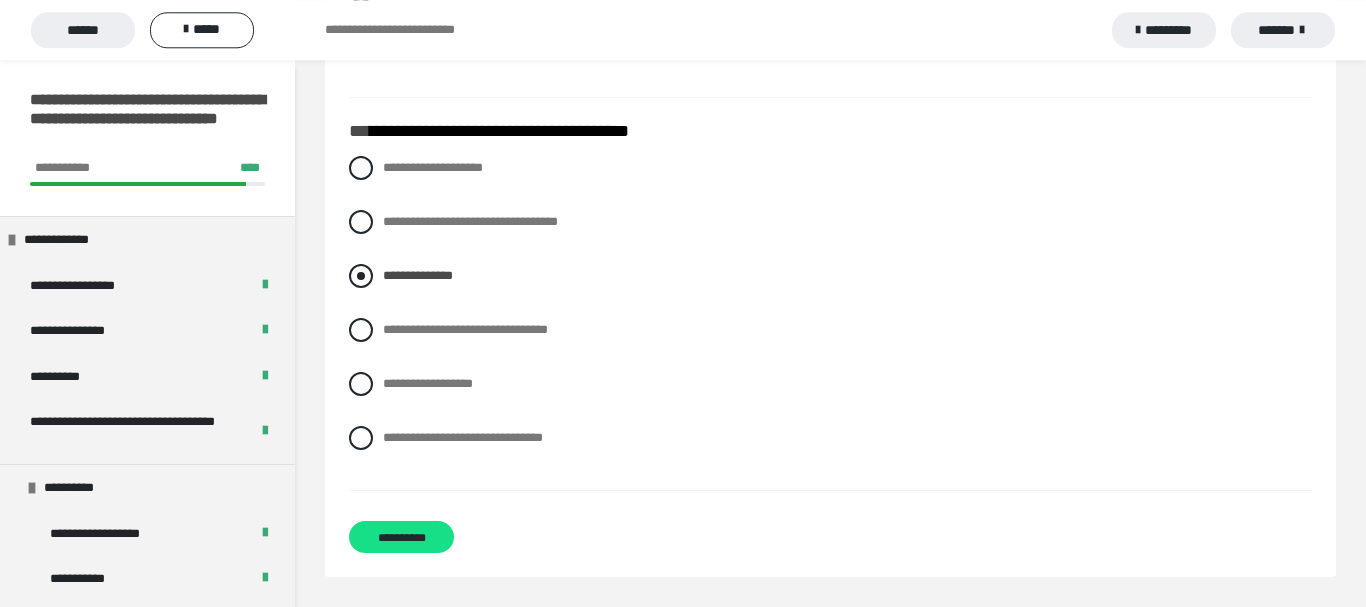 scroll, scrollTop: 4052, scrollLeft: 0, axis: vertical 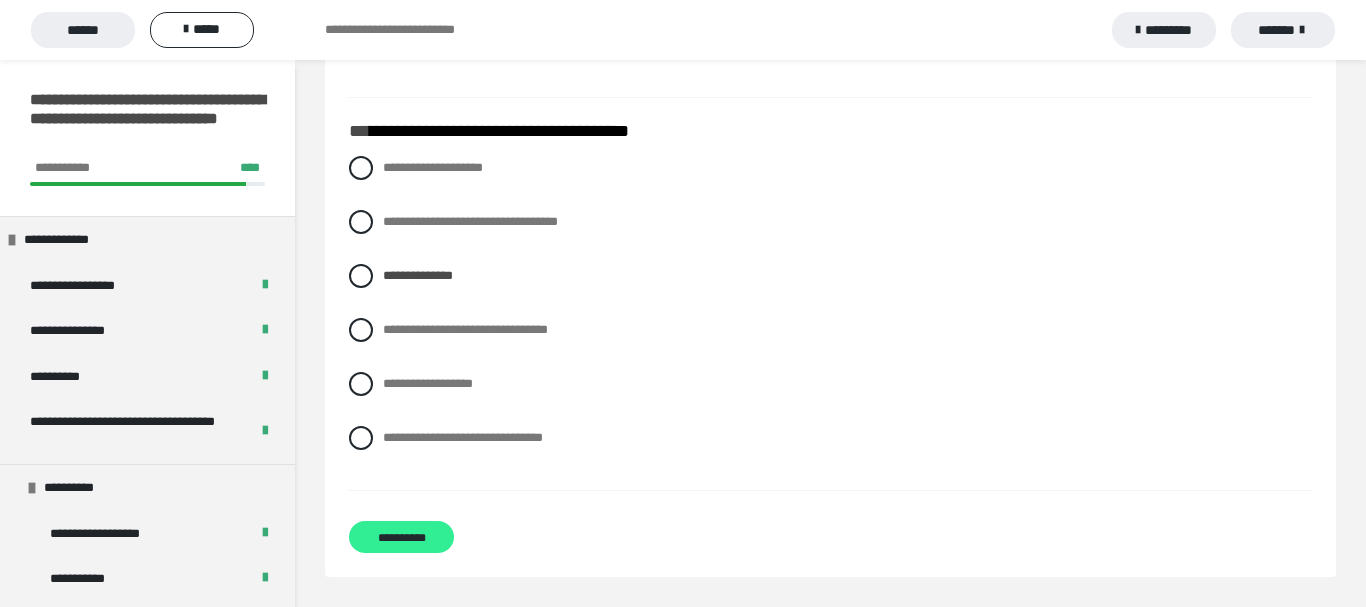 click on "**********" at bounding box center [401, 537] 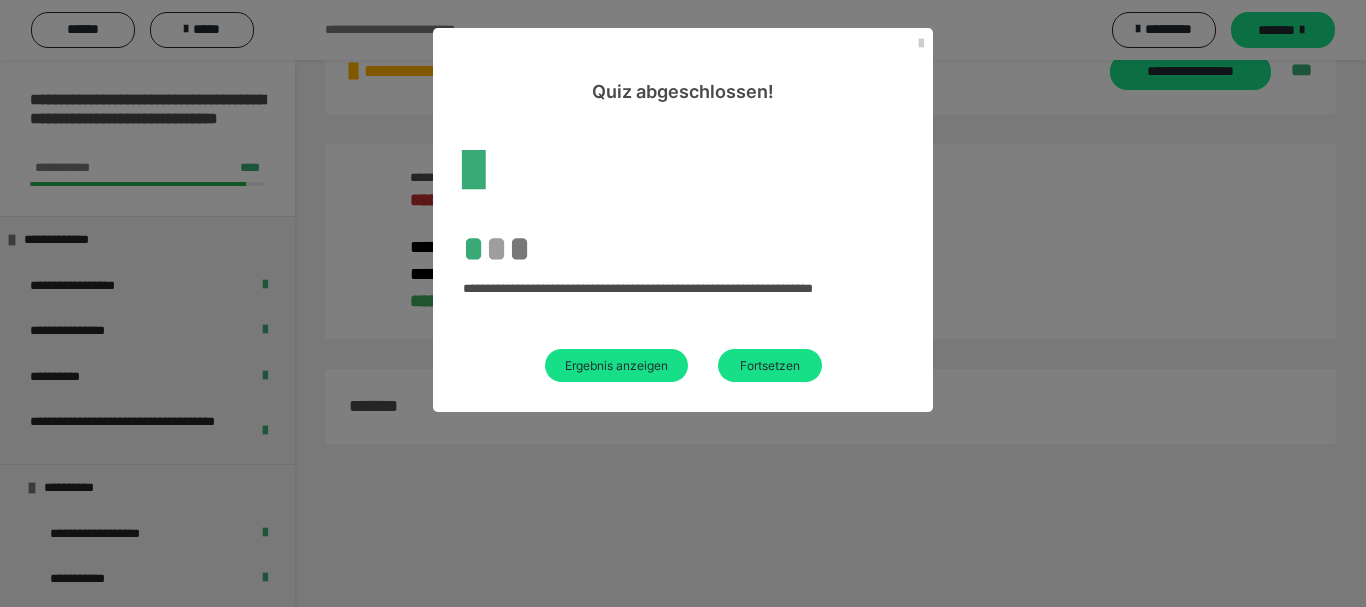 scroll, scrollTop: 60, scrollLeft: 0, axis: vertical 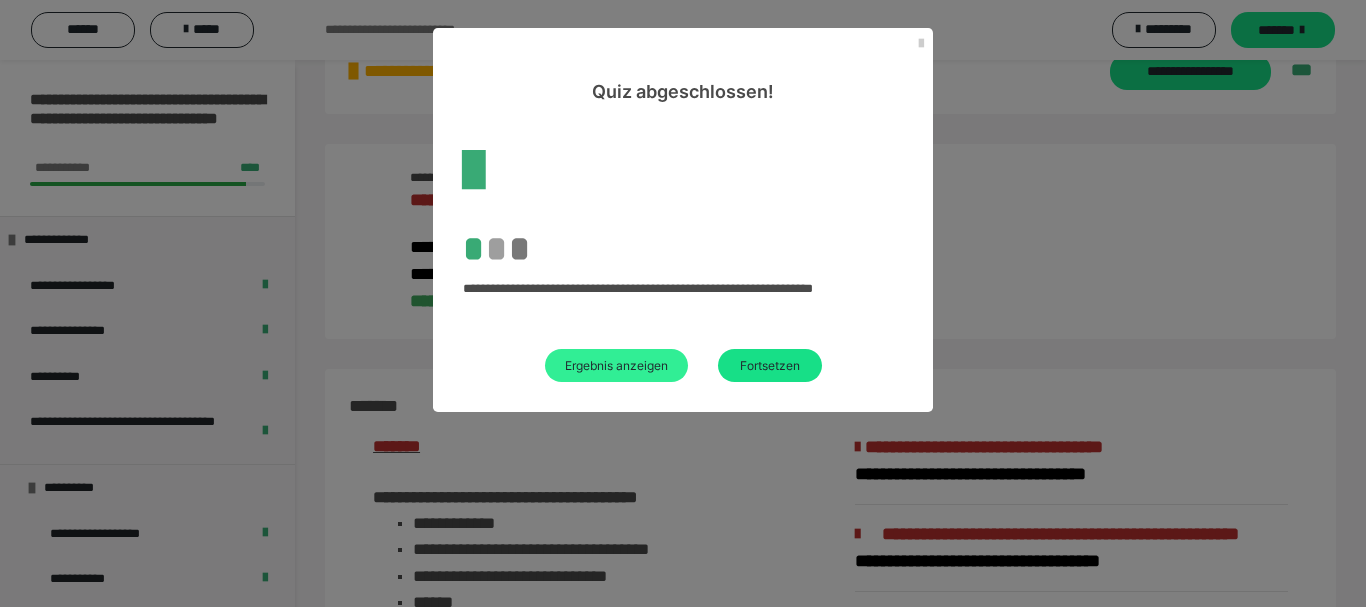 click on "Ergebnis anzeigen" at bounding box center (616, 365) 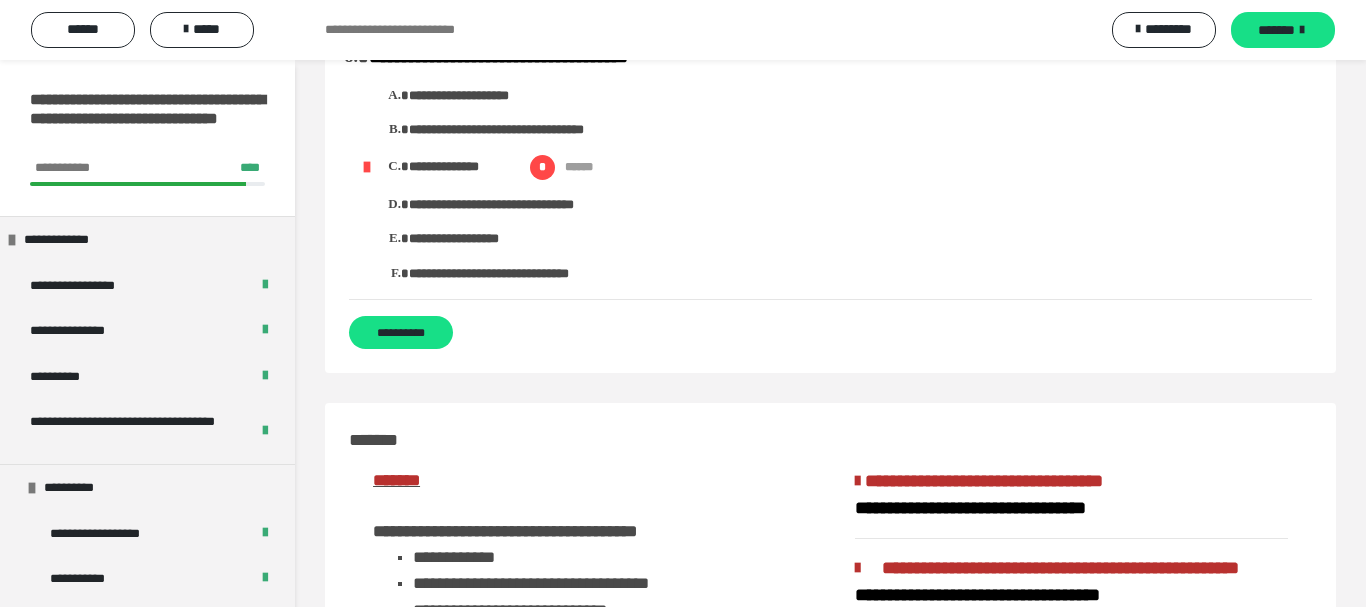 scroll, scrollTop: 3630, scrollLeft: 0, axis: vertical 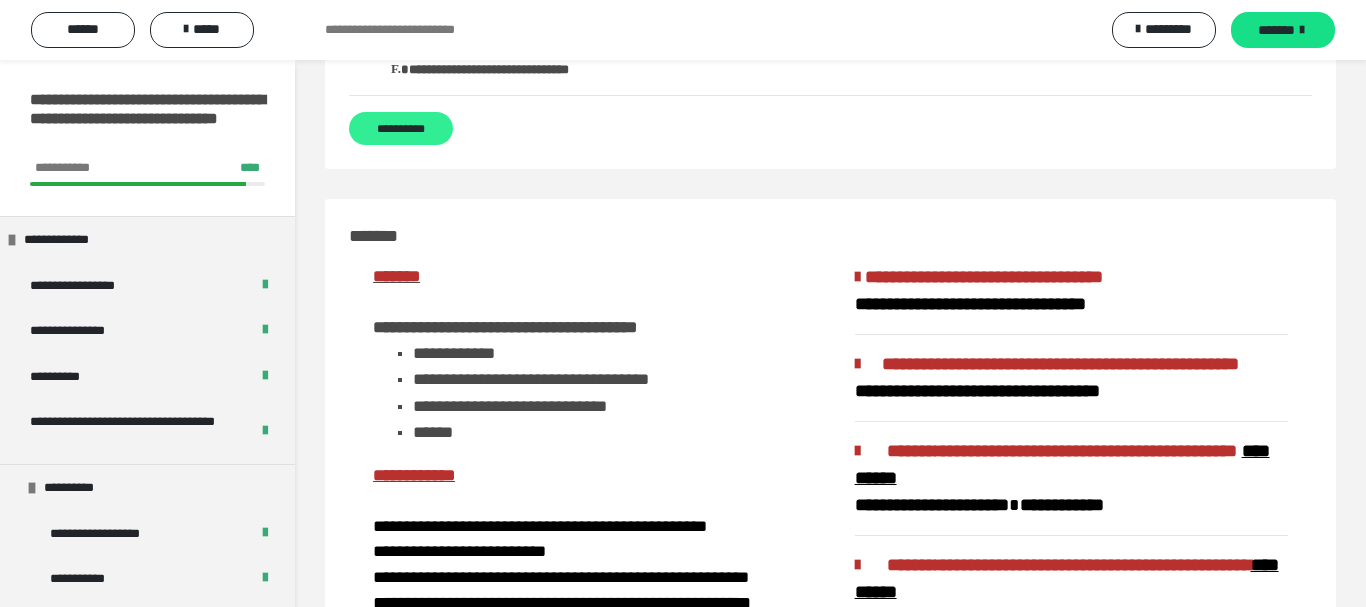 click on "**********" at bounding box center [401, 128] 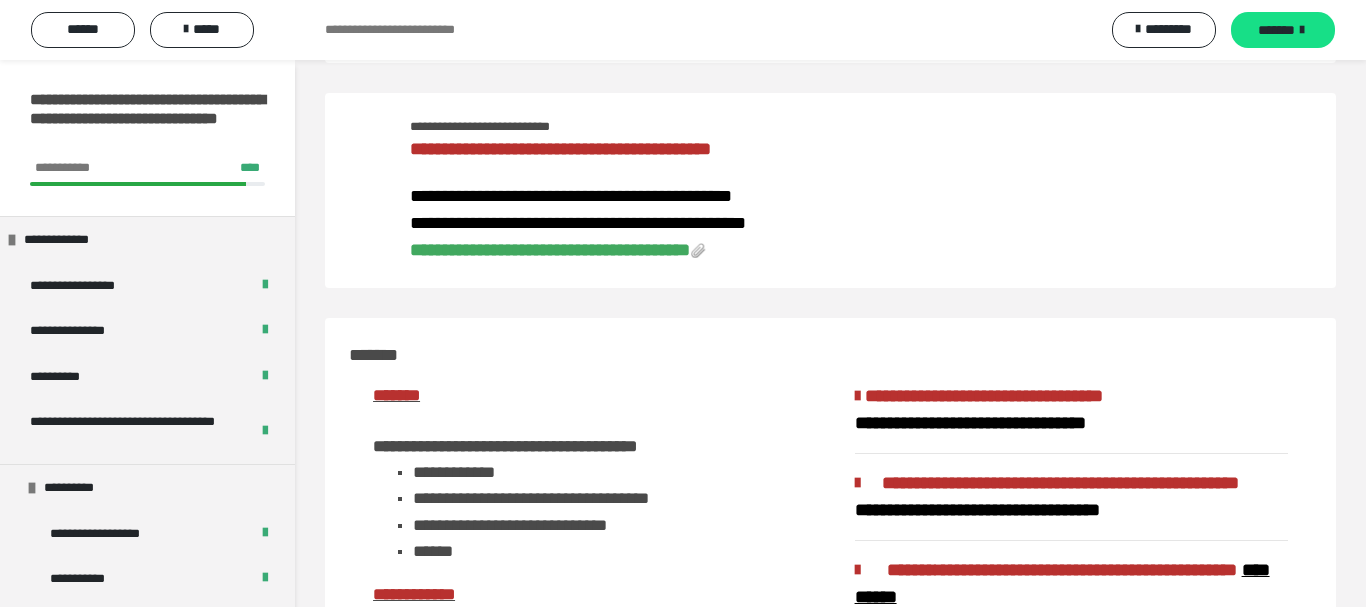 scroll, scrollTop: 0, scrollLeft: 0, axis: both 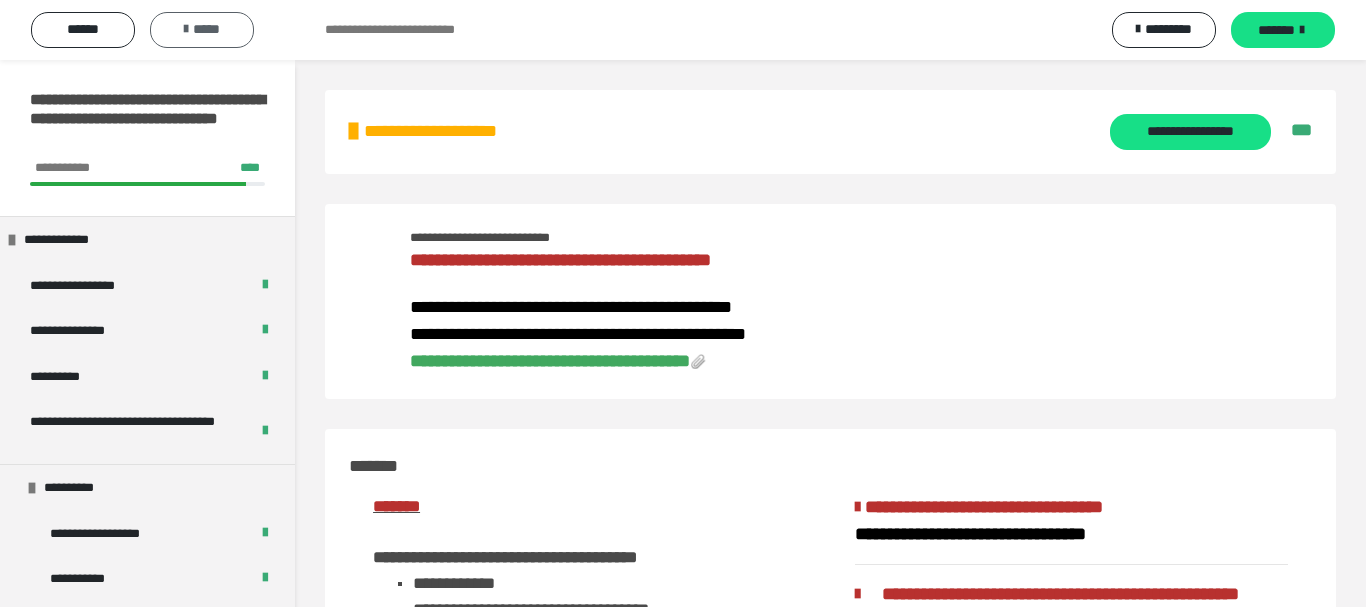 click on "*****" at bounding box center (202, 30) 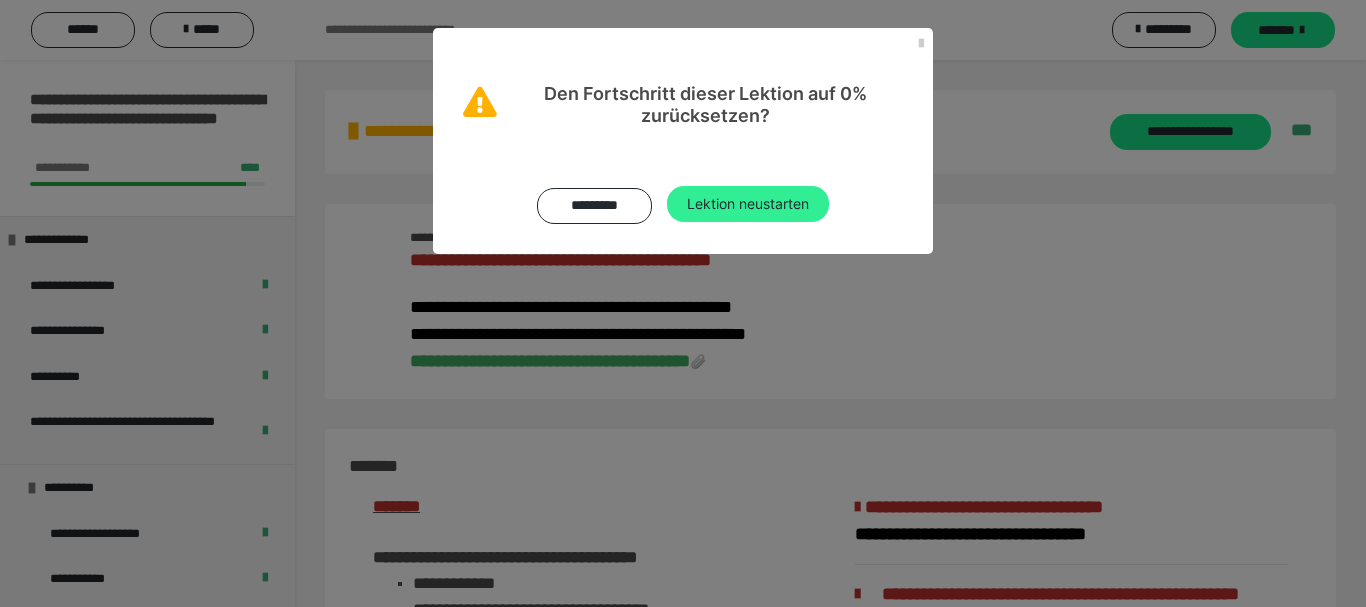 click on "Lektion neustarten" at bounding box center (748, 204) 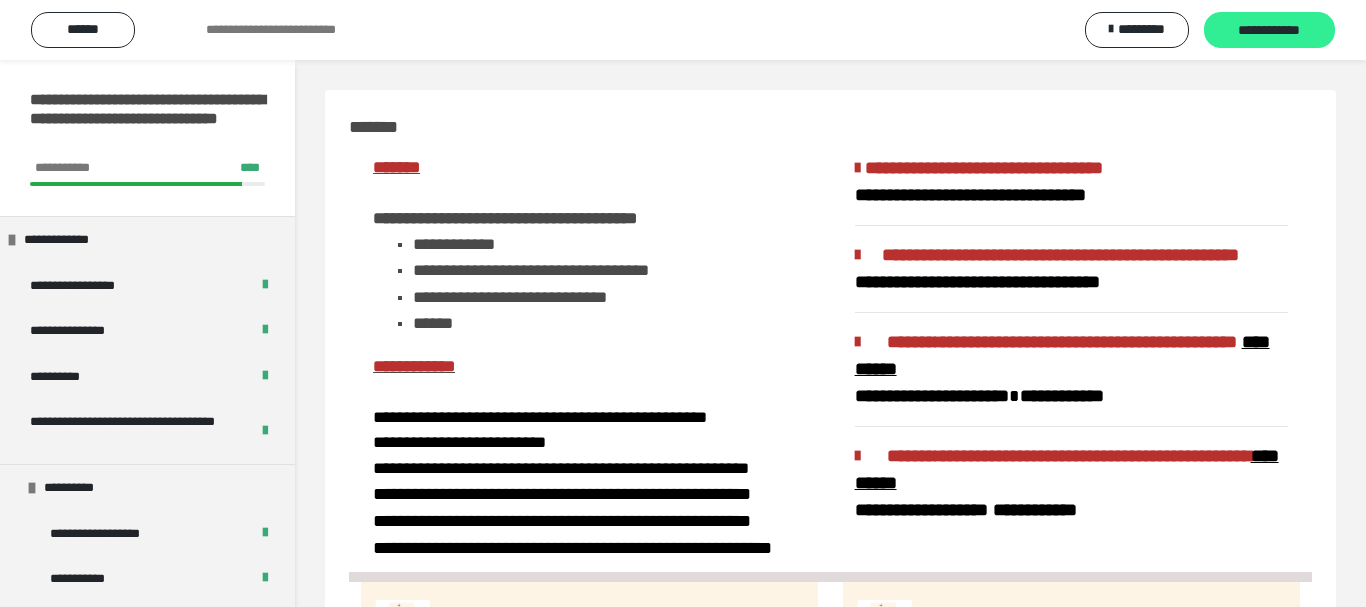 click on "**********" at bounding box center [1269, 31] 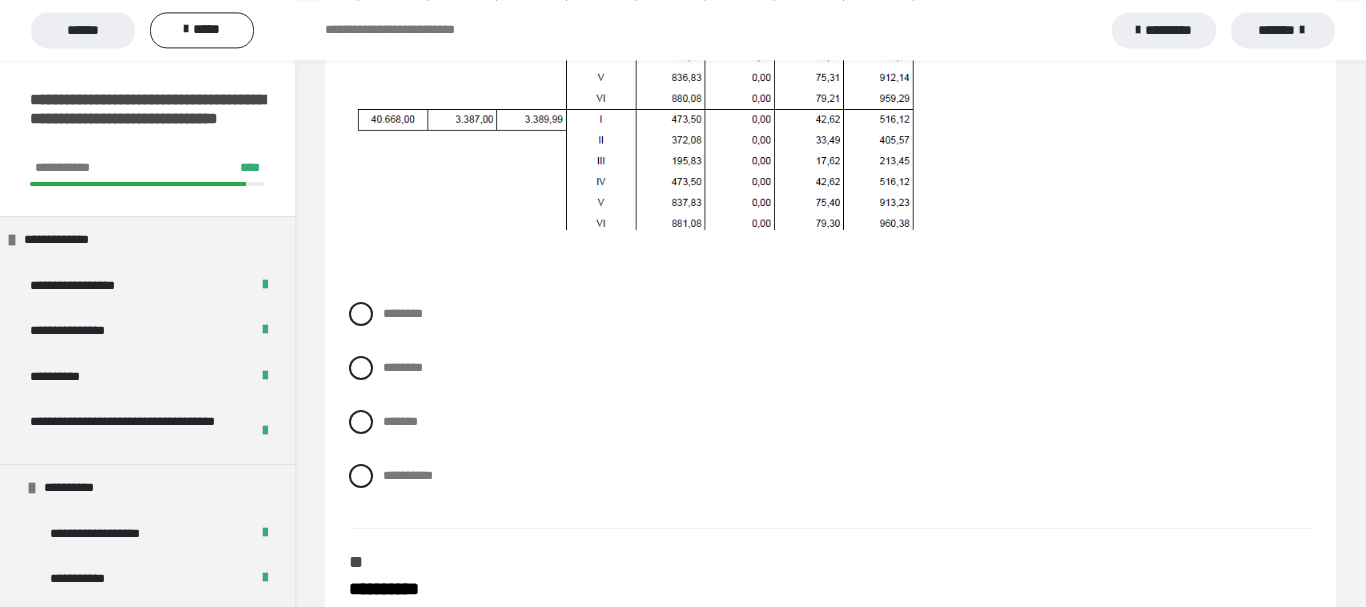 scroll, scrollTop: 1020, scrollLeft: 0, axis: vertical 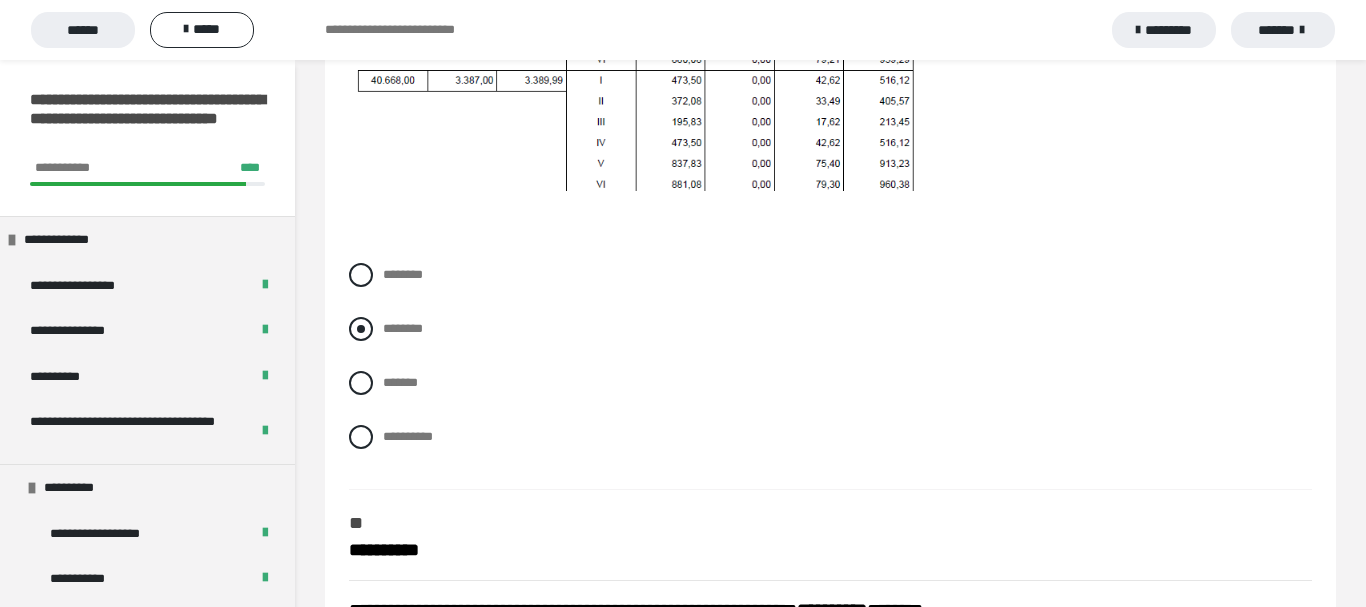 click at bounding box center (361, 329) 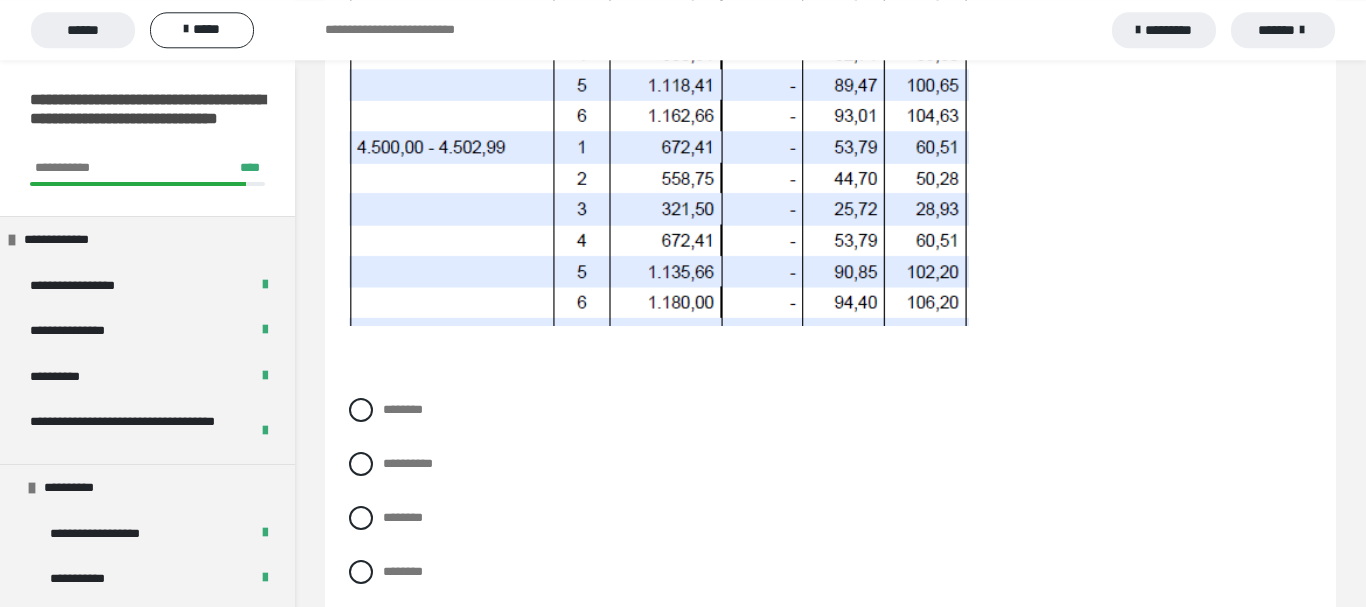 scroll, scrollTop: 2142, scrollLeft: 0, axis: vertical 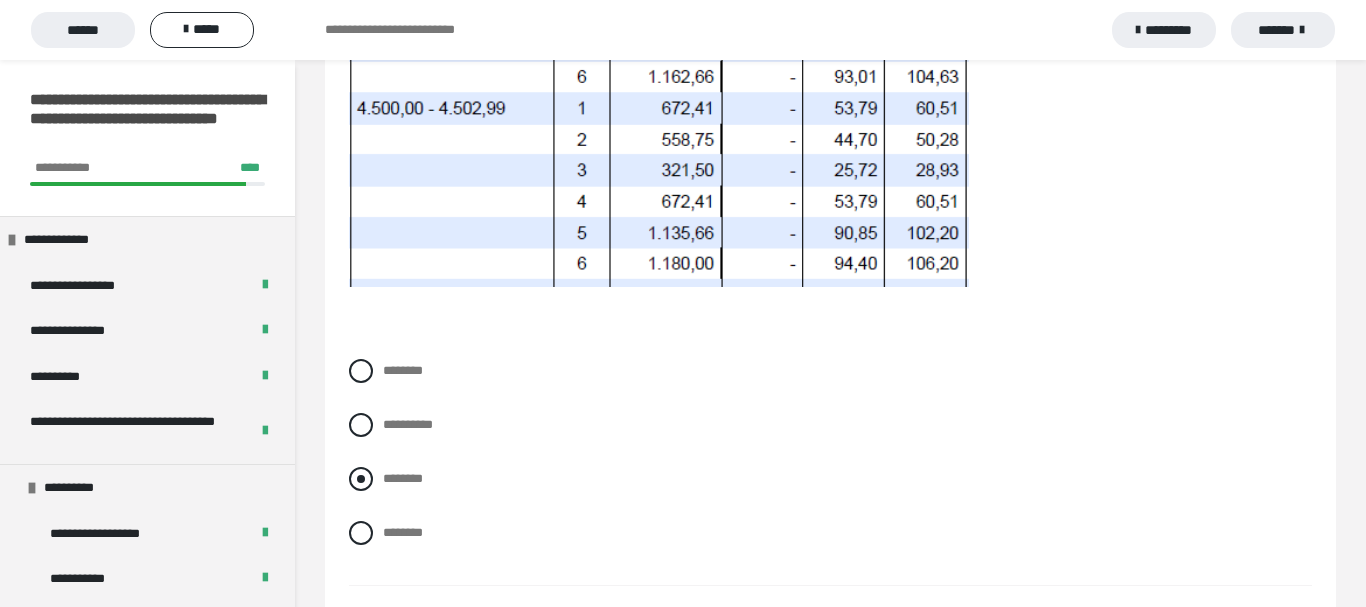 click at bounding box center (361, 479) 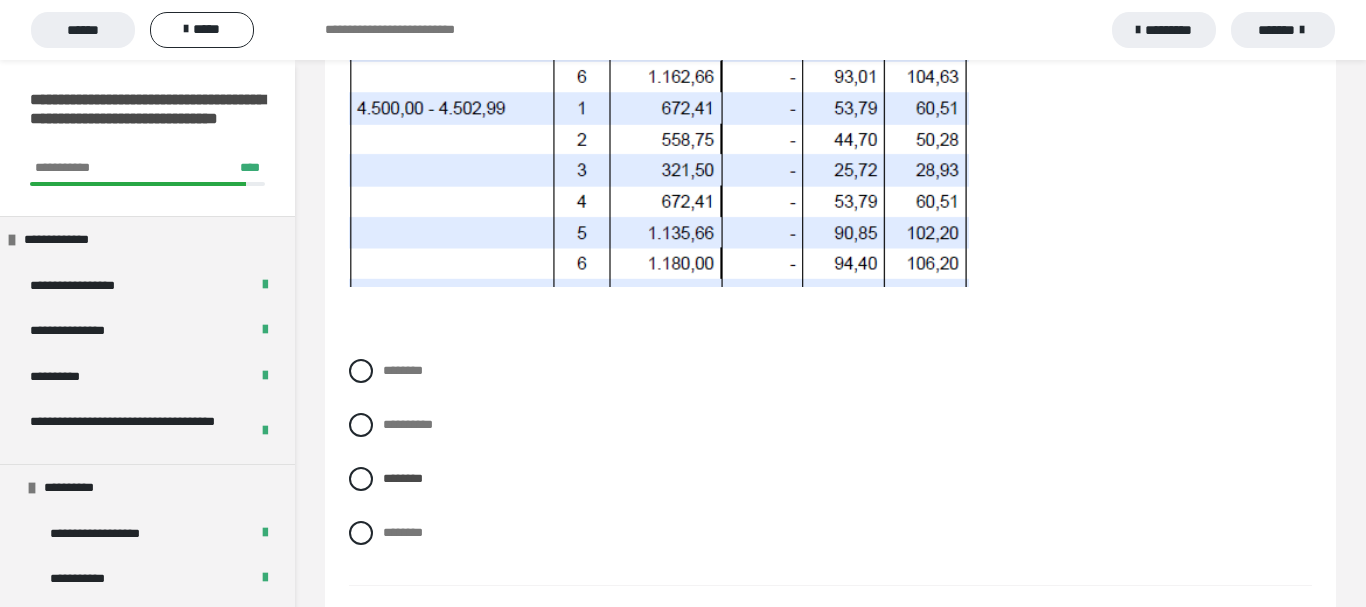 scroll, scrollTop: 2550, scrollLeft: 0, axis: vertical 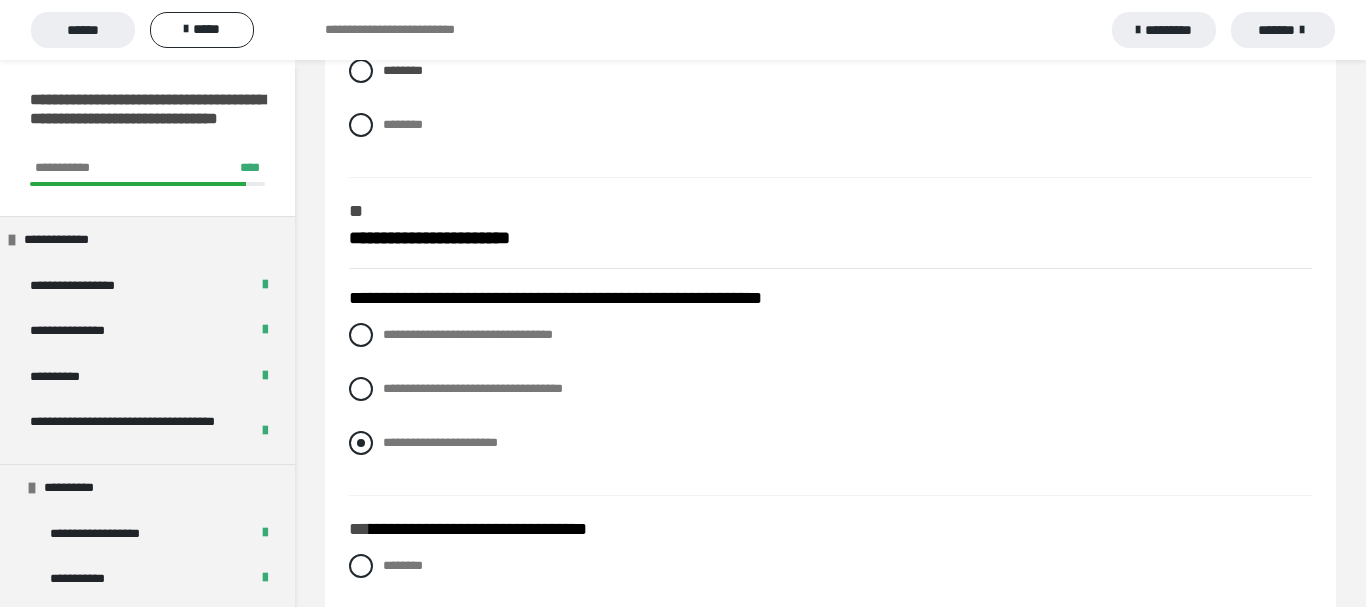 click at bounding box center (361, 443) 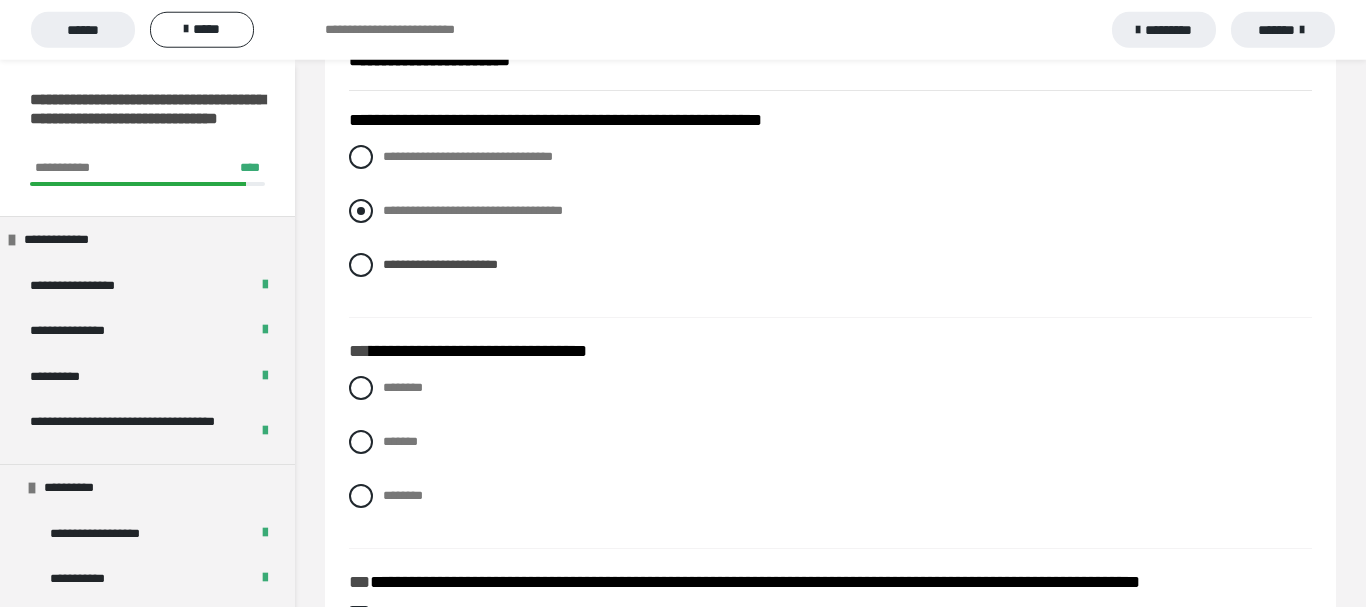 scroll, scrollTop: 2856, scrollLeft: 0, axis: vertical 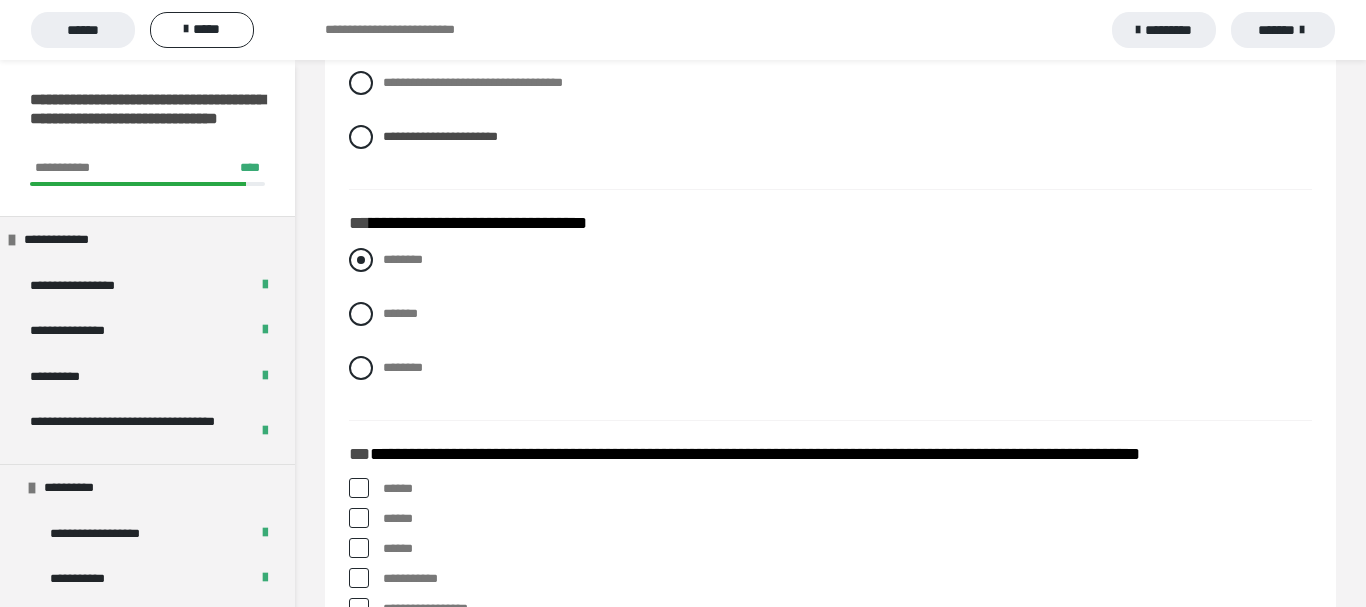 click at bounding box center [361, 260] 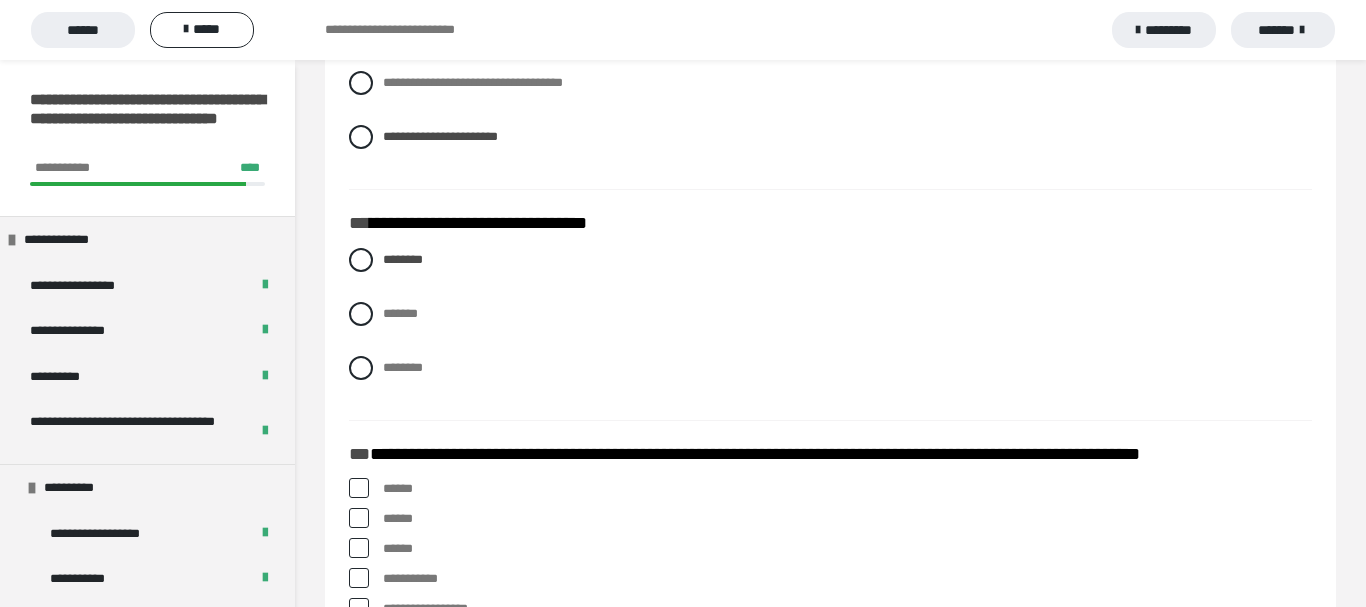 scroll, scrollTop: 3162, scrollLeft: 0, axis: vertical 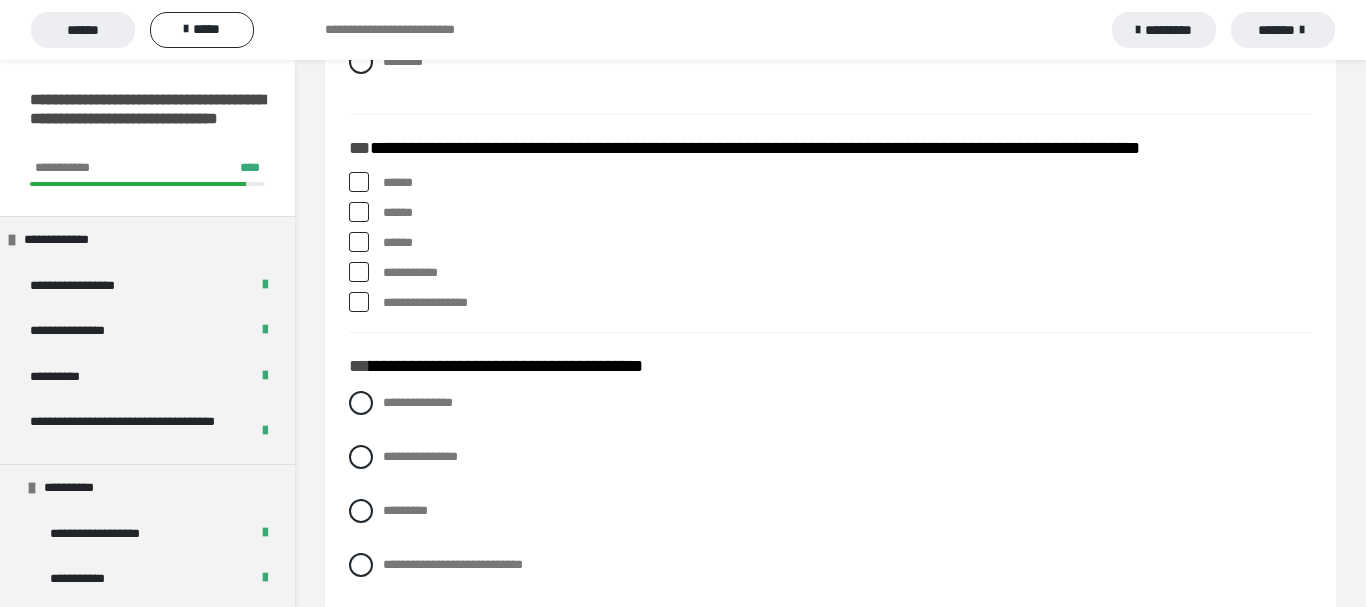 click at bounding box center (359, 242) 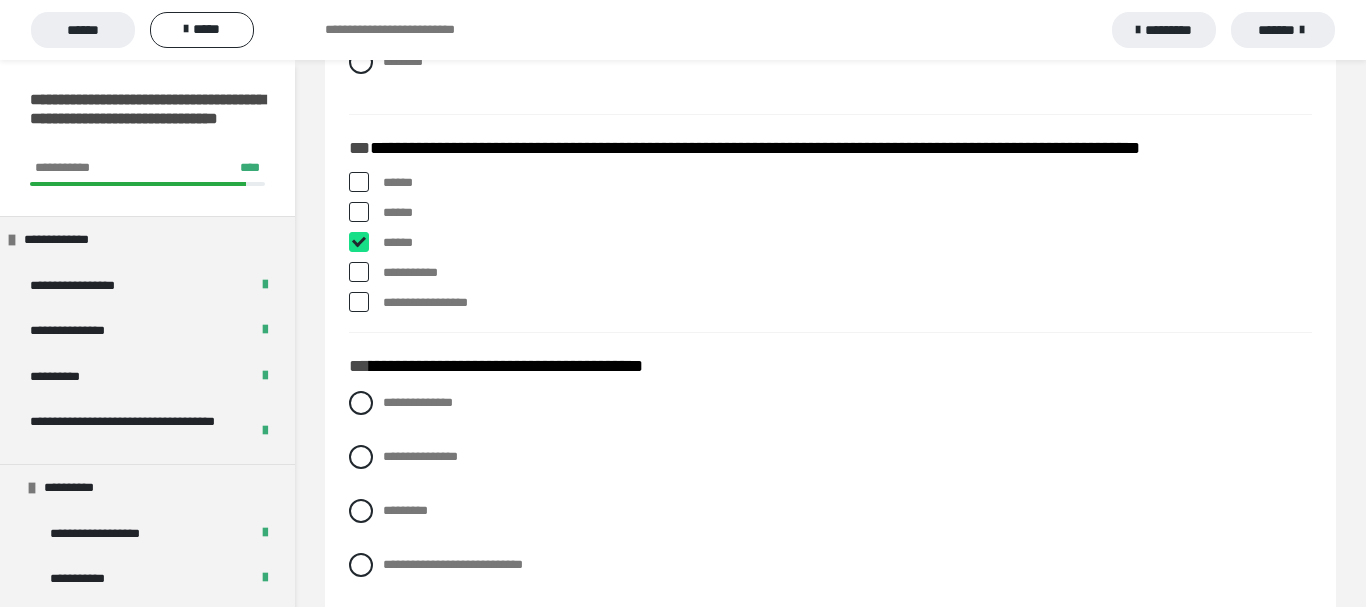 checkbox on "****" 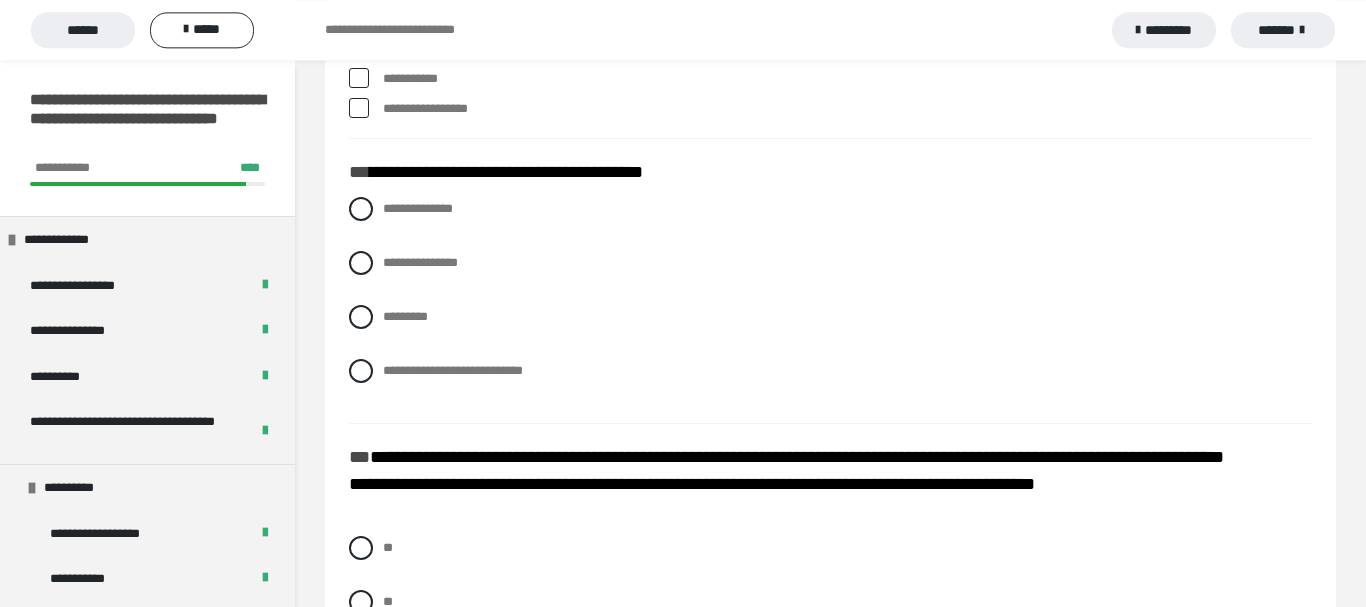 scroll, scrollTop: 3366, scrollLeft: 0, axis: vertical 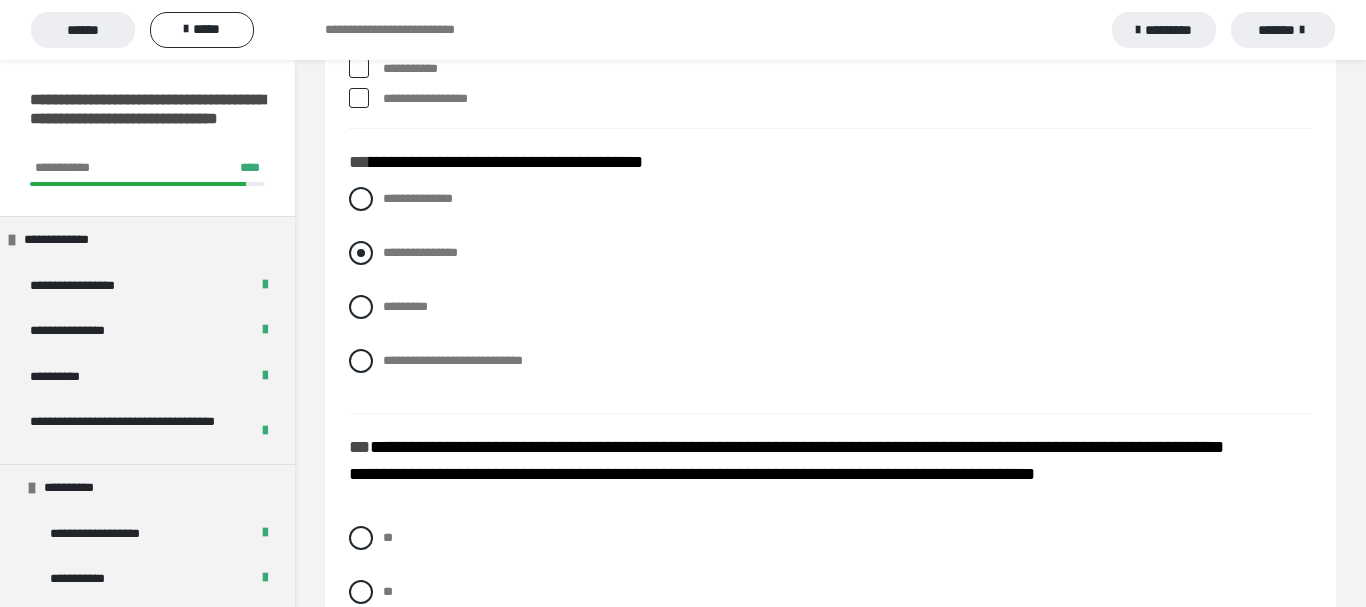 click at bounding box center [361, 253] 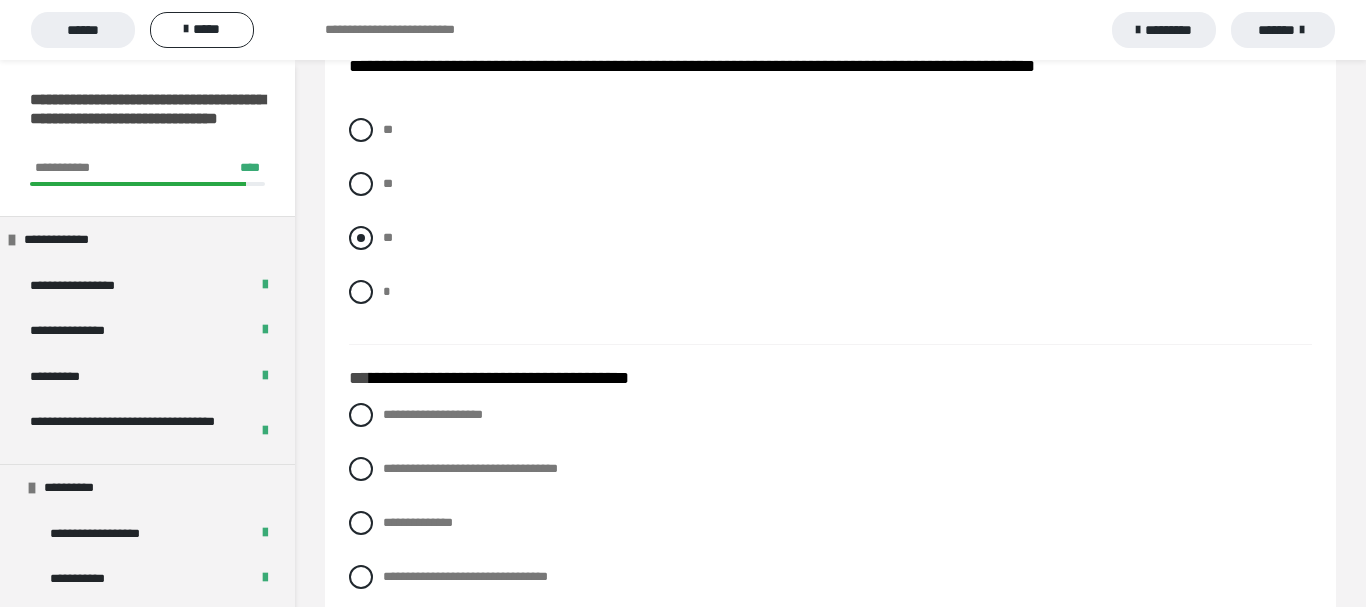 scroll, scrollTop: 3978, scrollLeft: 0, axis: vertical 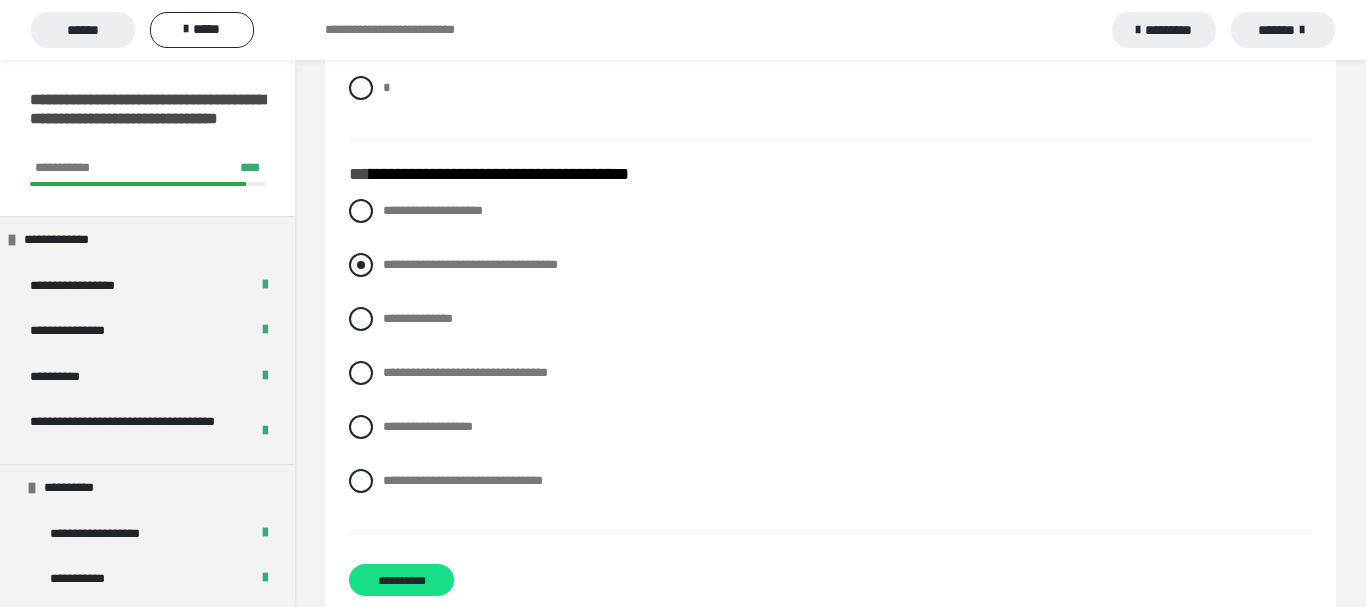 click on "**********" at bounding box center [470, 264] 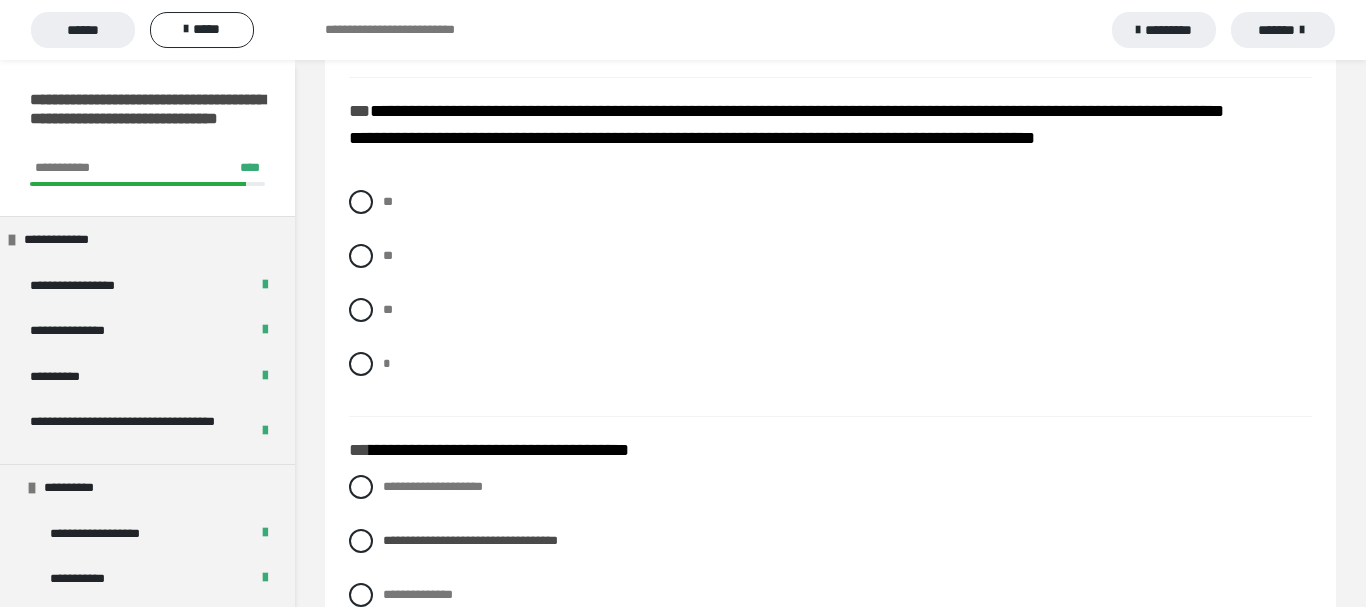 scroll, scrollTop: 3672, scrollLeft: 0, axis: vertical 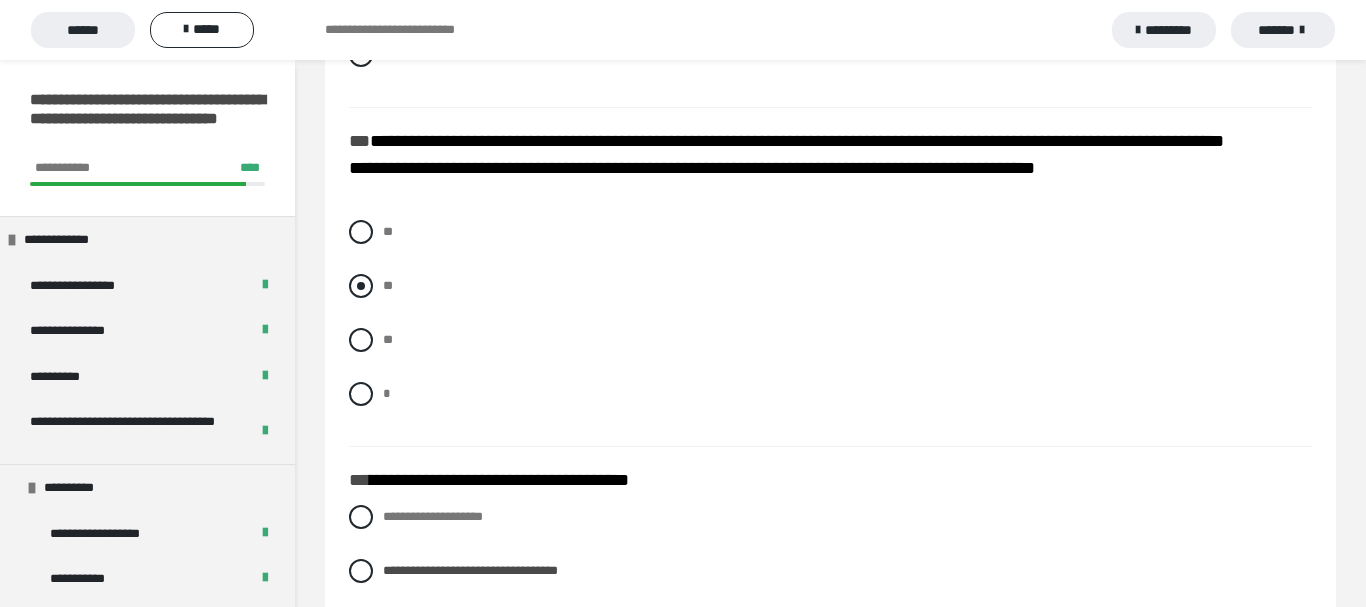 click on "**" at bounding box center (830, 286) 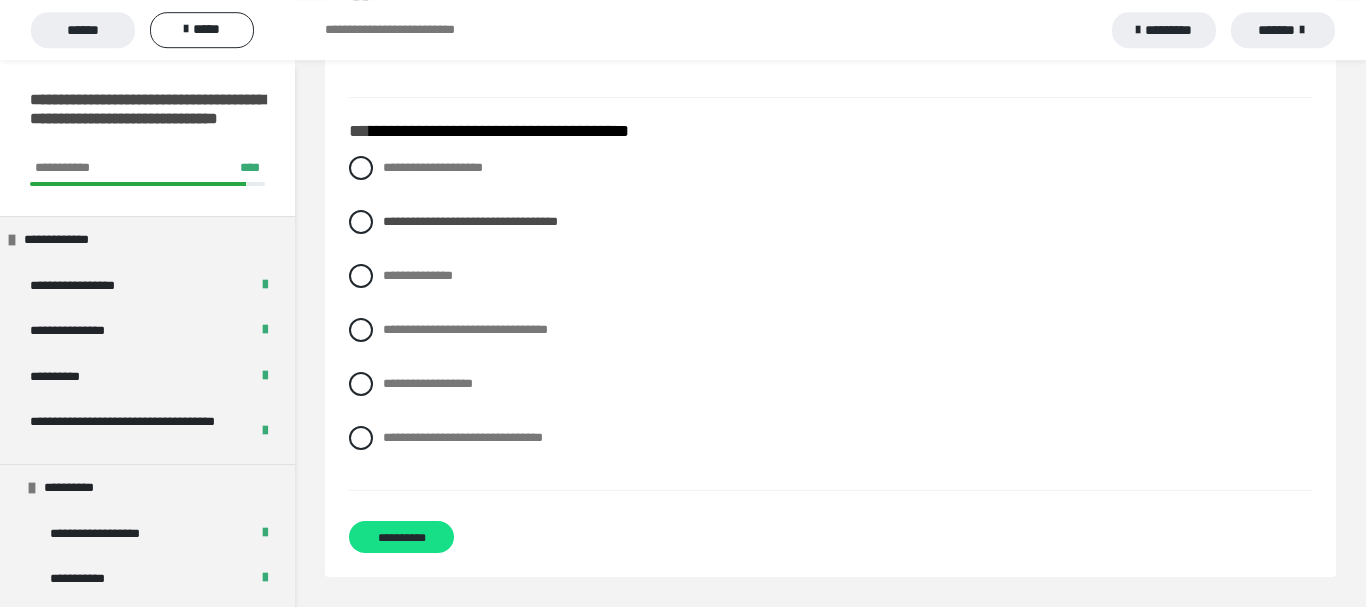 scroll, scrollTop: 4052, scrollLeft: 0, axis: vertical 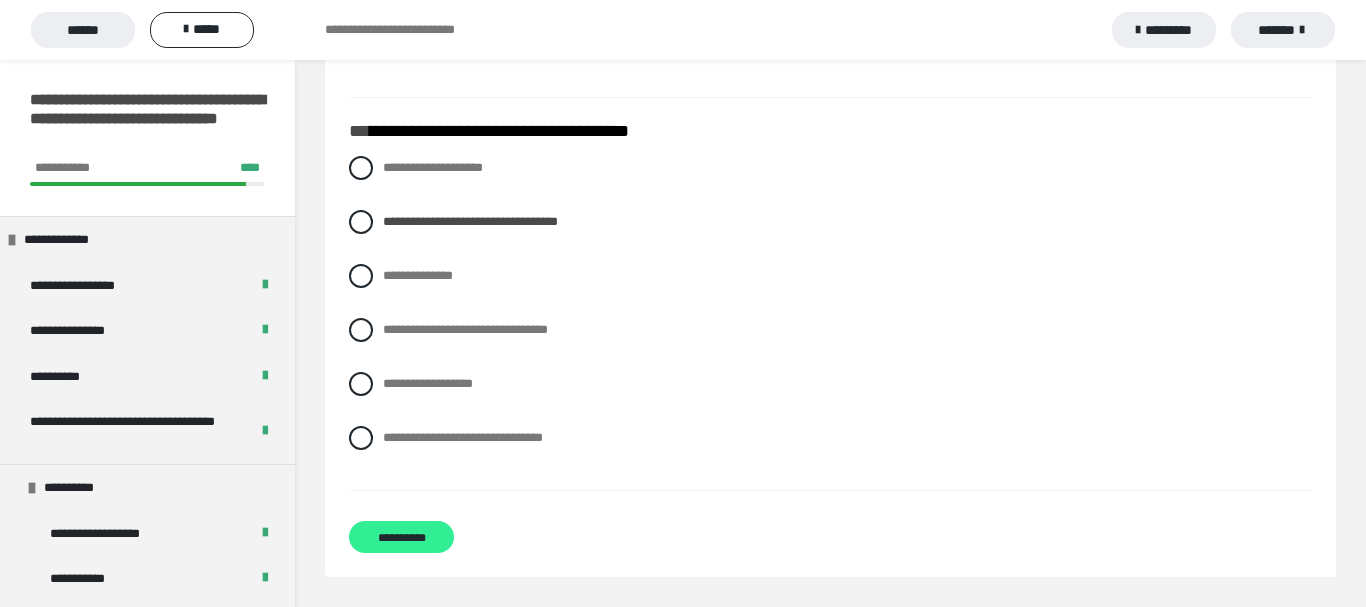 click on "**********" at bounding box center [401, 537] 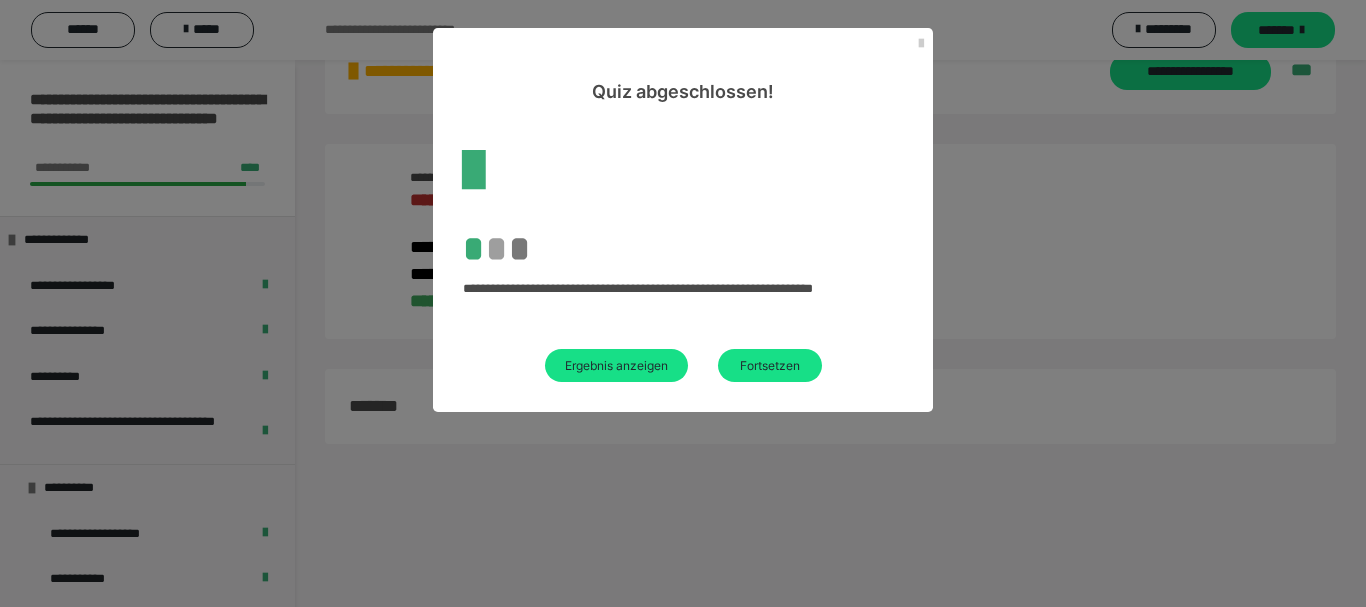 scroll, scrollTop: 60, scrollLeft: 0, axis: vertical 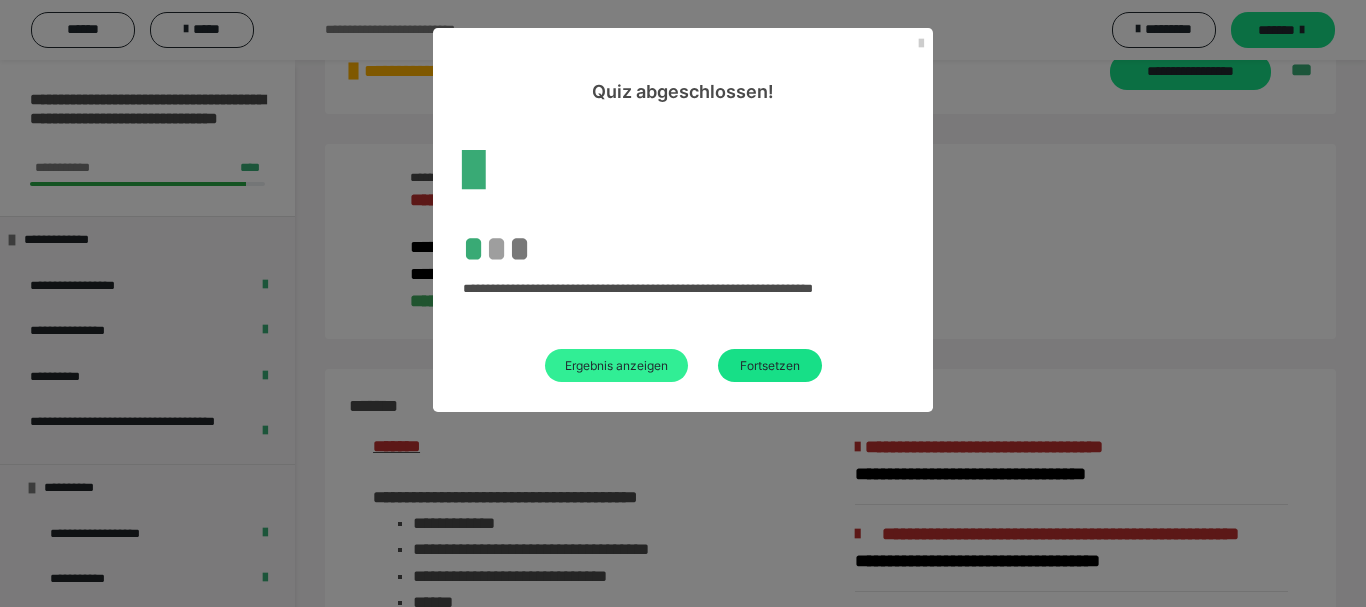 click on "Ergebnis anzeigen" at bounding box center [616, 365] 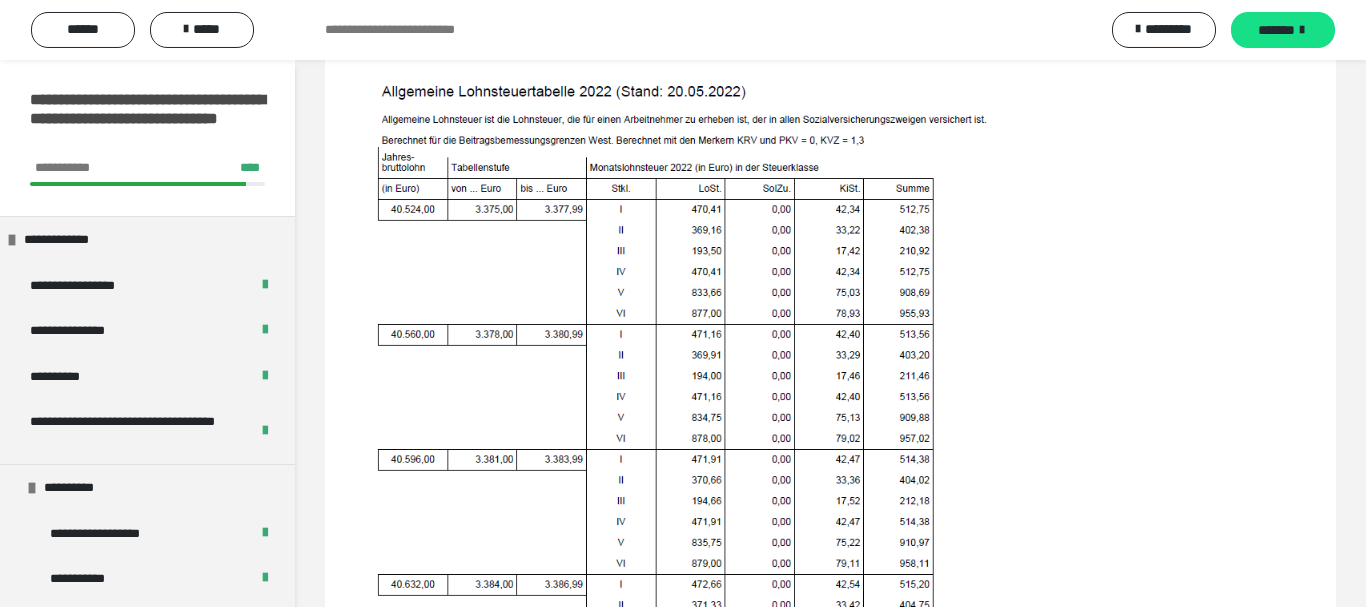 scroll, scrollTop: 0, scrollLeft: 0, axis: both 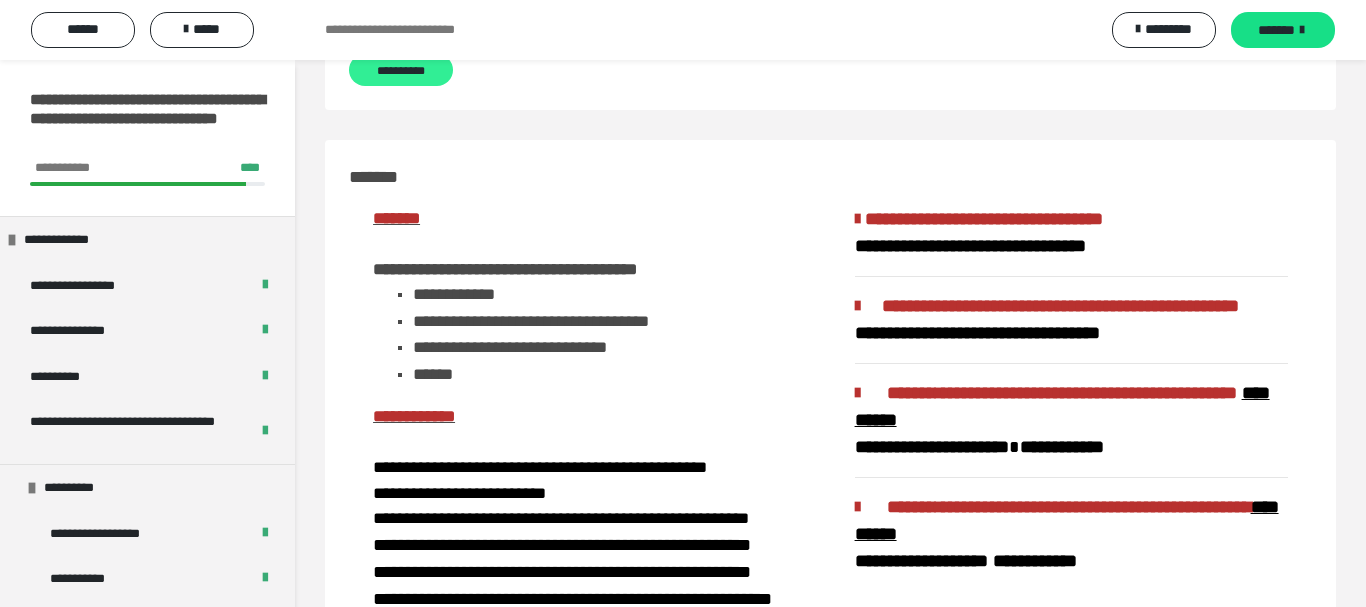 click on "**********" at bounding box center [401, 70] 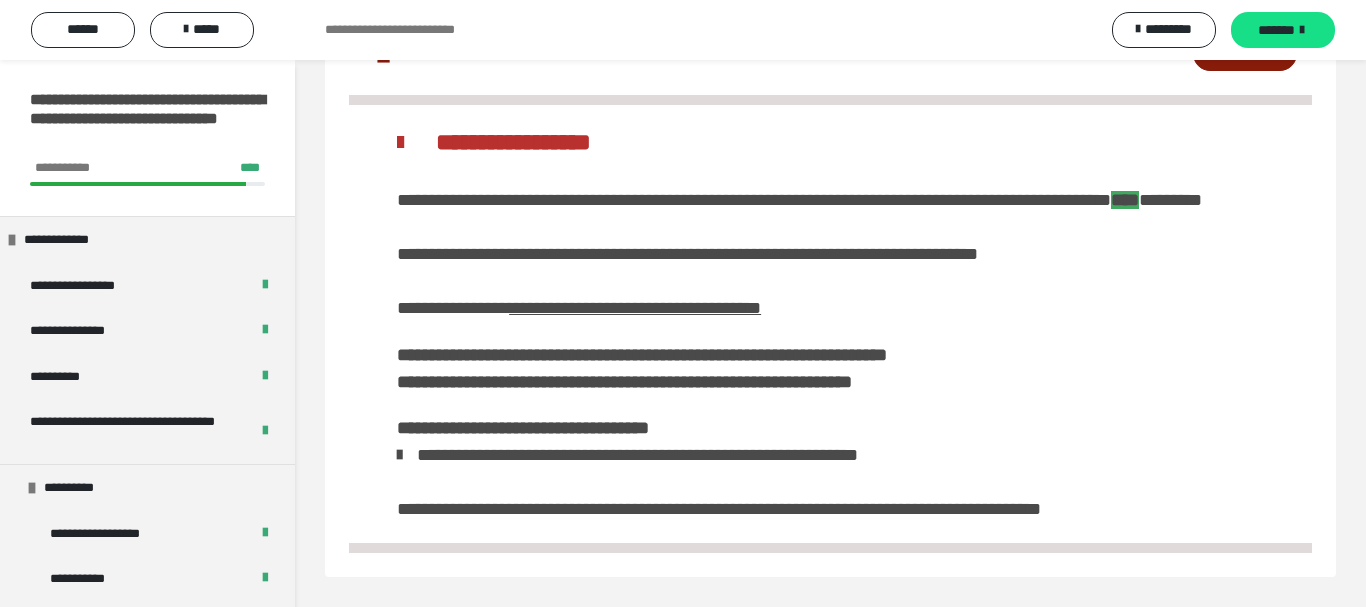 scroll, scrollTop: 169, scrollLeft: 0, axis: vertical 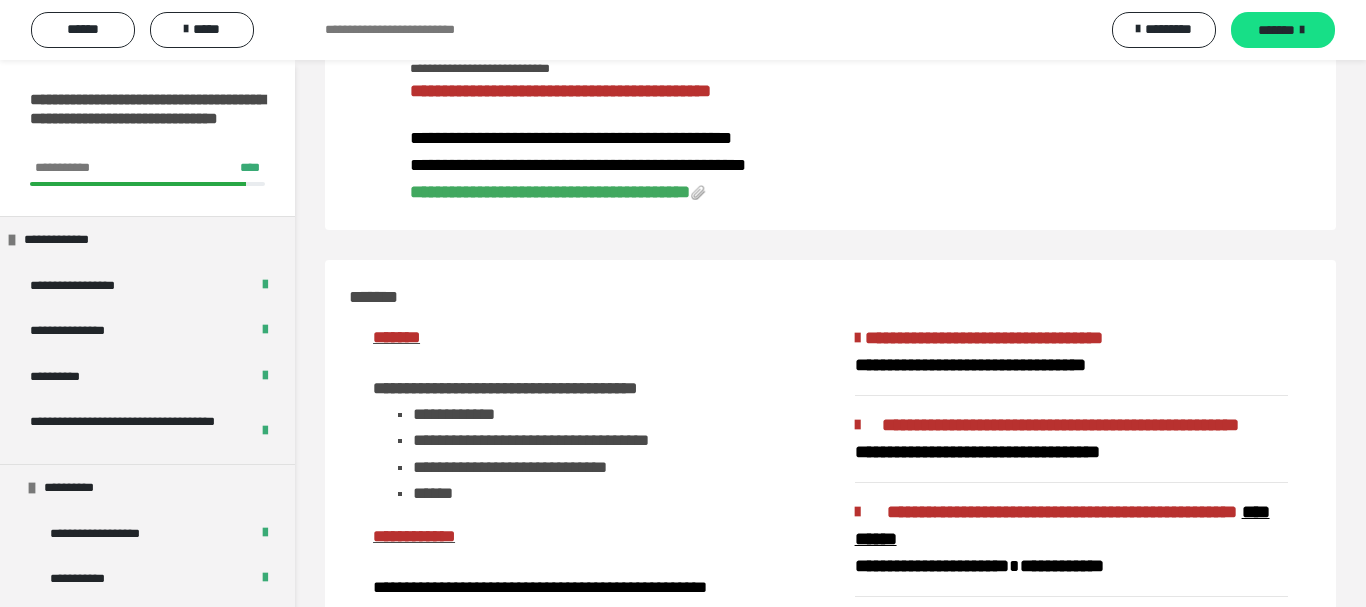 click on "**********" at bounding box center (550, 192) 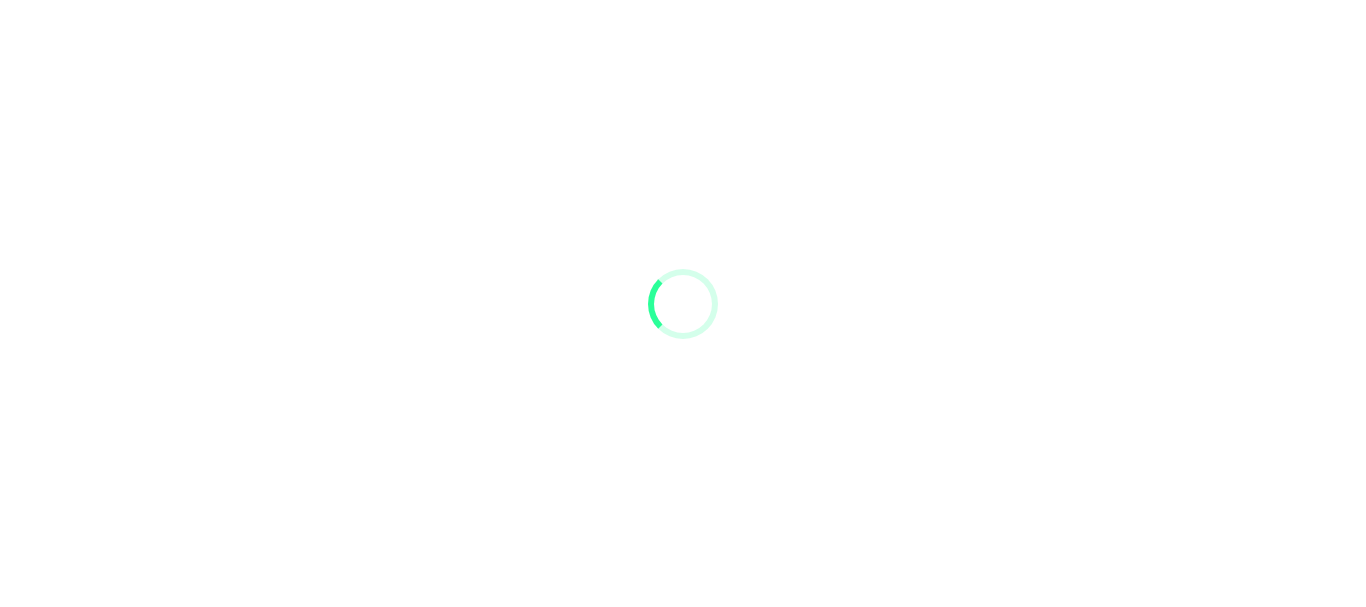 scroll, scrollTop: 0, scrollLeft: 0, axis: both 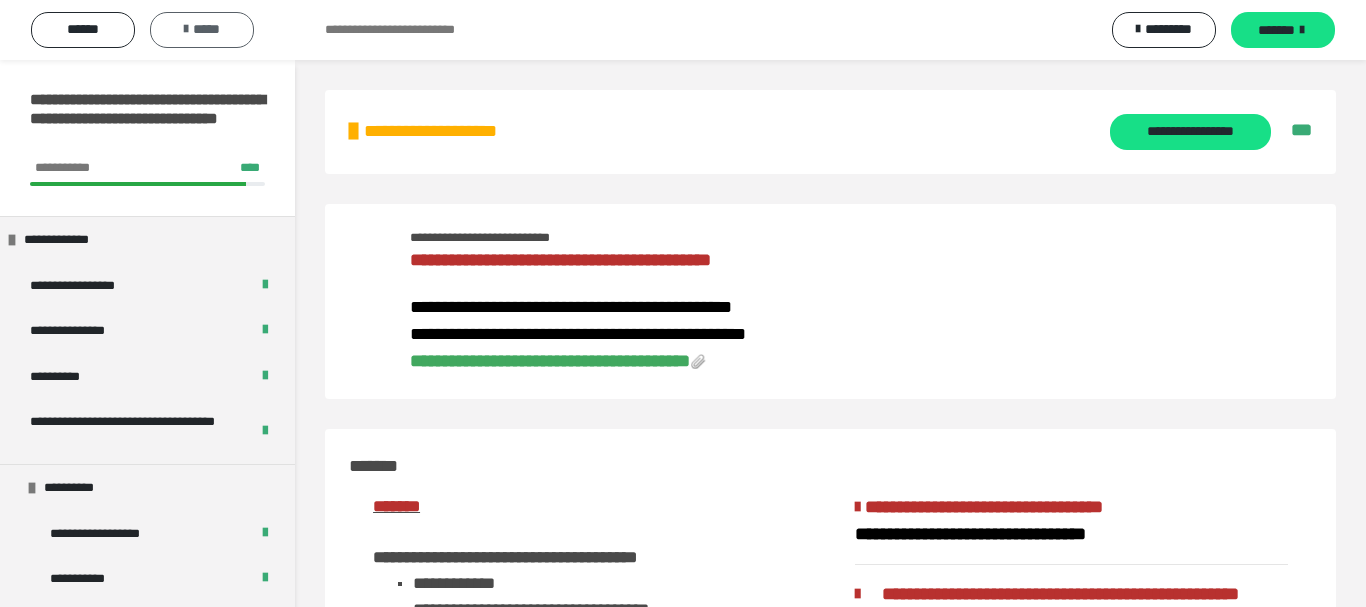 click on "*****" at bounding box center (202, 30) 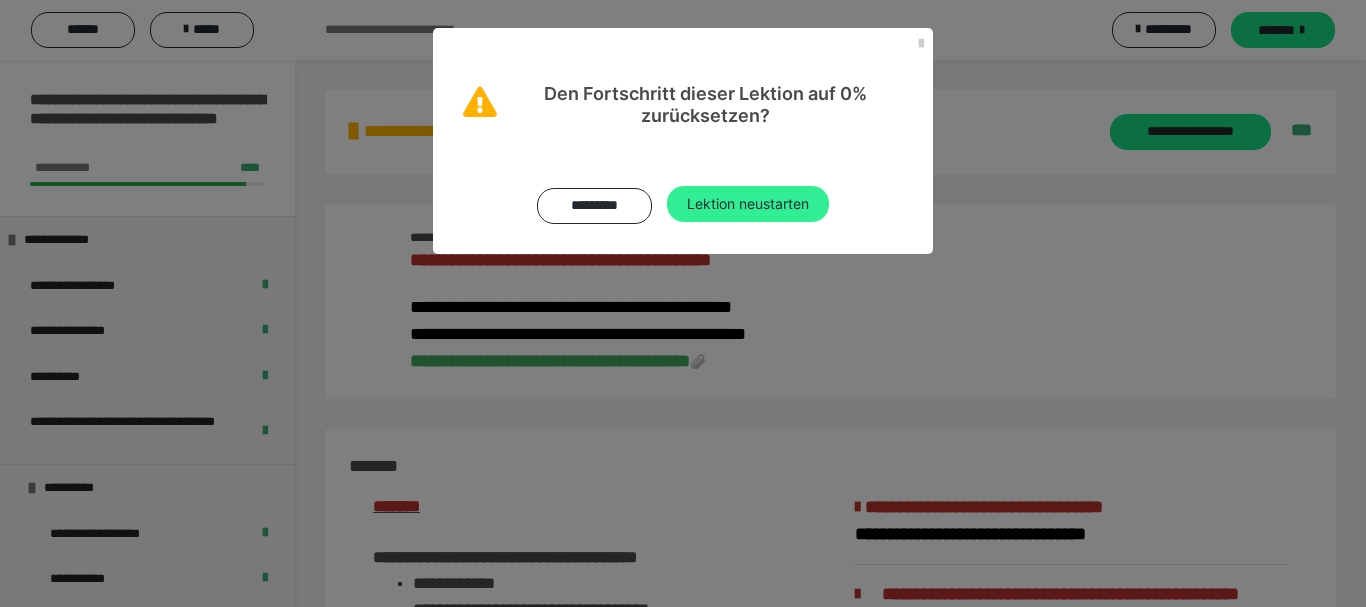 click on "Lektion neustarten" at bounding box center [748, 204] 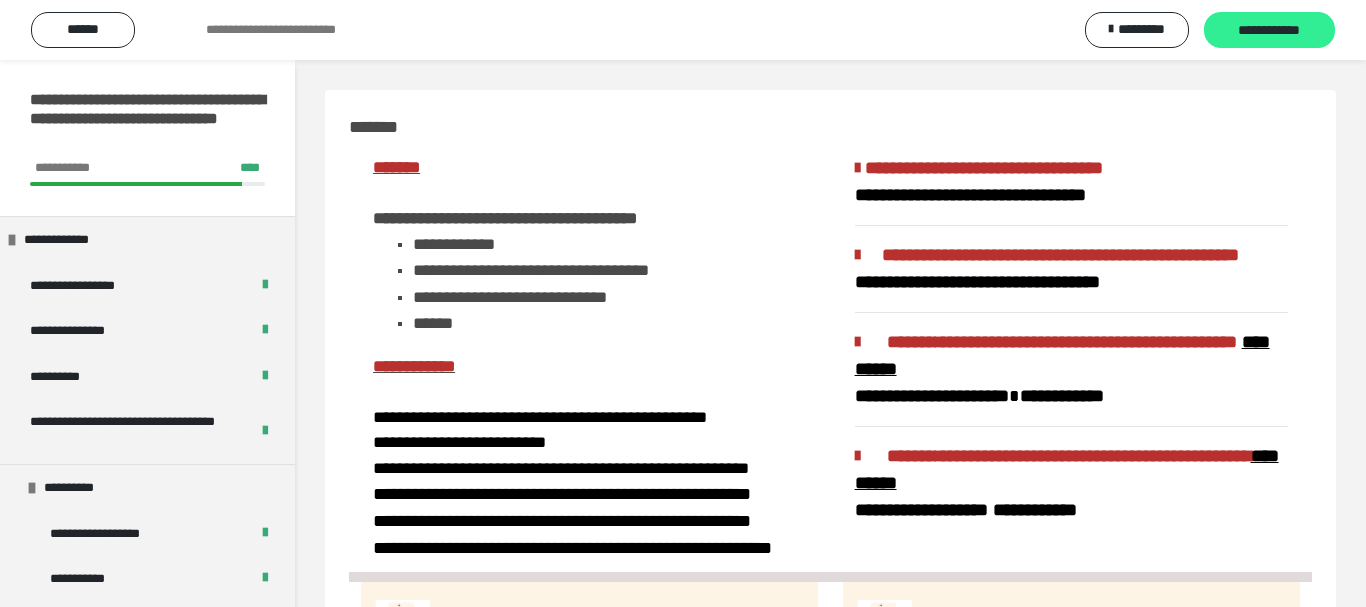 click on "**********" at bounding box center (1269, 31) 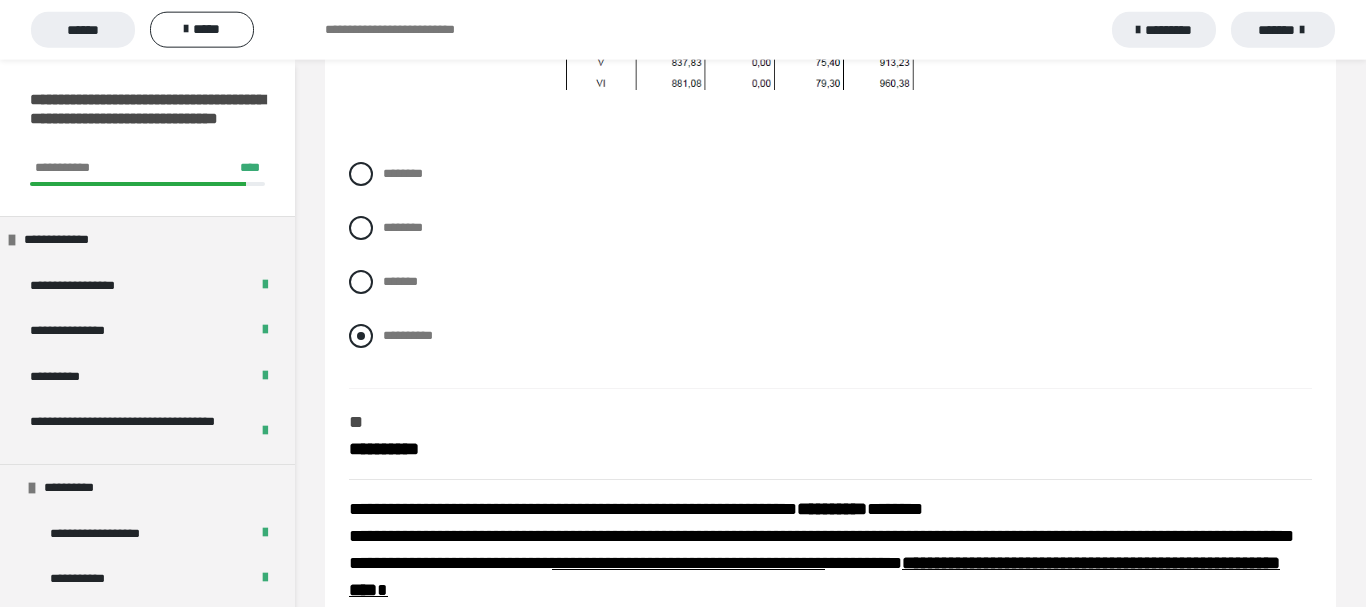 scroll, scrollTop: 1122, scrollLeft: 0, axis: vertical 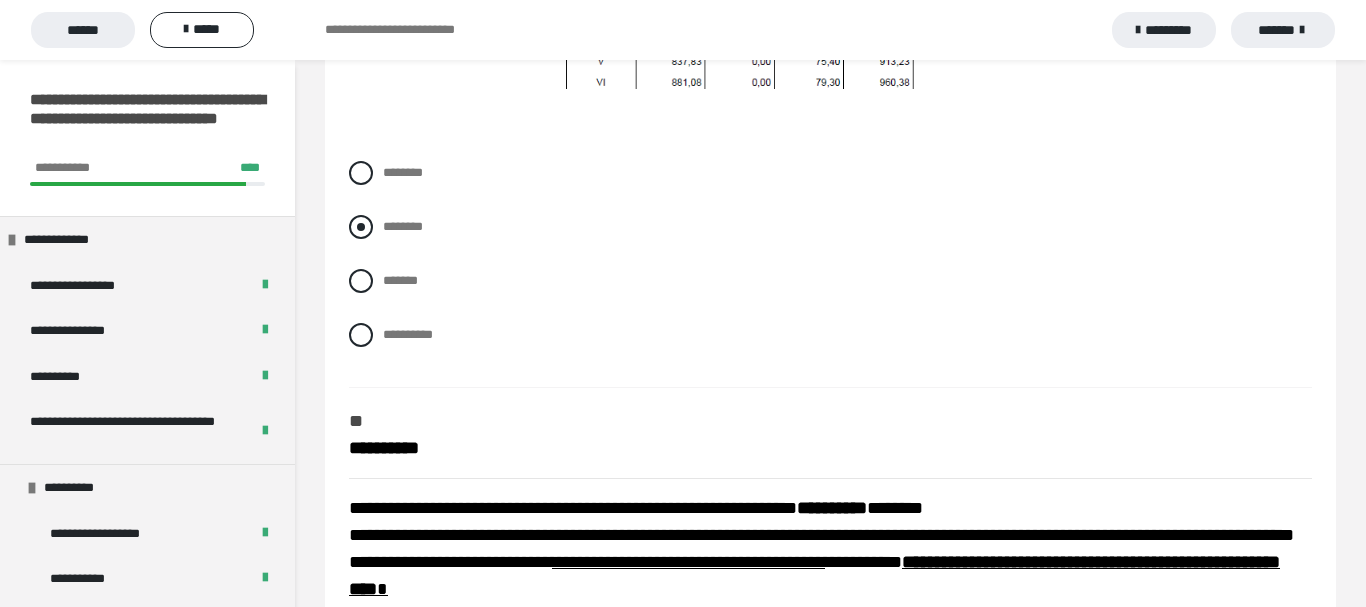 click at bounding box center [361, 227] 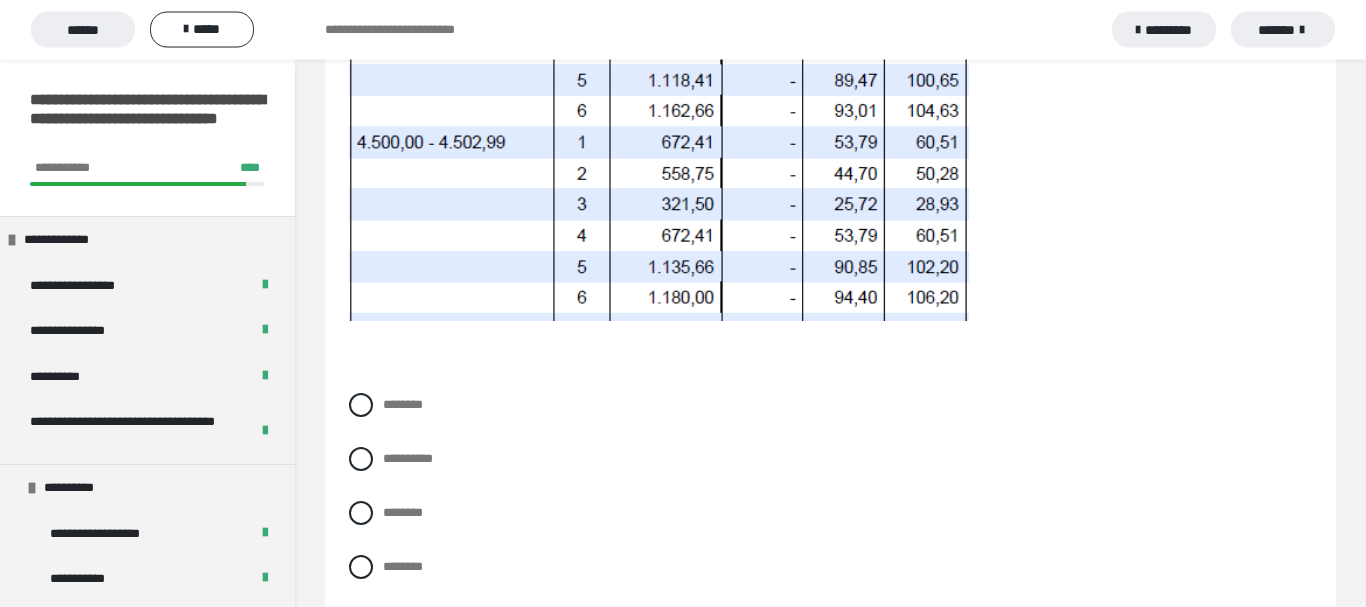 scroll, scrollTop: 2142, scrollLeft: 0, axis: vertical 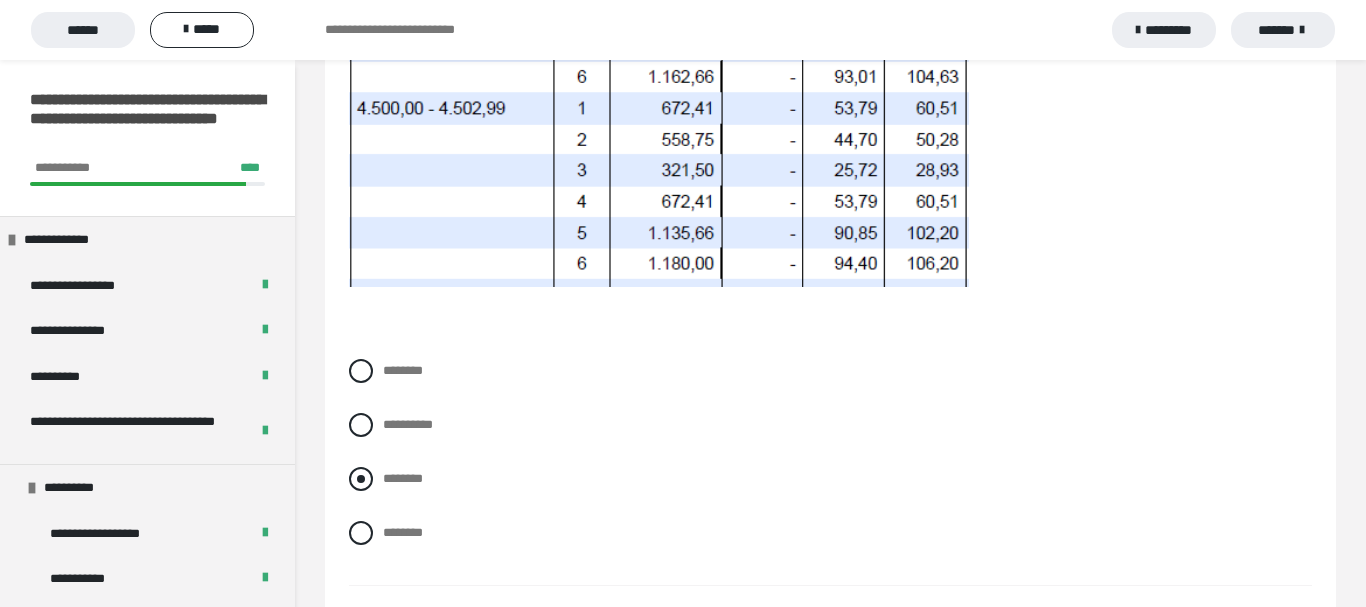 click at bounding box center (361, 479) 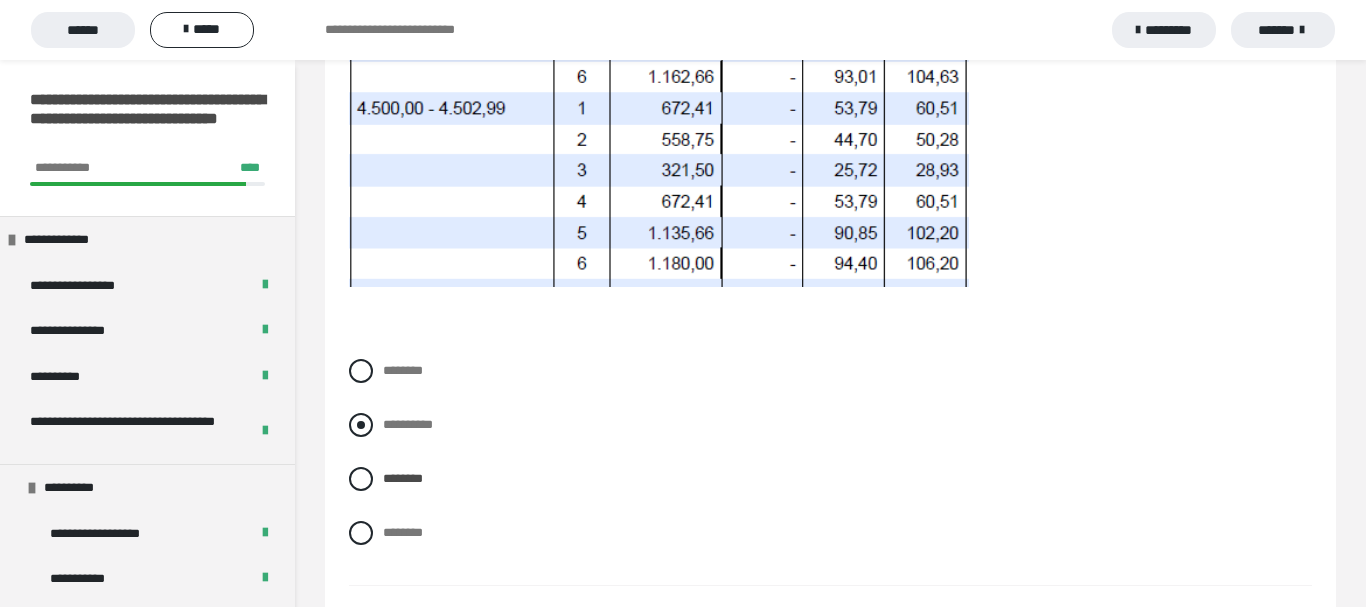scroll, scrollTop: 2652, scrollLeft: 0, axis: vertical 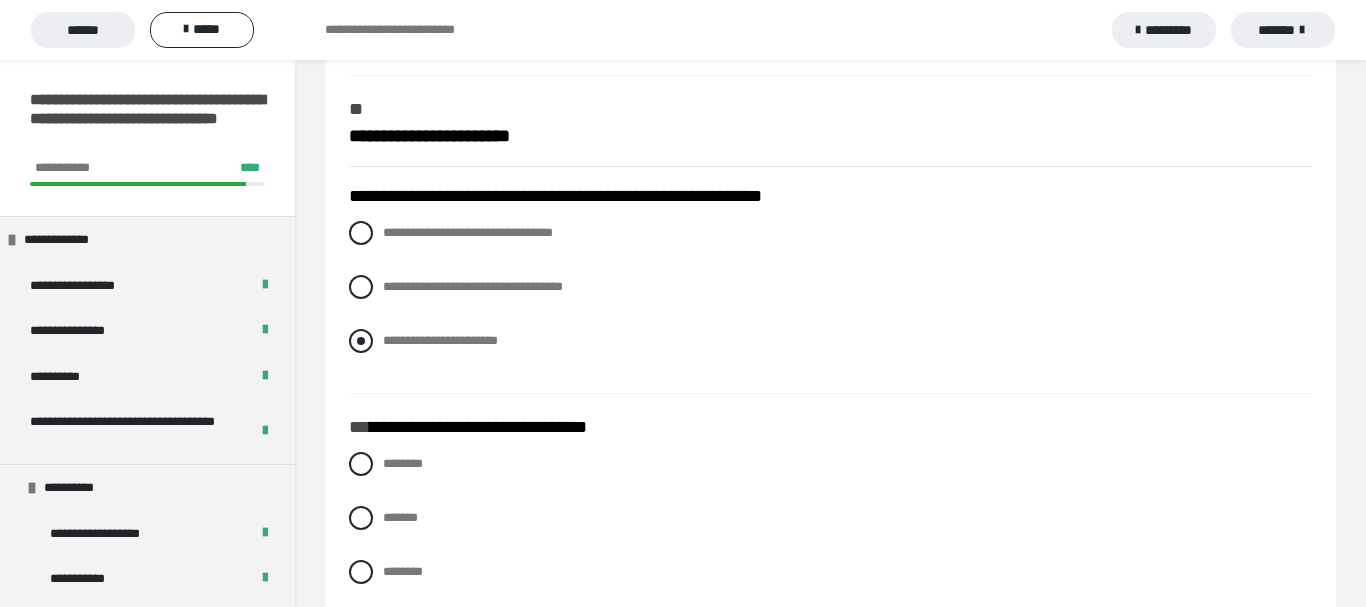 click at bounding box center [361, 341] 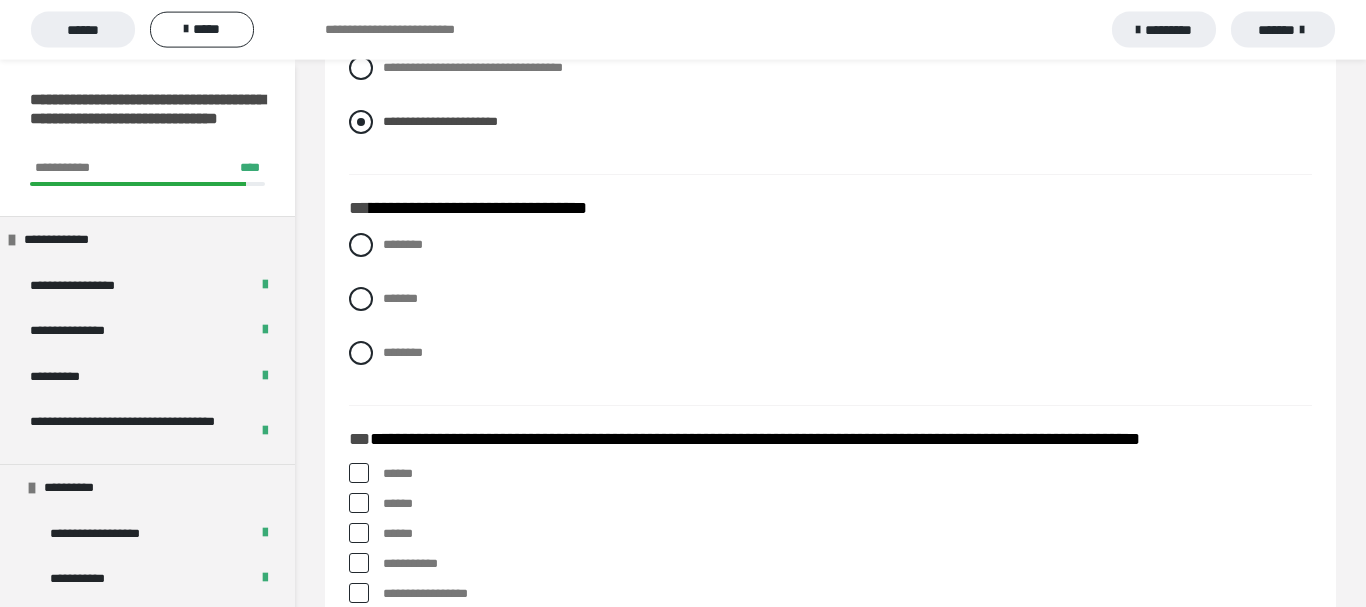 scroll, scrollTop: 3060, scrollLeft: 0, axis: vertical 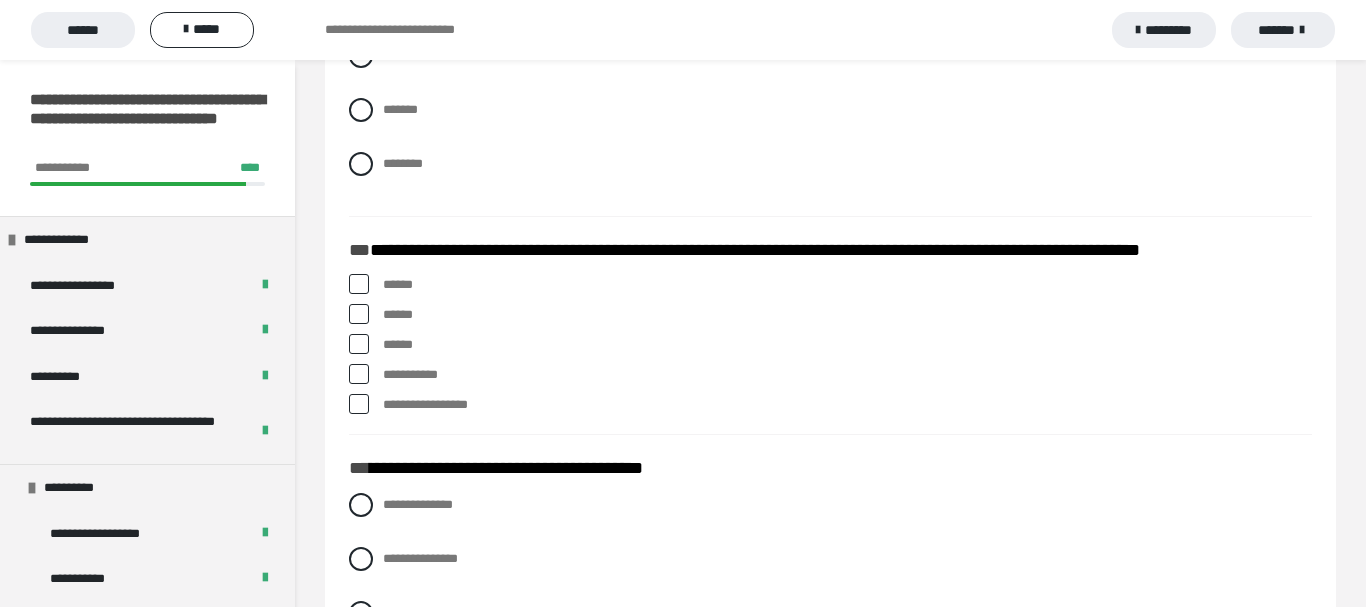 click at bounding box center (361, 56) 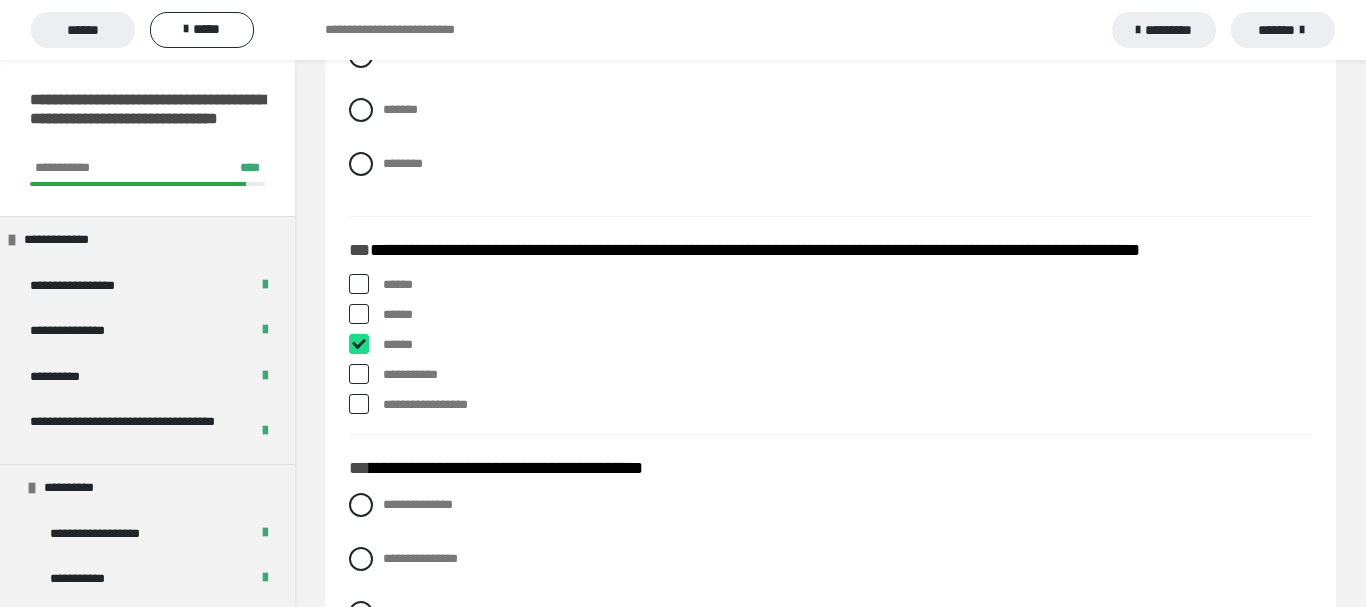 checkbox on "****" 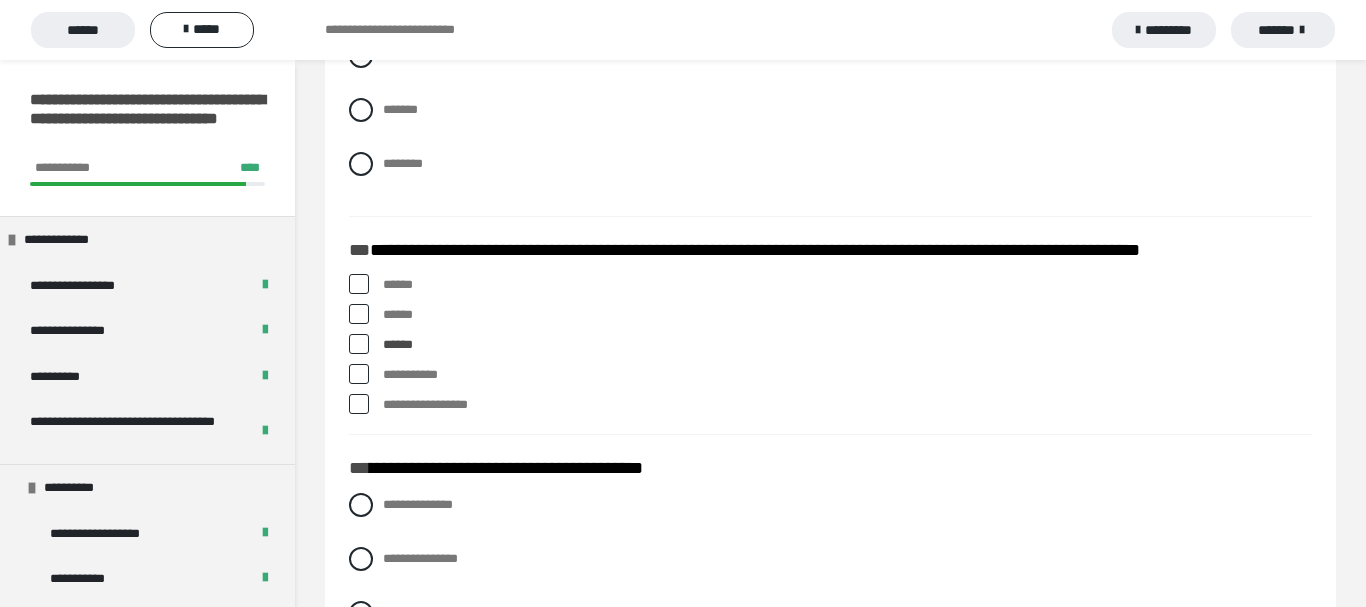 scroll, scrollTop: 3366, scrollLeft: 0, axis: vertical 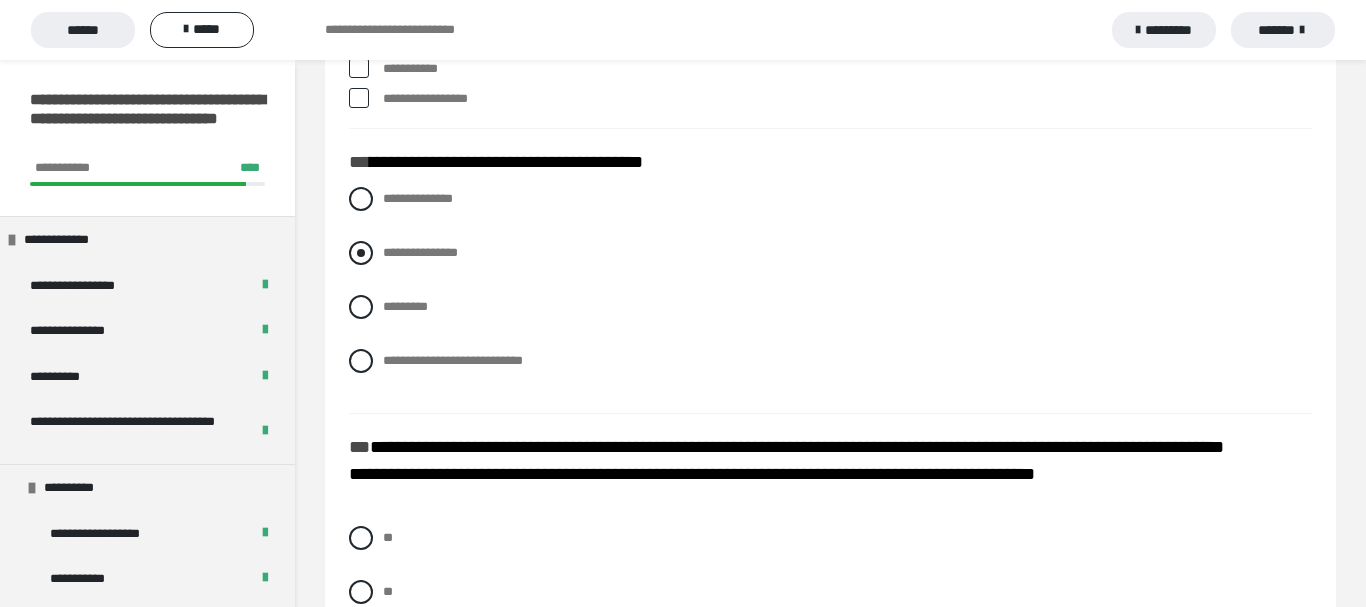 click at bounding box center (361, 253) 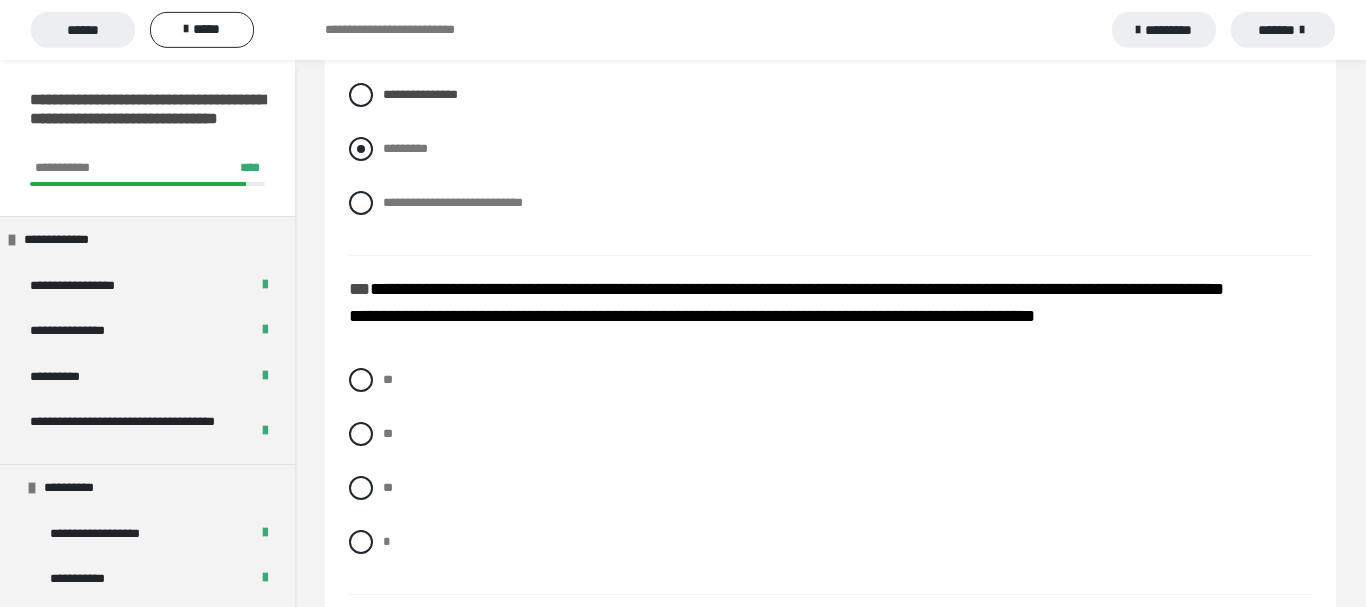 scroll, scrollTop: 3672, scrollLeft: 0, axis: vertical 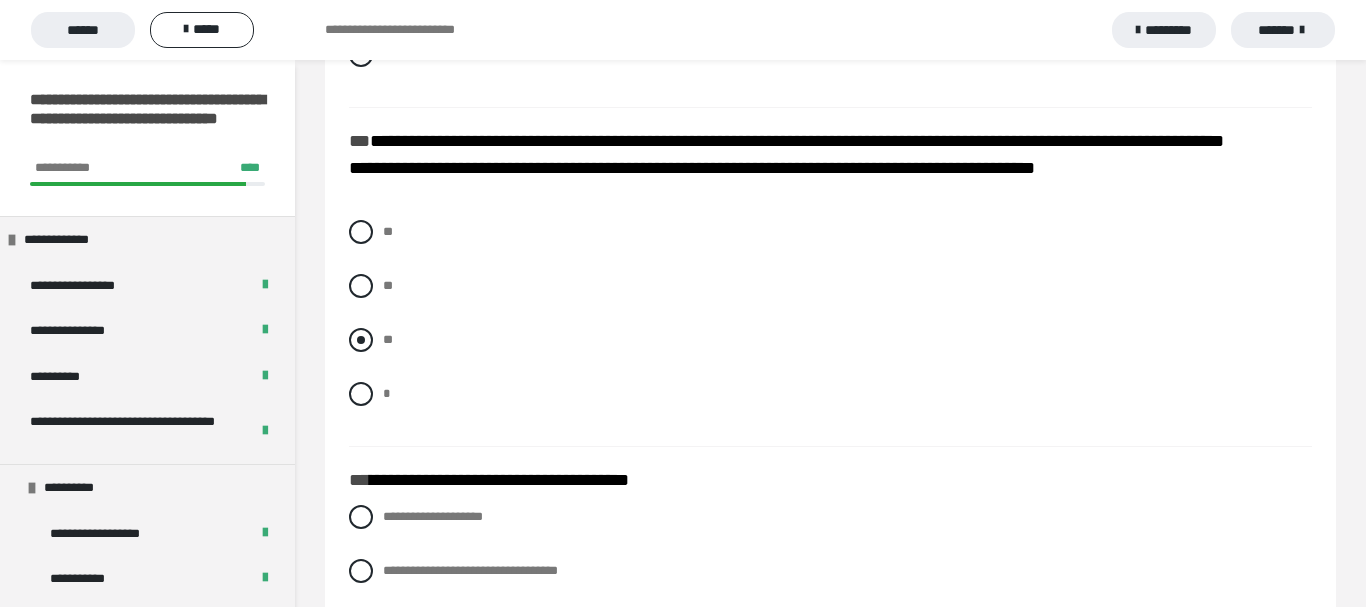 click at bounding box center (361, 340) 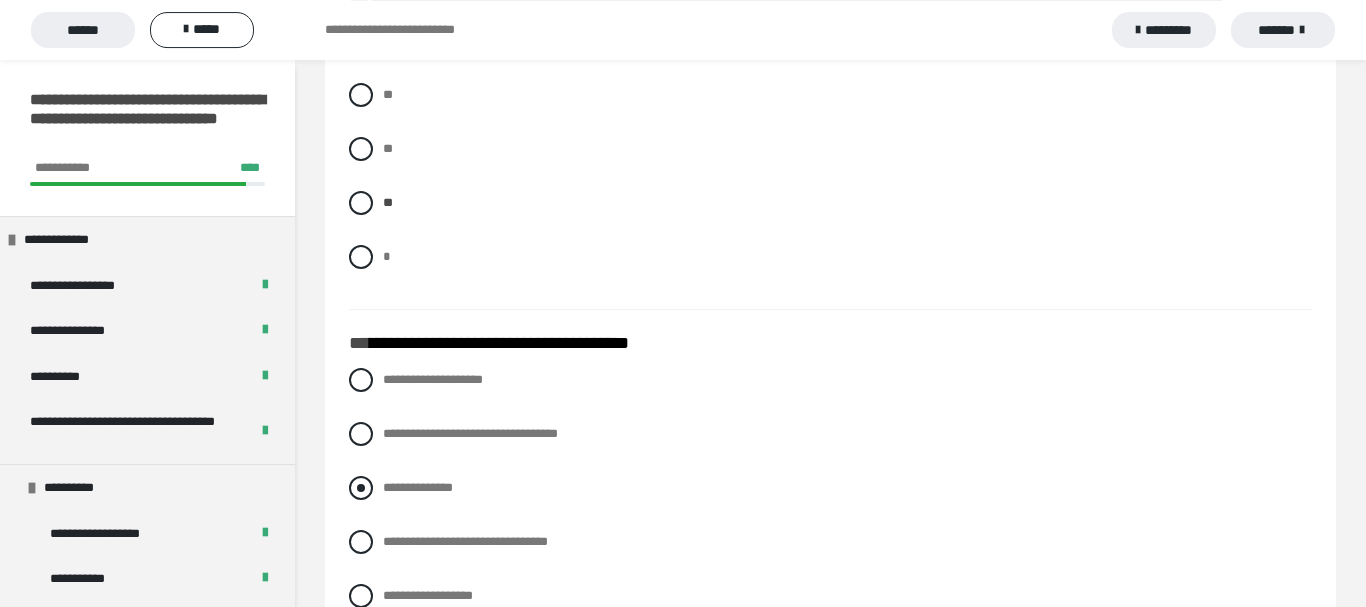 scroll, scrollTop: 3978, scrollLeft: 0, axis: vertical 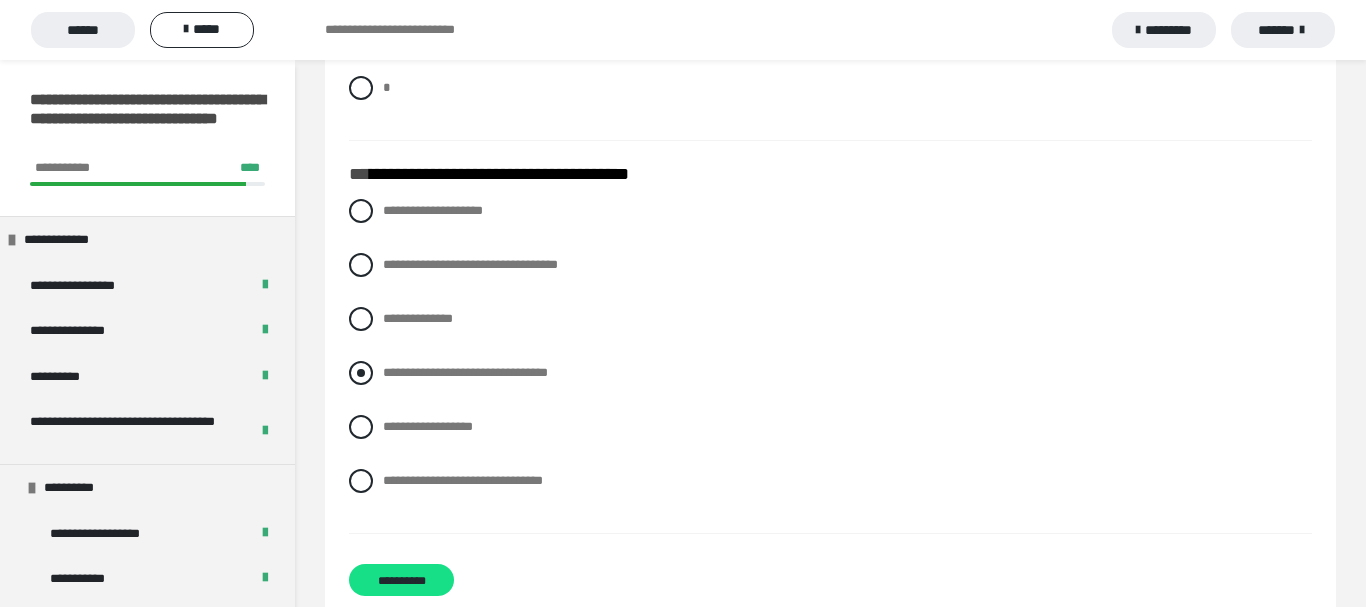 click on "**********" at bounding box center (830, 373) 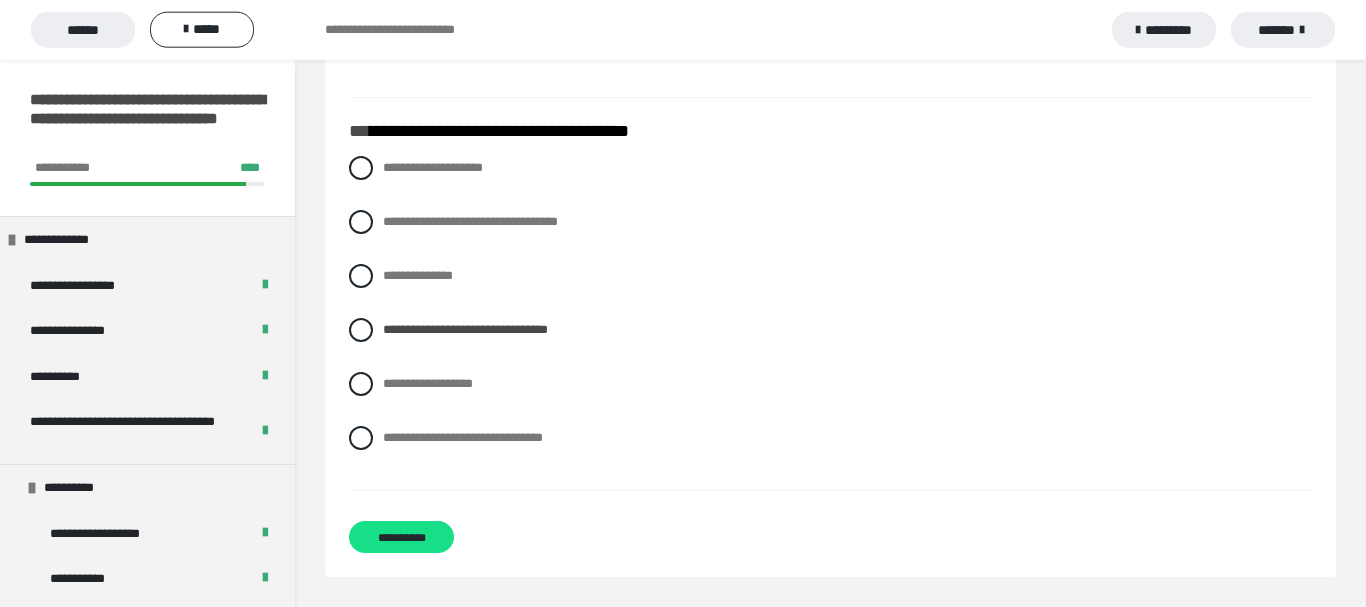 scroll, scrollTop: 4052, scrollLeft: 0, axis: vertical 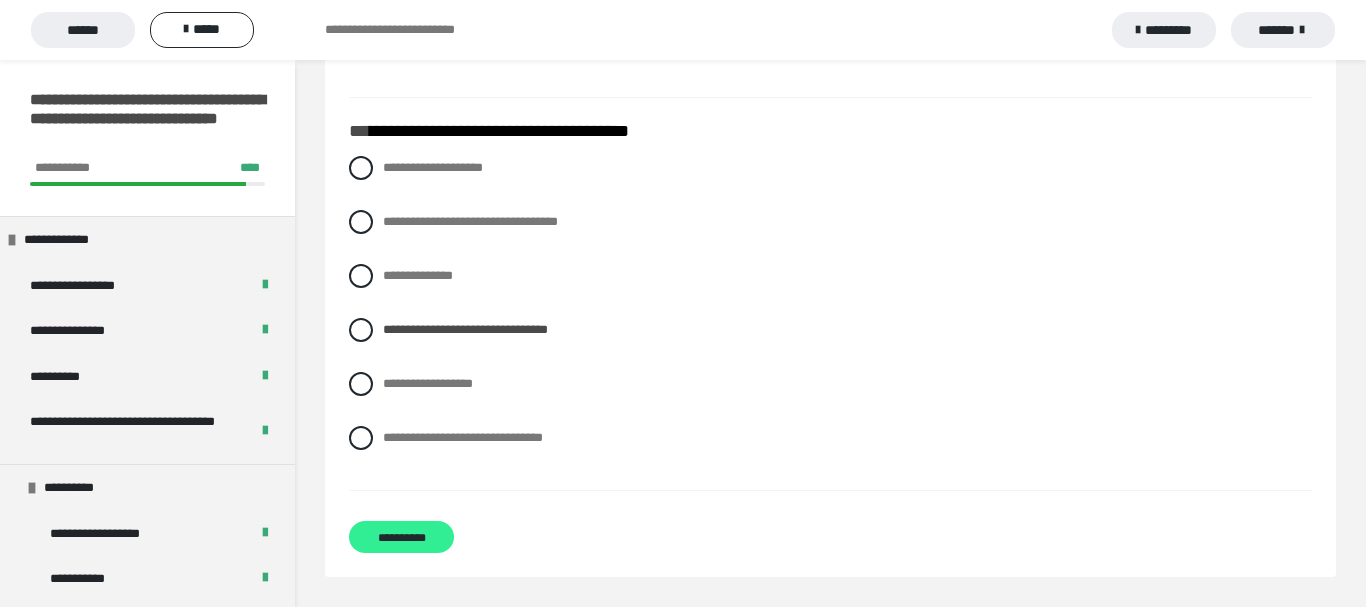 click on "**********" at bounding box center (401, 537) 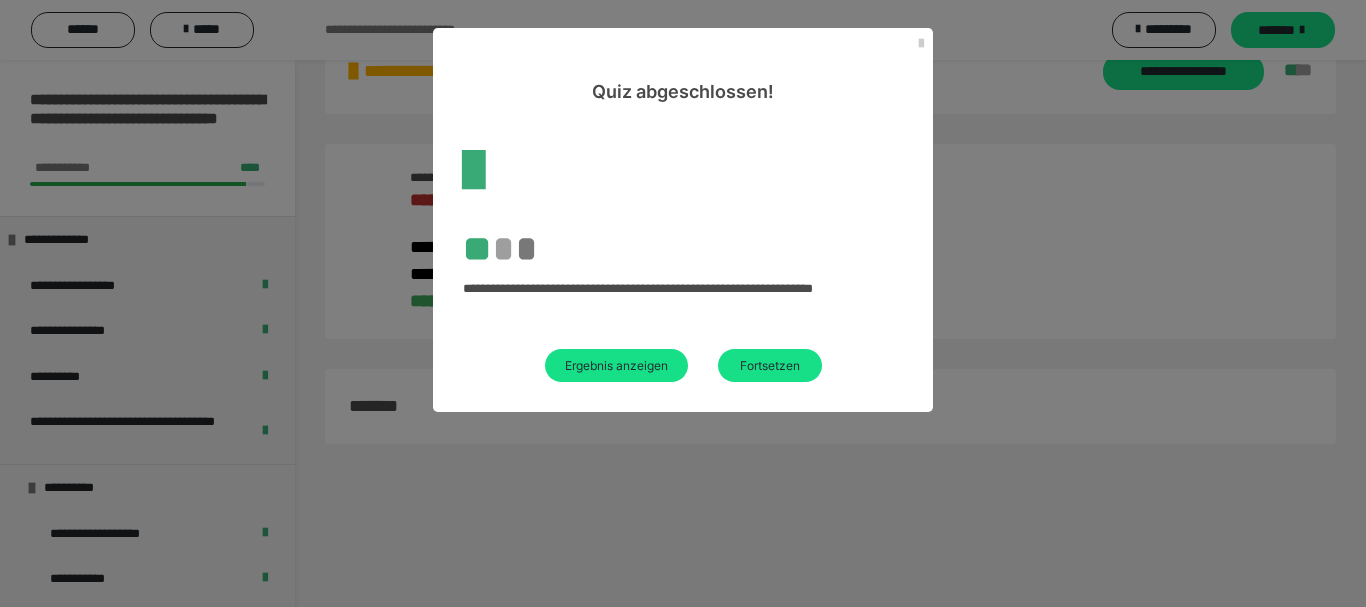 scroll, scrollTop: 60, scrollLeft: 0, axis: vertical 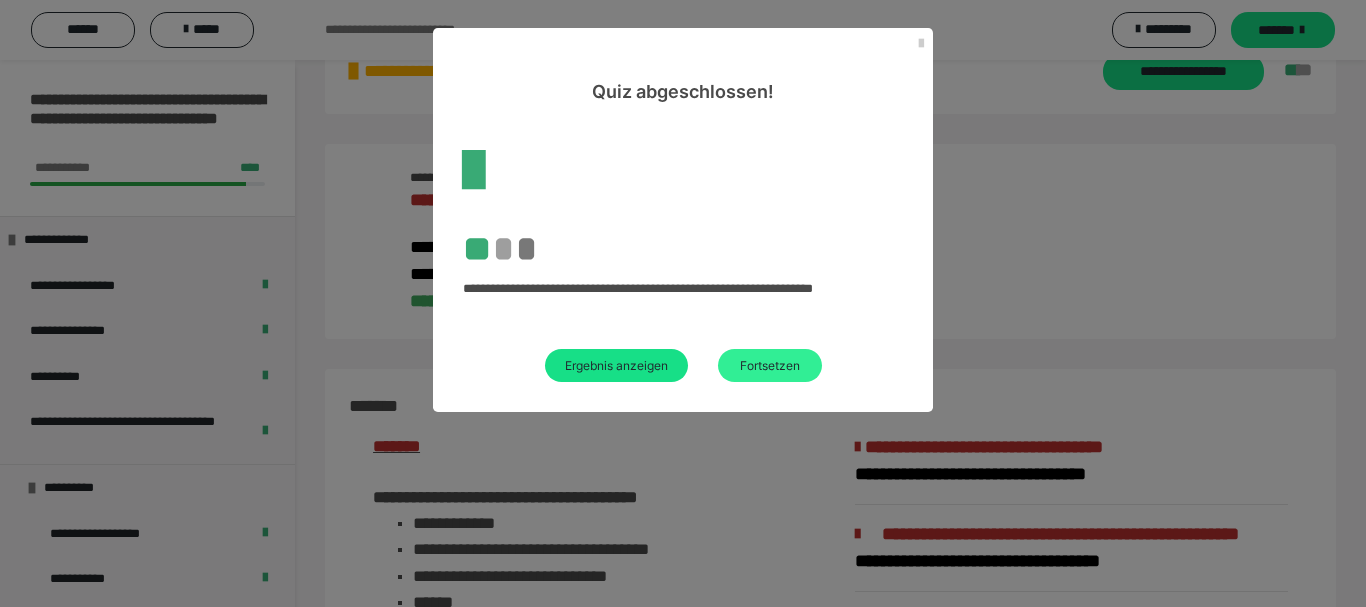 click on "Fortsetzen" at bounding box center [770, 365] 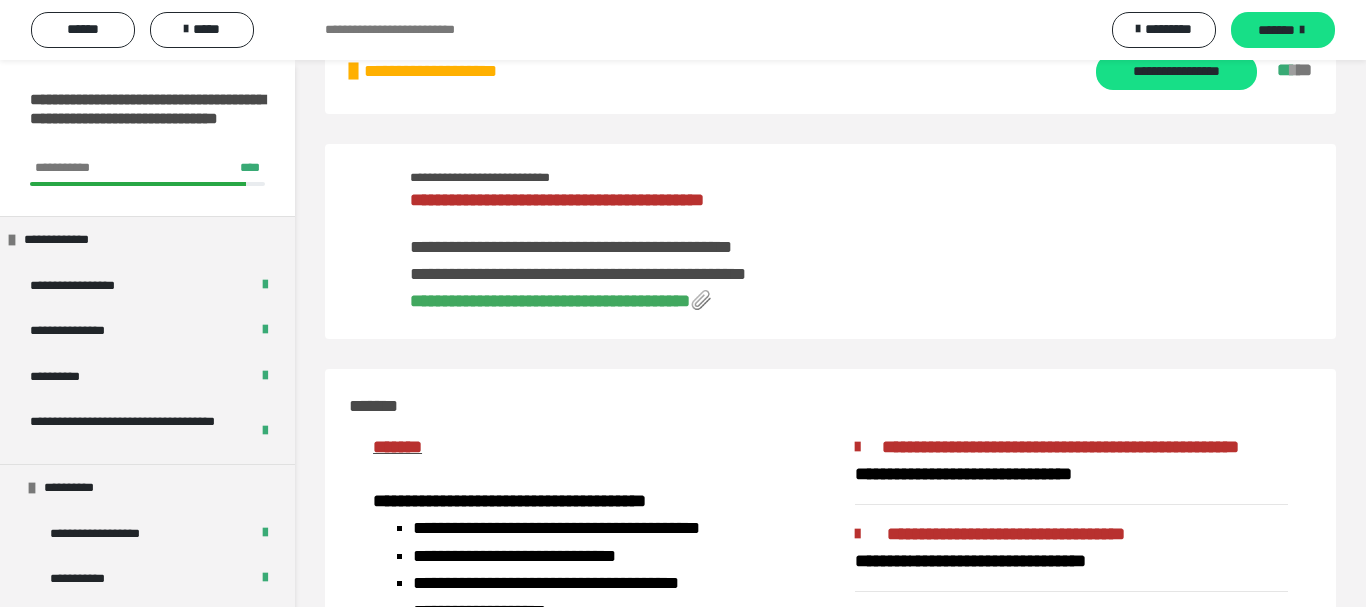 scroll, scrollTop: 0, scrollLeft: 0, axis: both 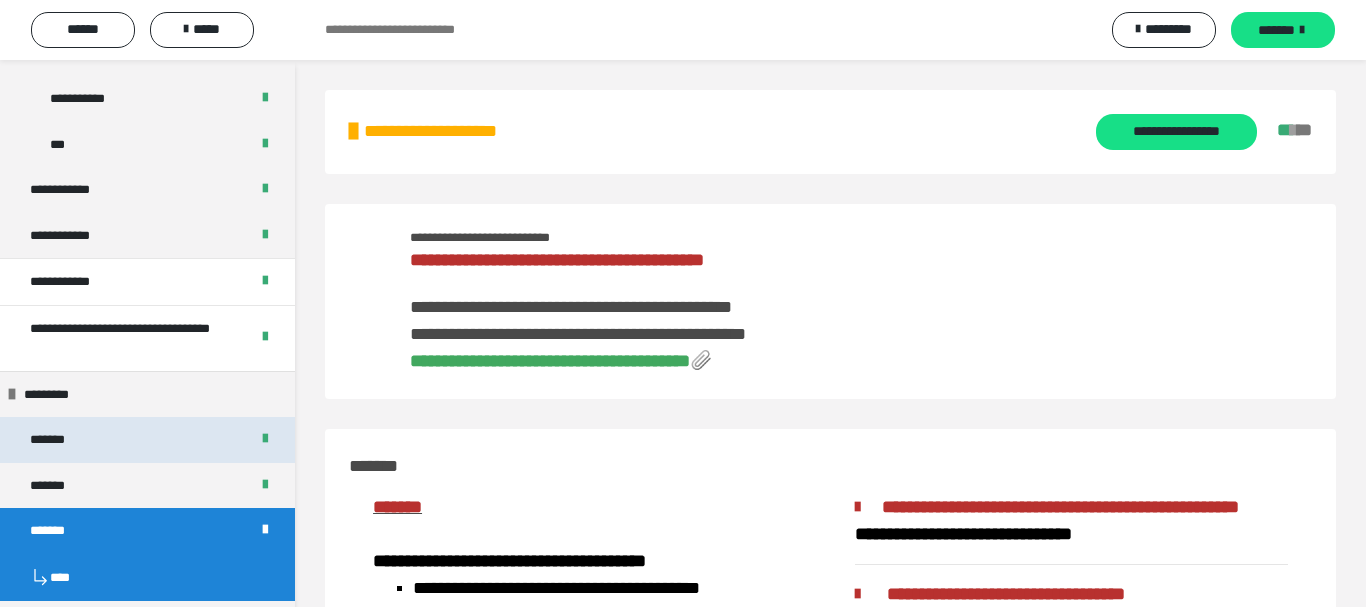 click on "*******" at bounding box center [147, 440] 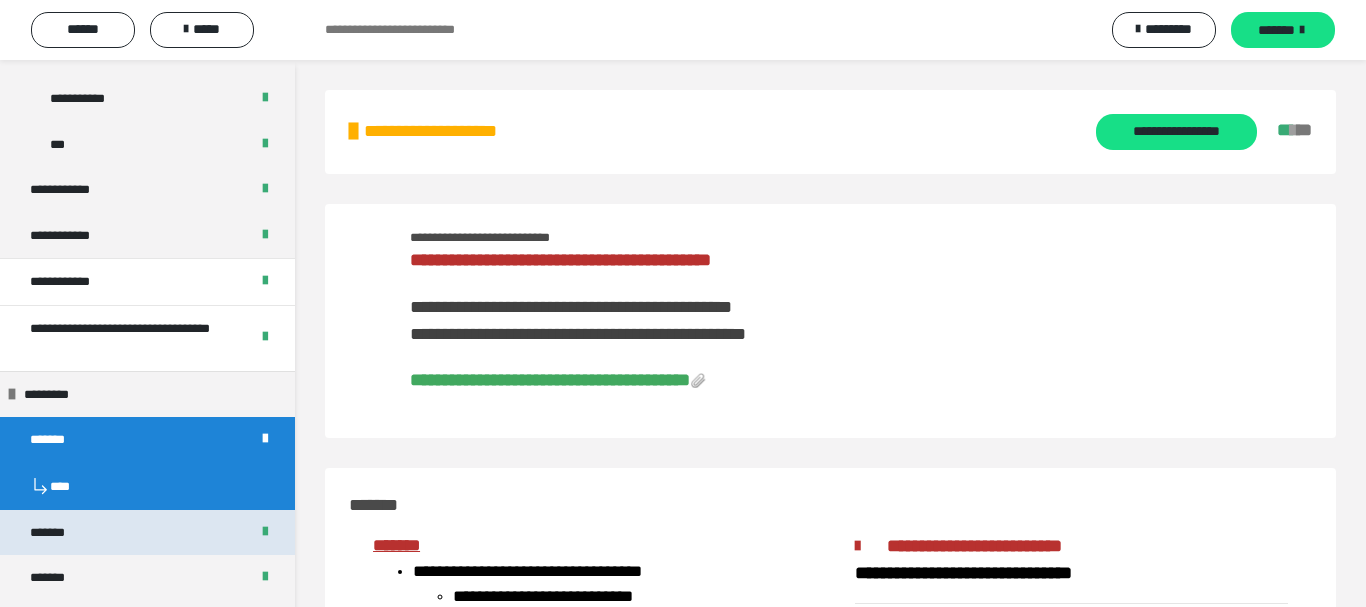 click on "*******" at bounding box center (147, 533) 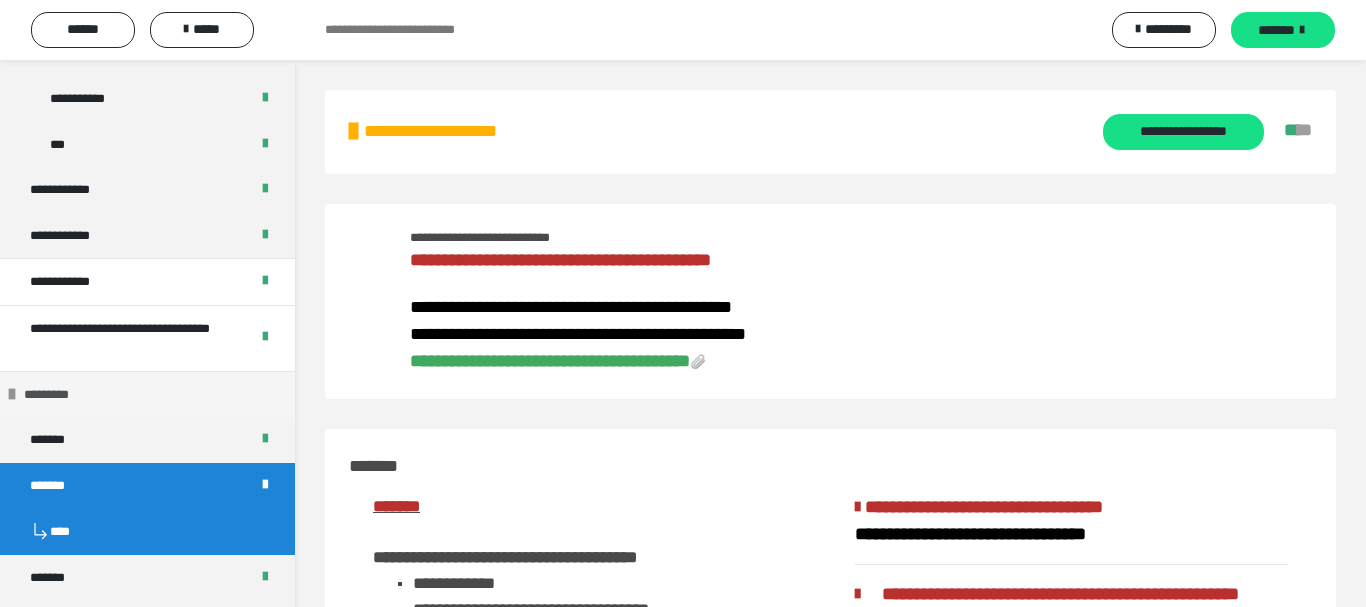 scroll, scrollTop: 672, scrollLeft: 0, axis: vertical 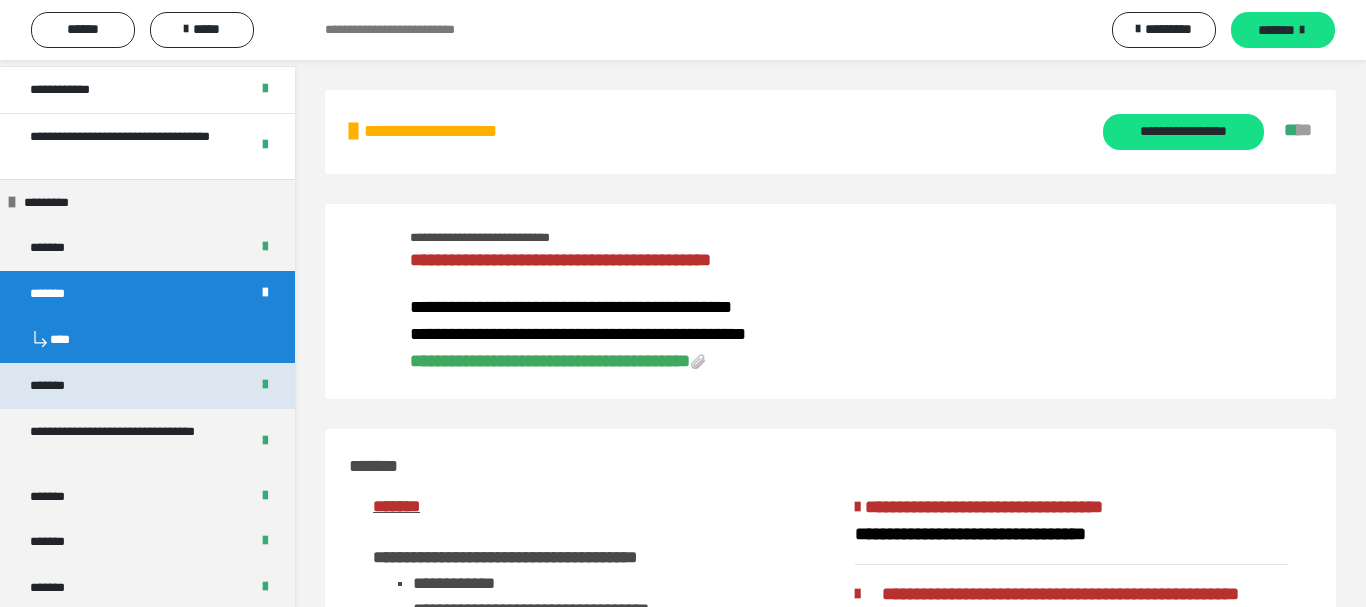 click on "*******" at bounding box center [147, 386] 